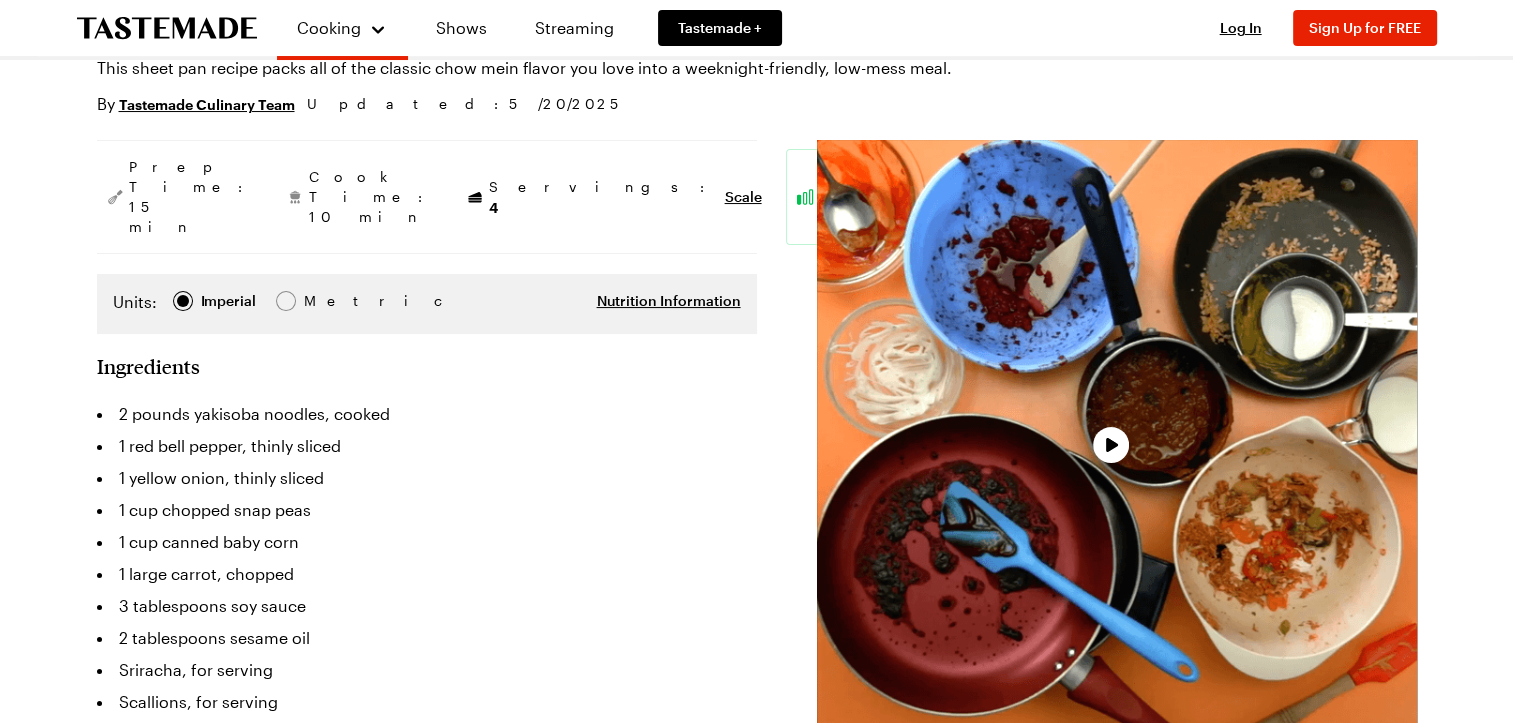 scroll, scrollTop: 200, scrollLeft: 0, axis: vertical 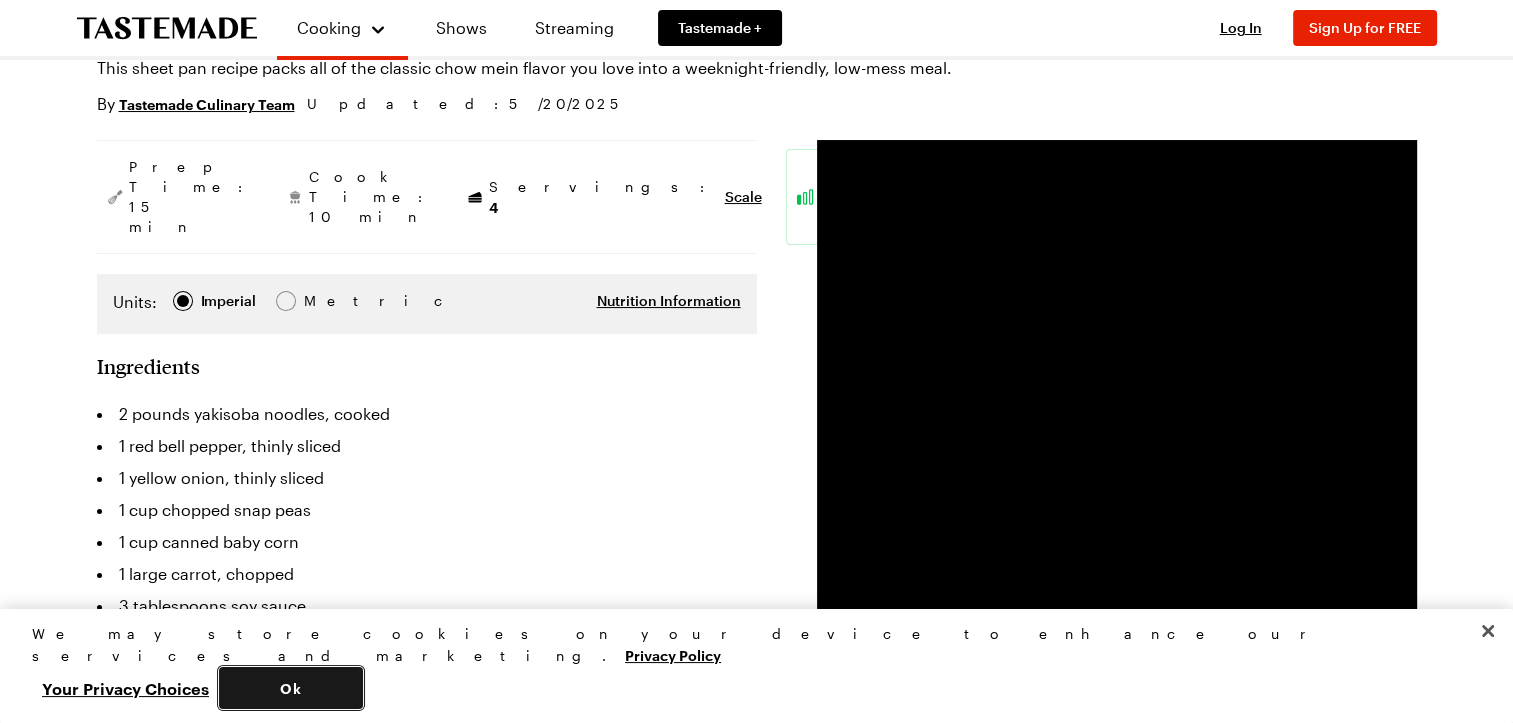 click on "Ok" at bounding box center (291, 688) 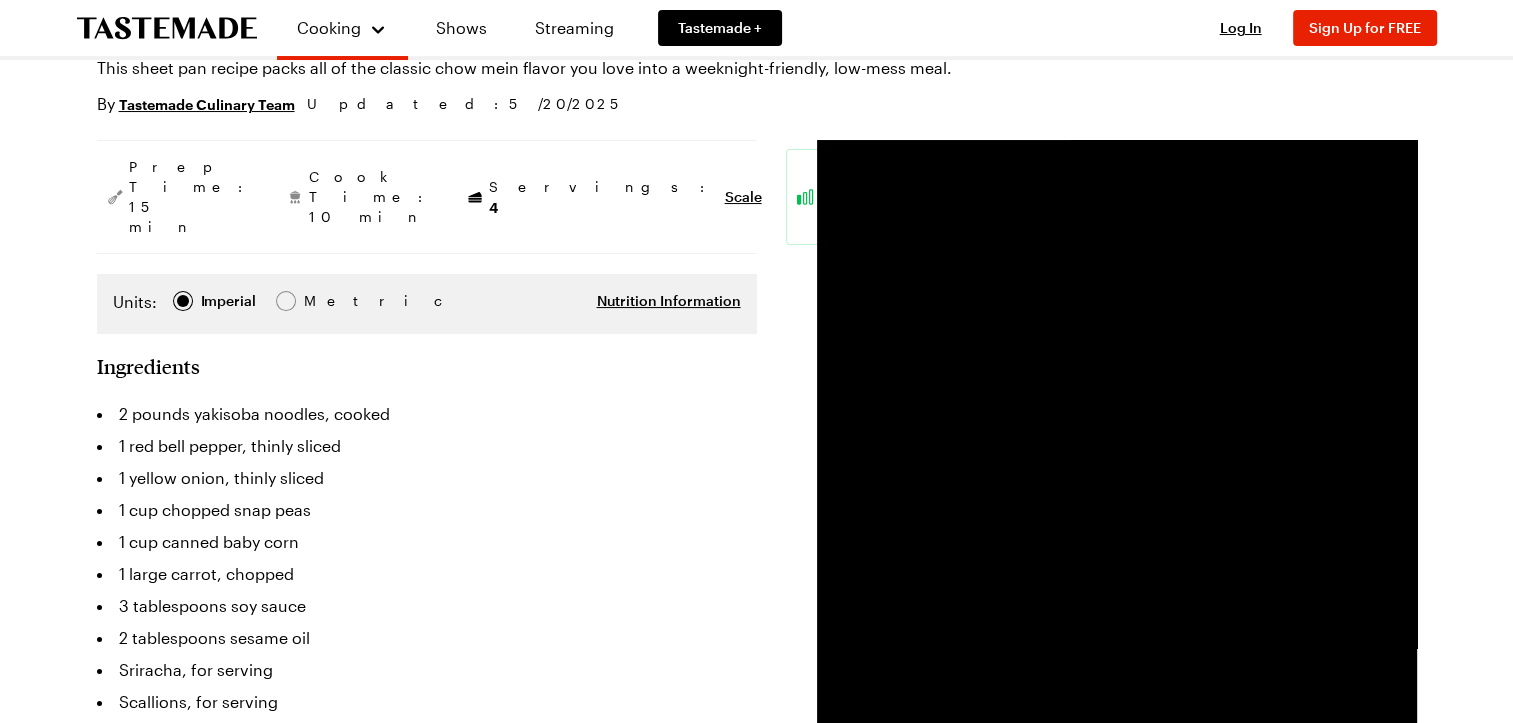 scroll, scrollTop: 100, scrollLeft: 0, axis: vertical 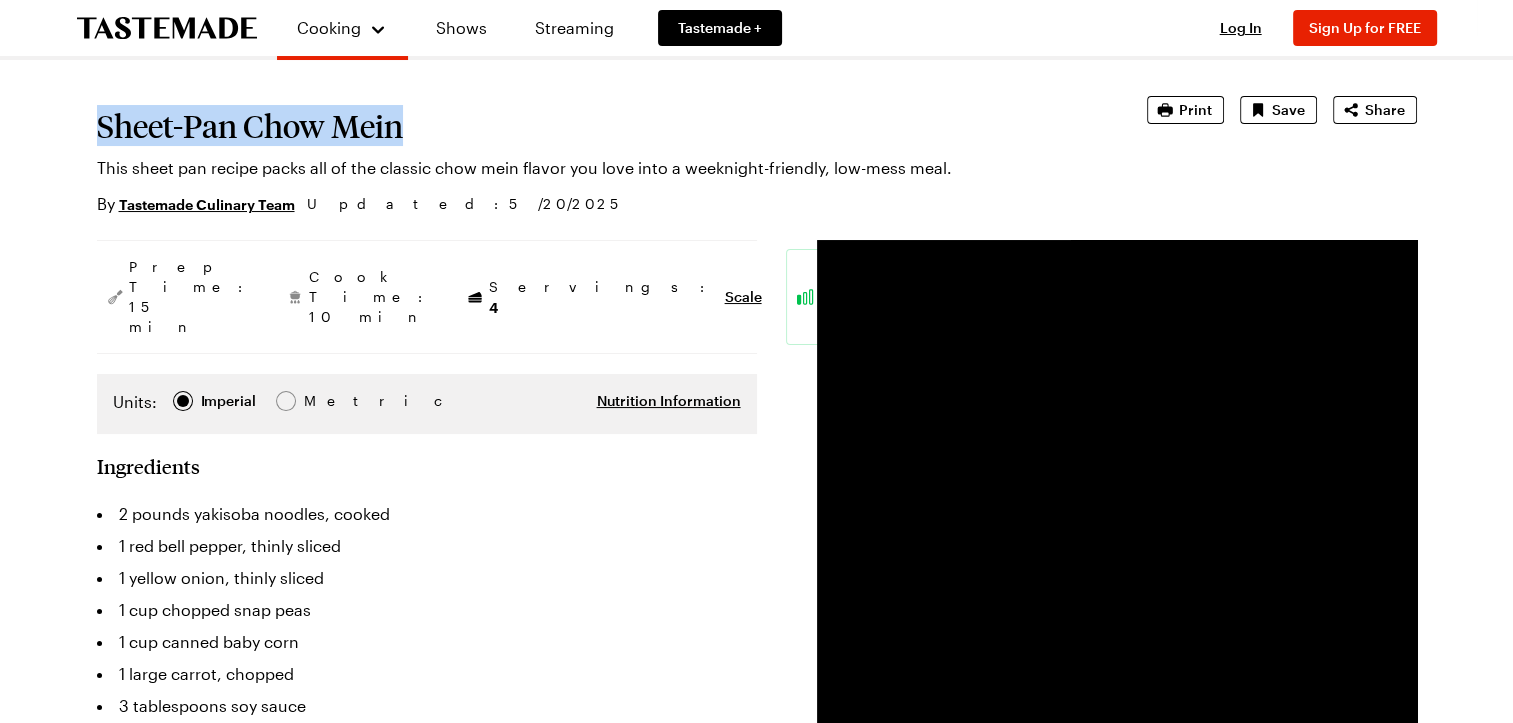 drag, startPoint x: 416, startPoint y: 129, endPoint x: 100, endPoint y: 131, distance: 316.00632 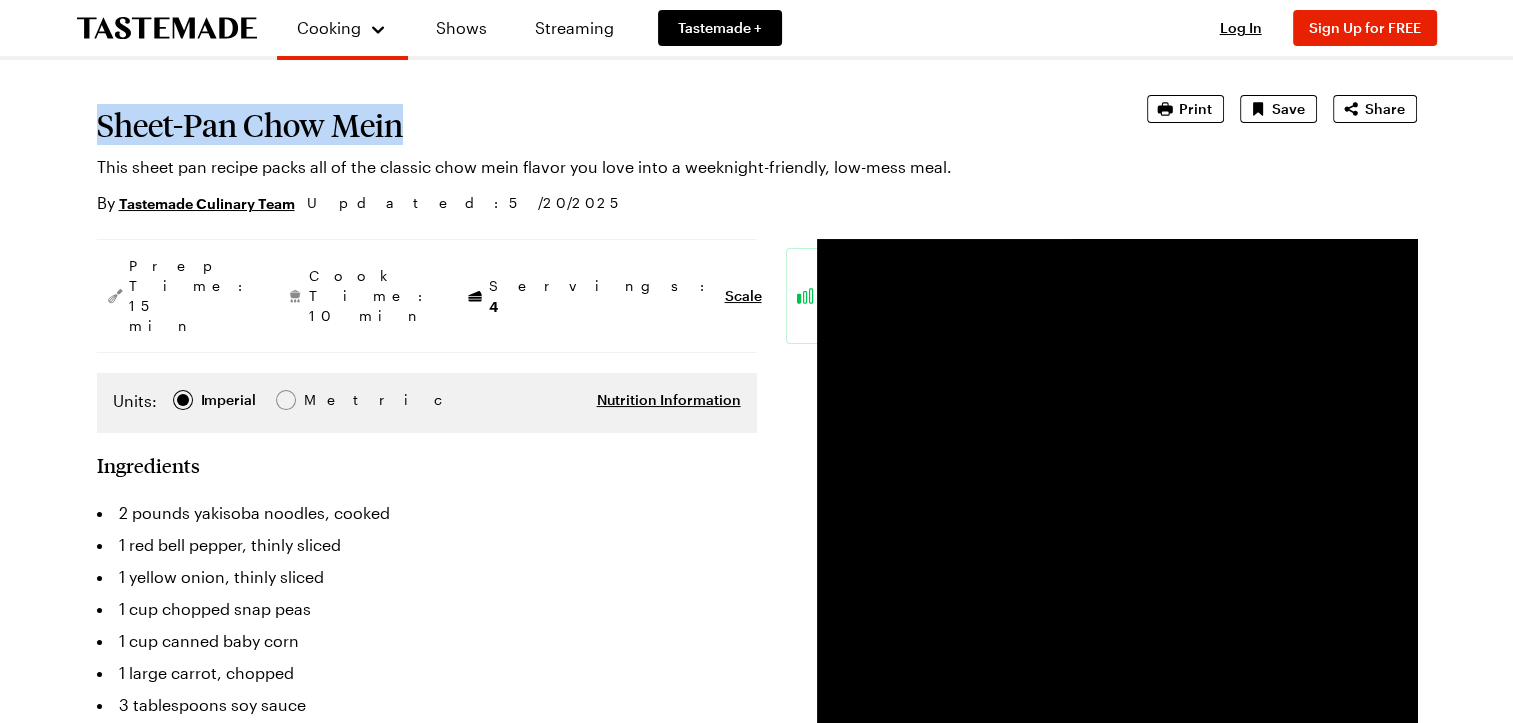 scroll, scrollTop: 100, scrollLeft: 0, axis: vertical 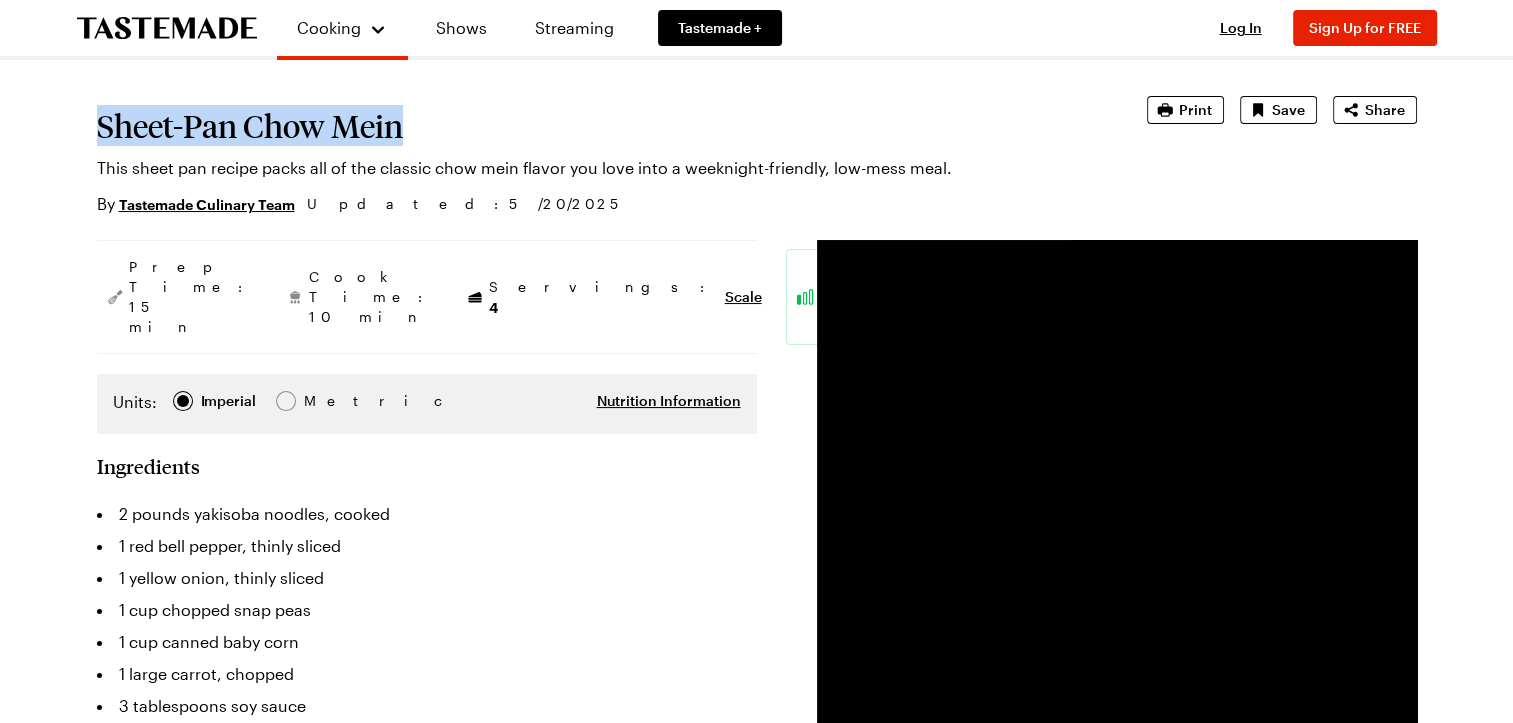 copy on "Sheet-Pan Chow Mein" 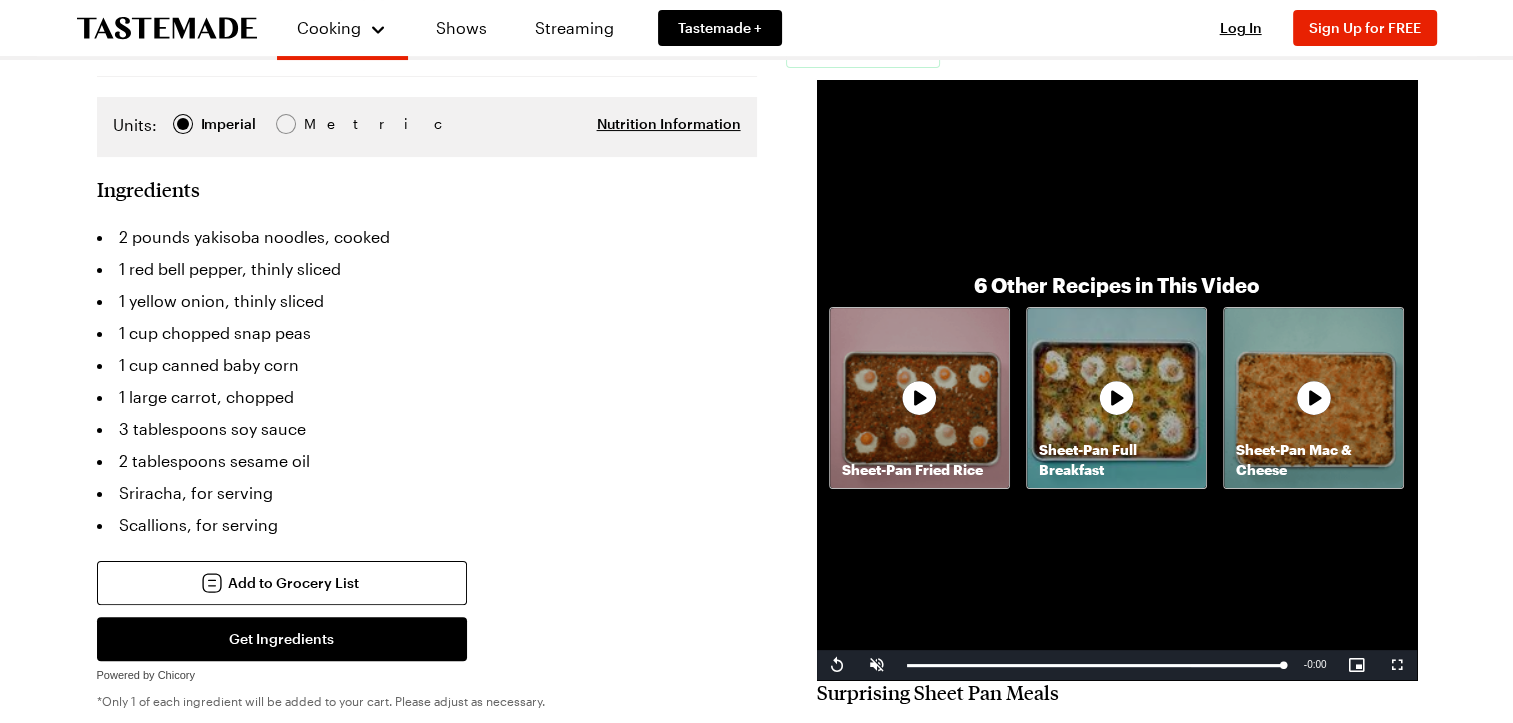 scroll, scrollTop: 400, scrollLeft: 0, axis: vertical 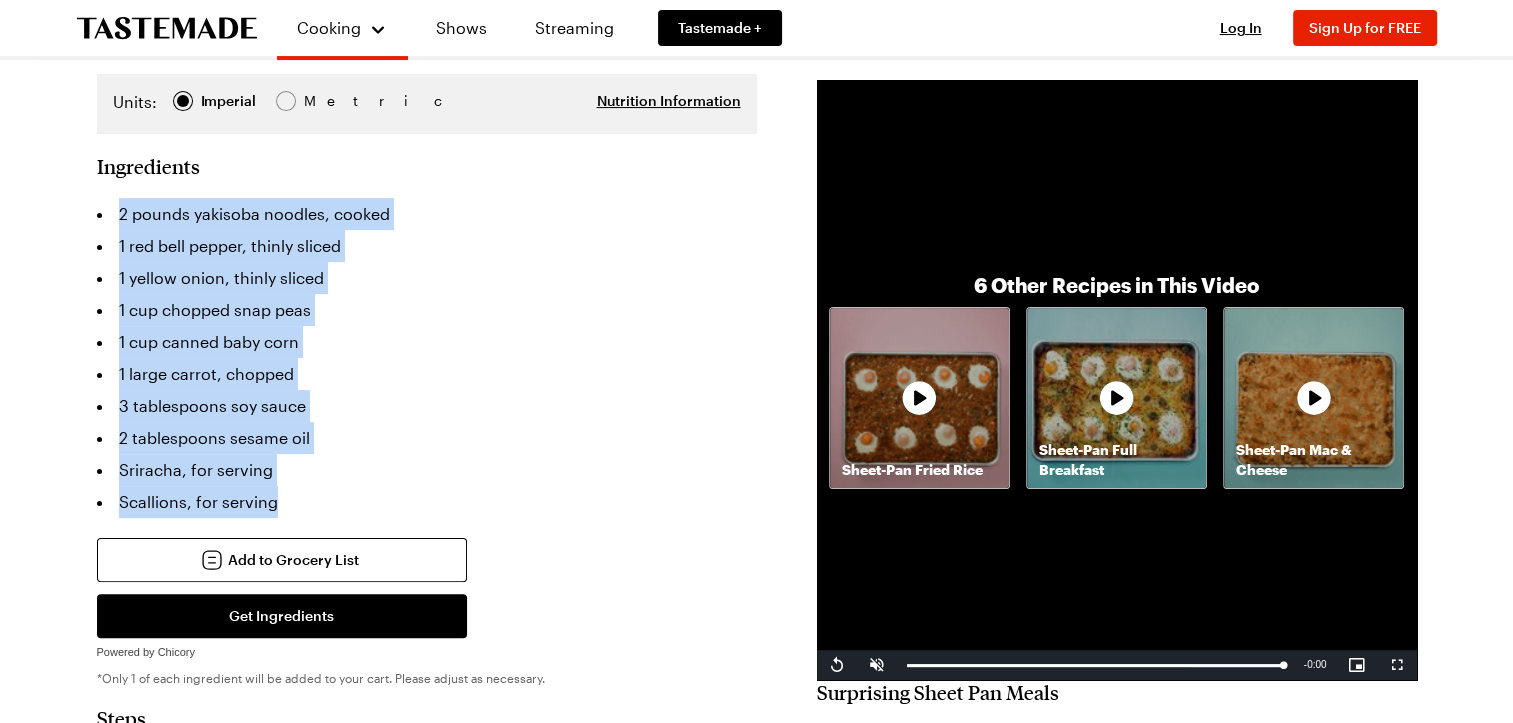 drag, startPoint x: 311, startPoint y: 446, endPoint x: 27, endPoint y: 154, distance: 407.3328 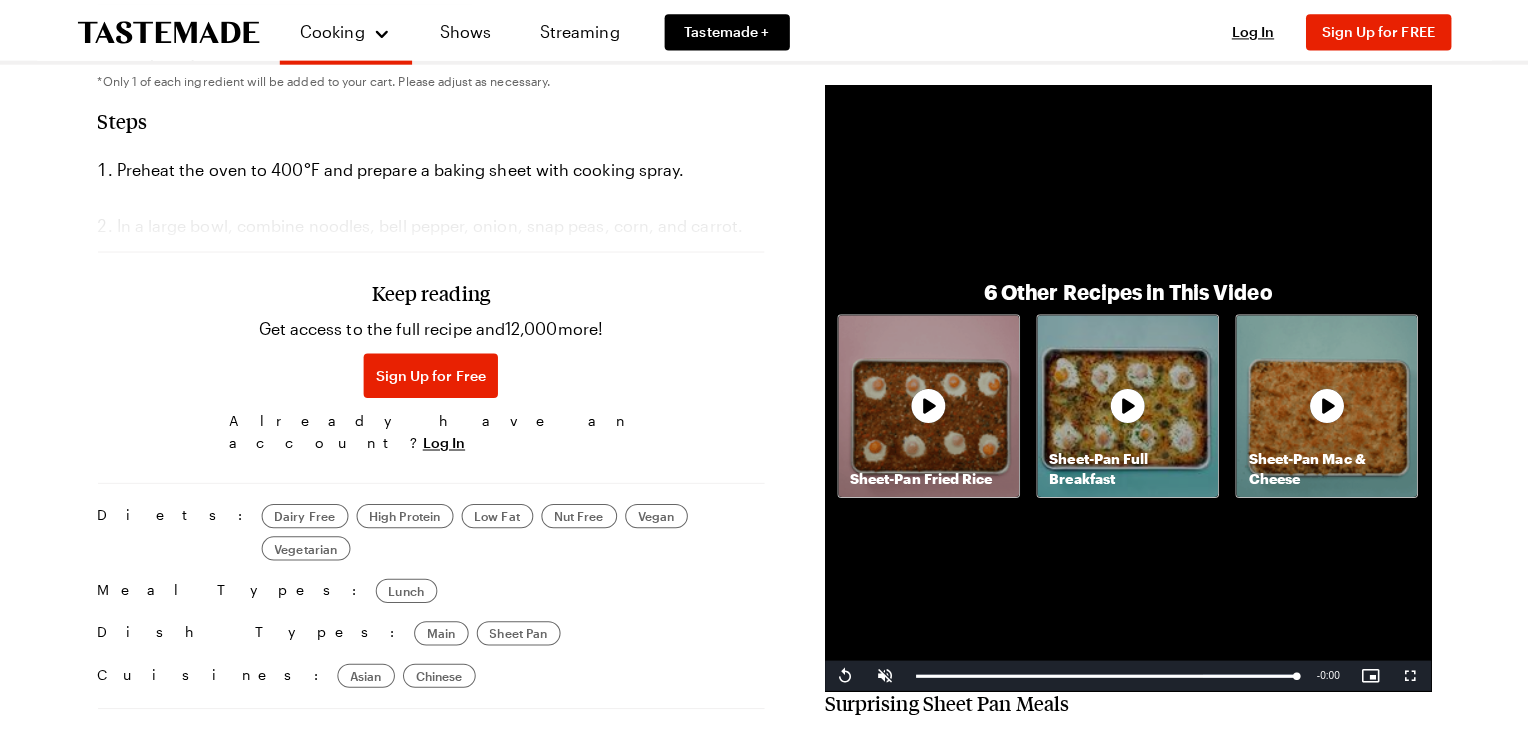 scroll, scrollTop: 1000, scrollLeft: 0, axis: vertical 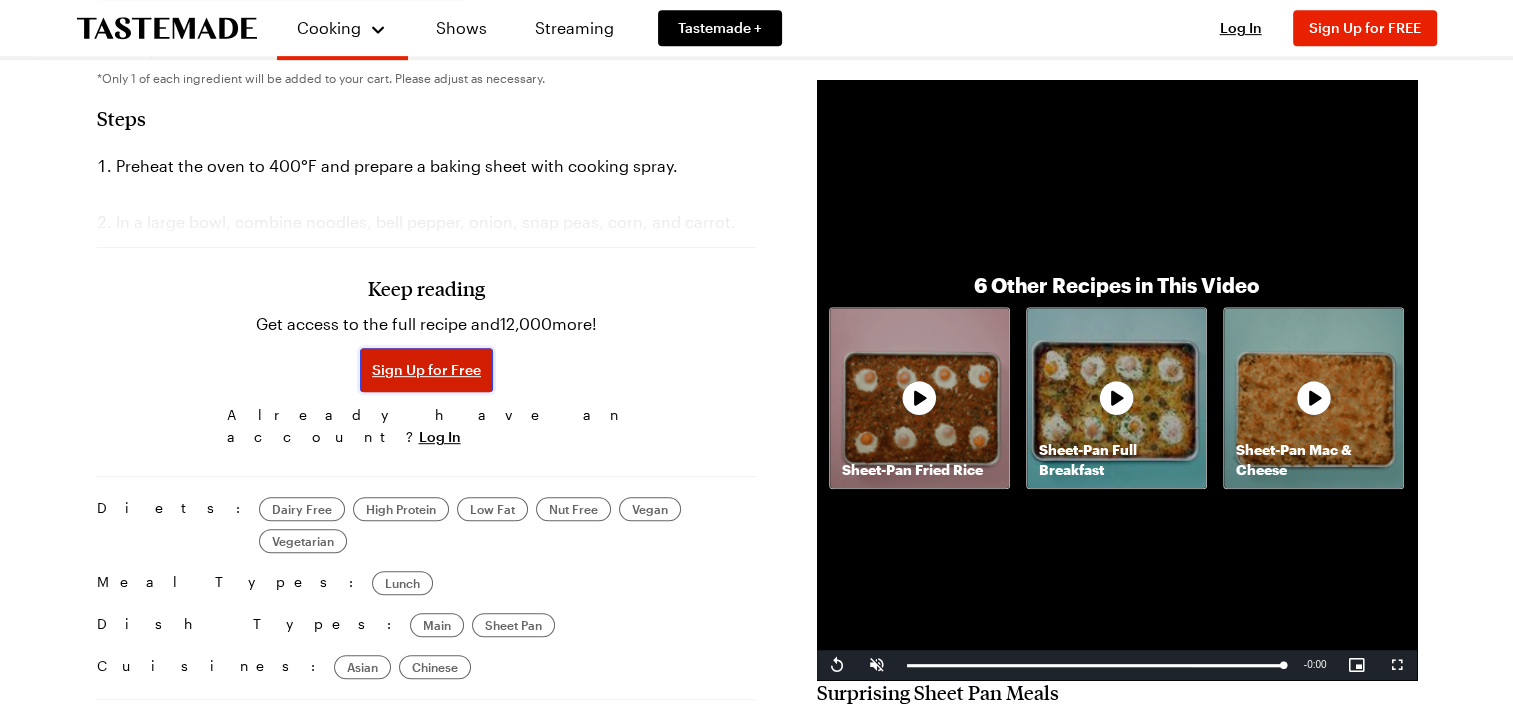 click on "Sign Up for Free" at bounding box center (426, 370) 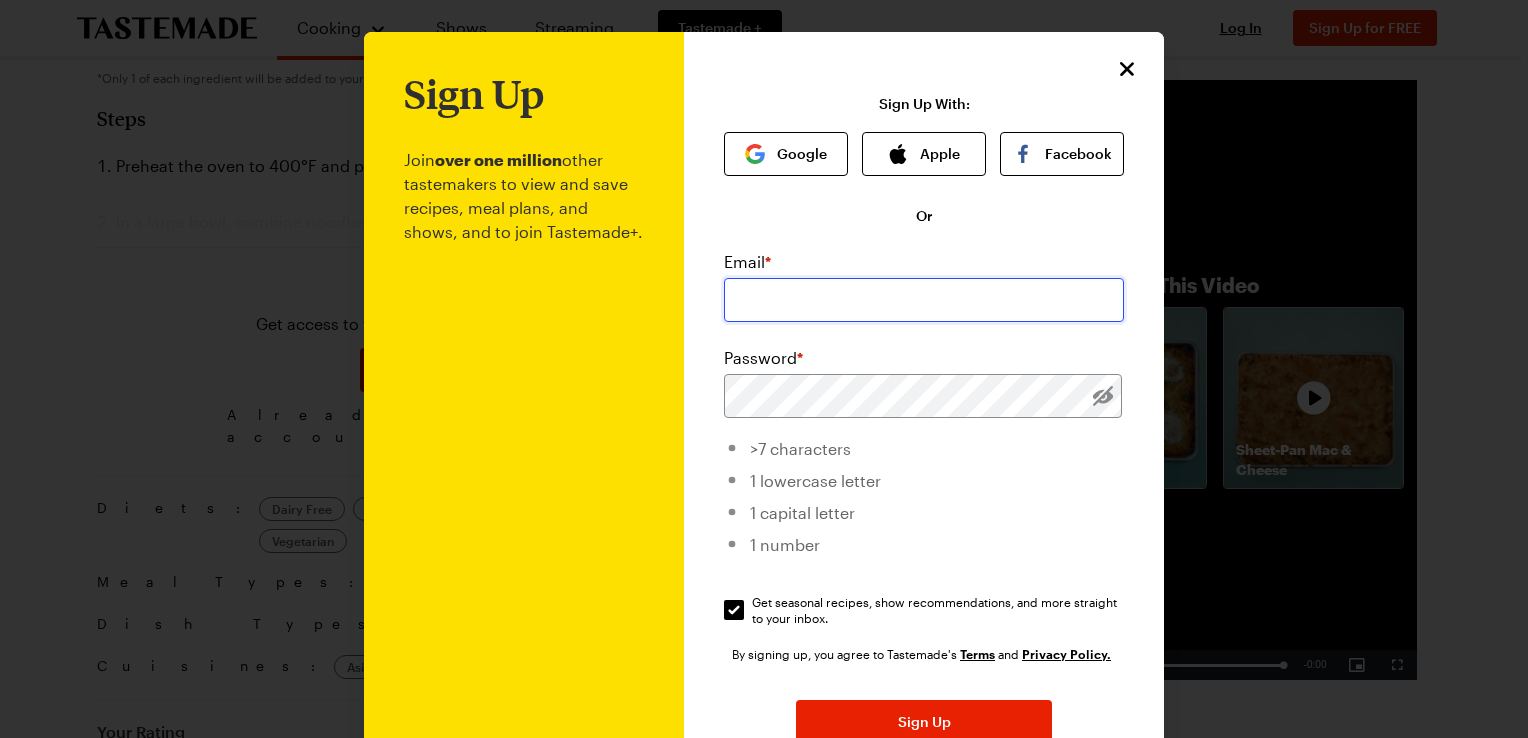 click at bounding box center (924, 300) 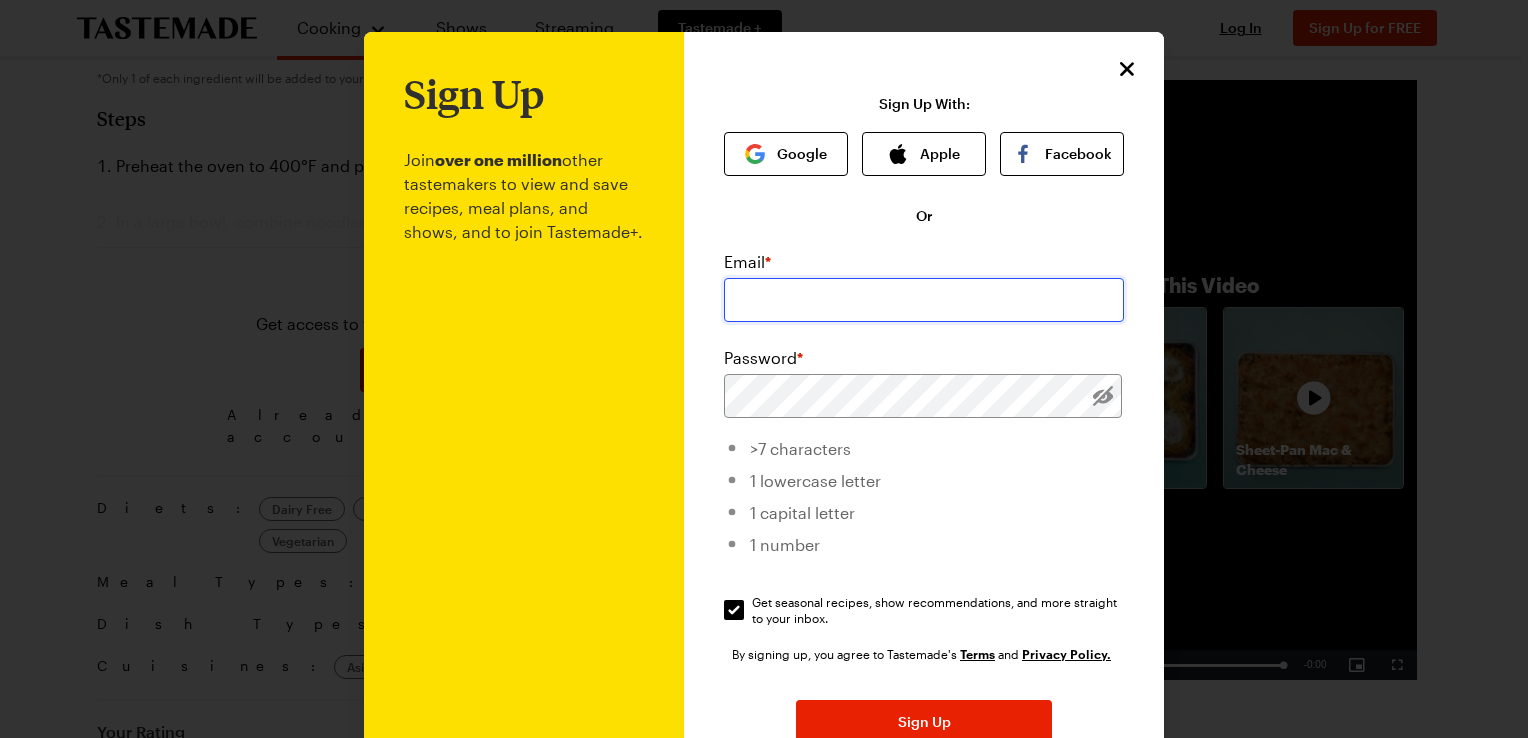 type on "[USERNAME]@[example.com]" 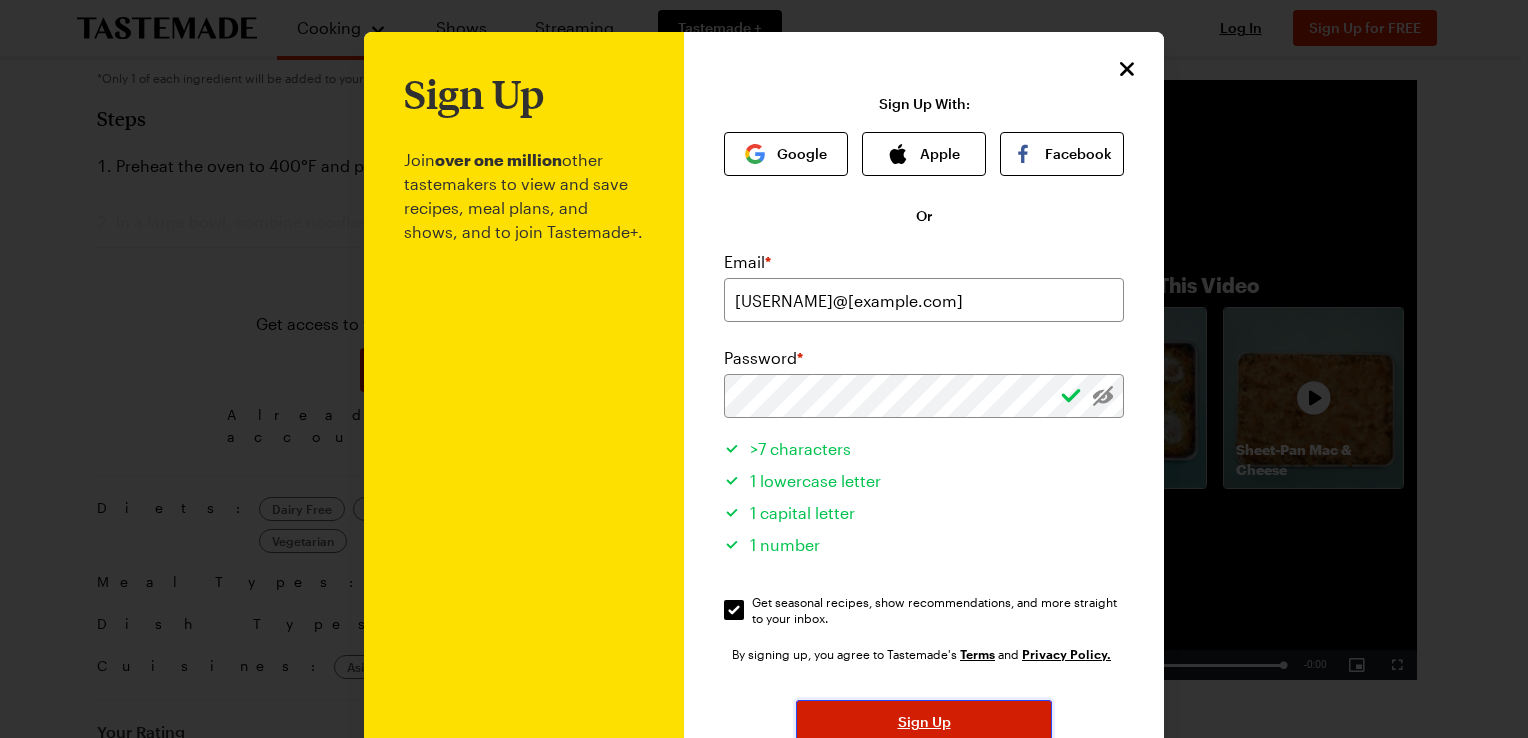 click on "Sign Up" at bounding box center [924, 722] 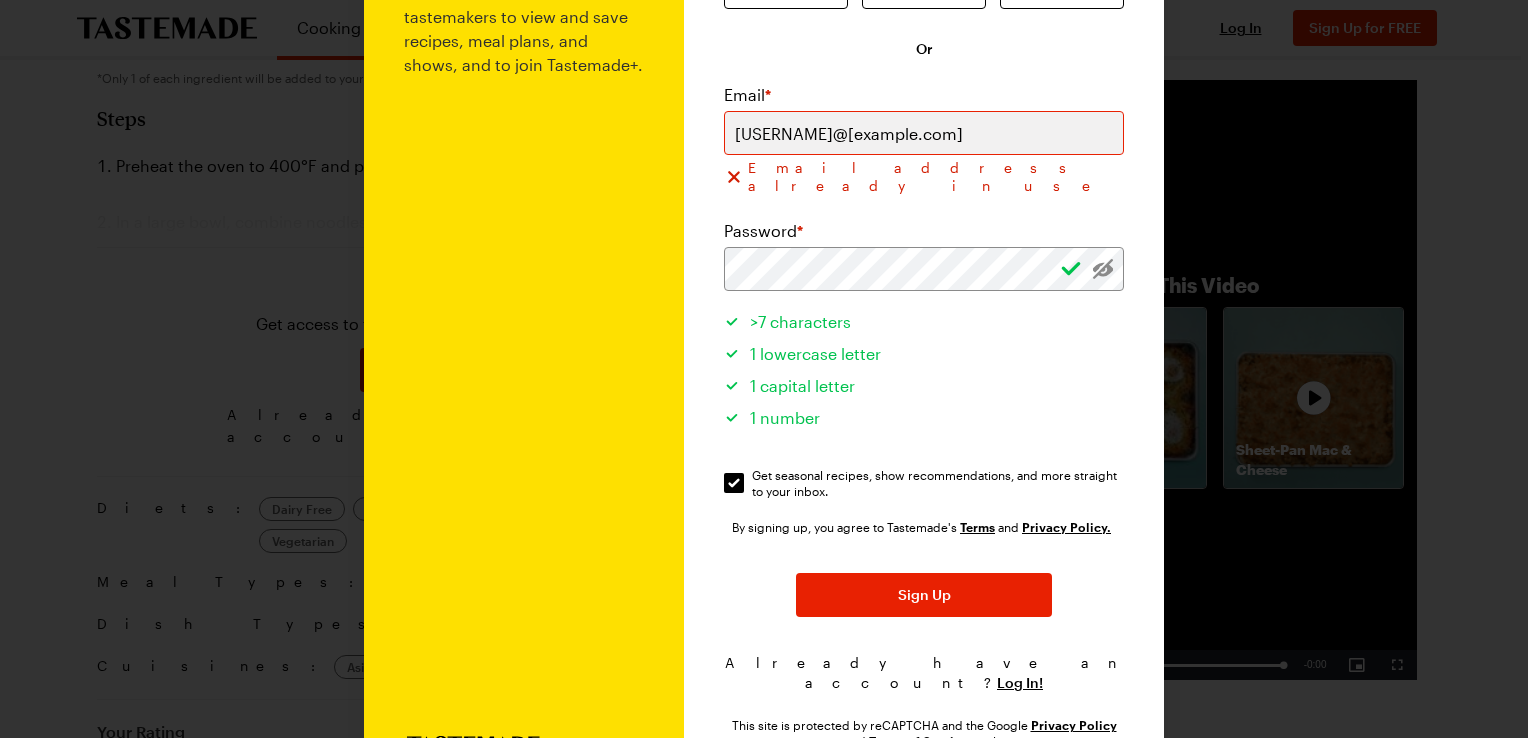 scroll, scrollTop: 200, scrollLeft: 0, axis: vertical 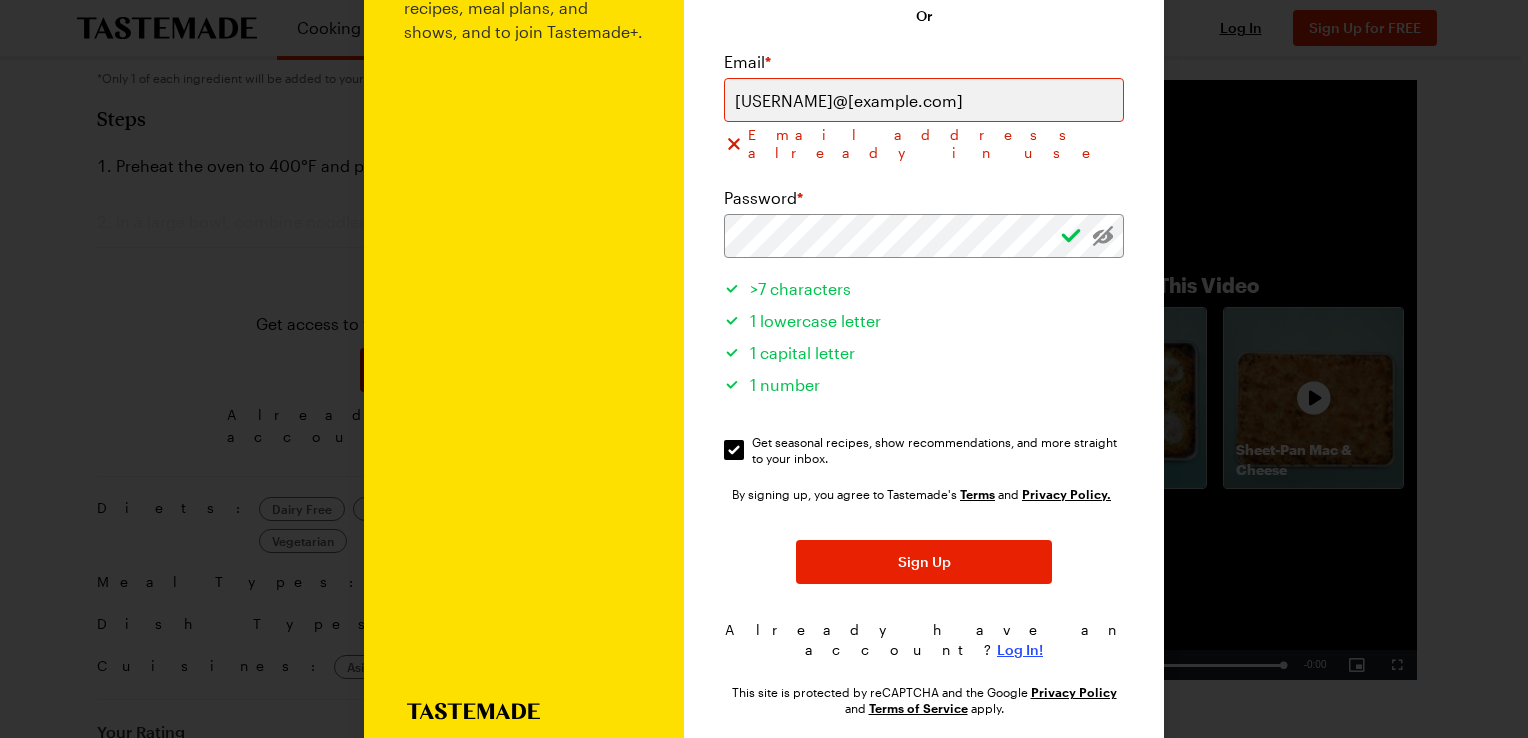 click on "Log In!" at bounding box center [1020, 650] 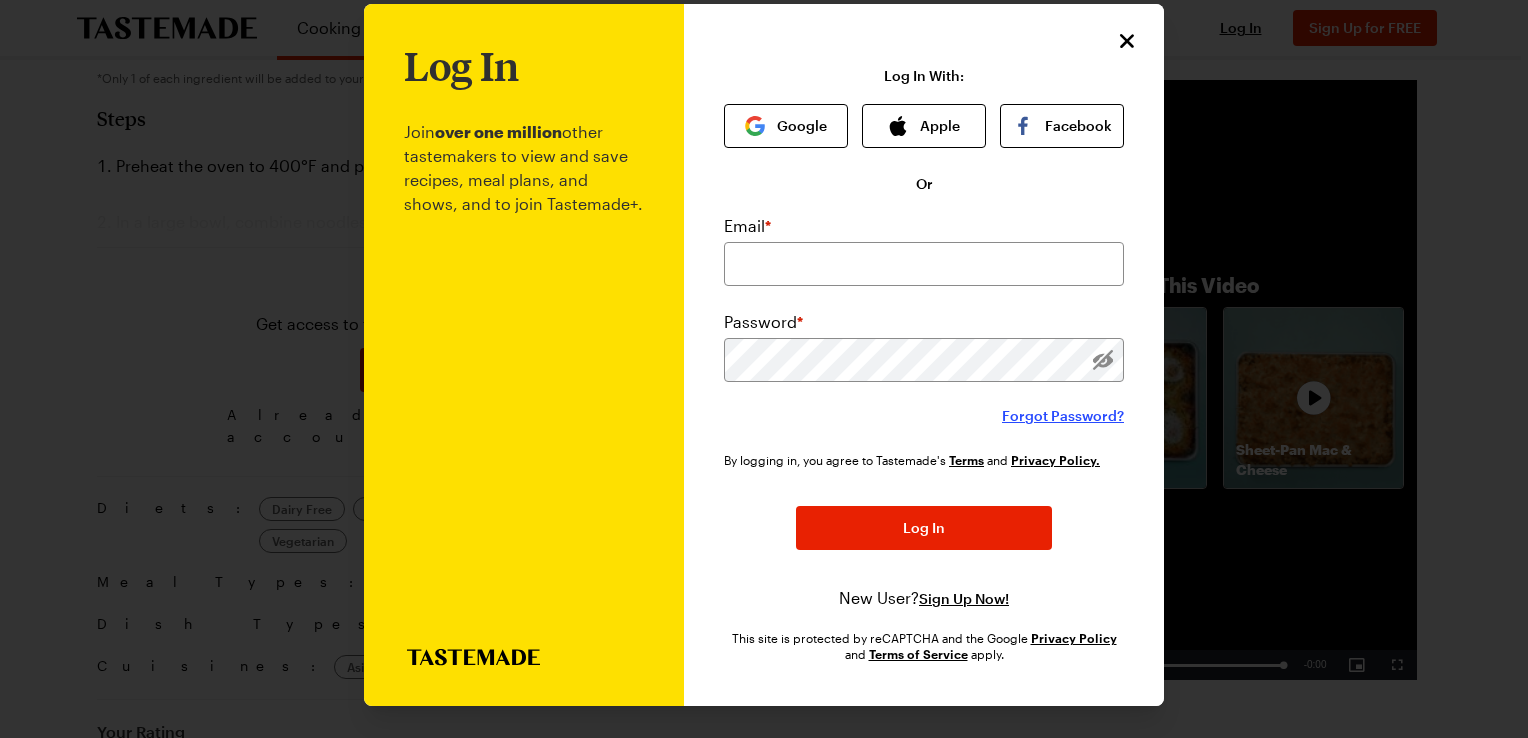 click on "Forgot Password?" at bounding box center (1063, 416) 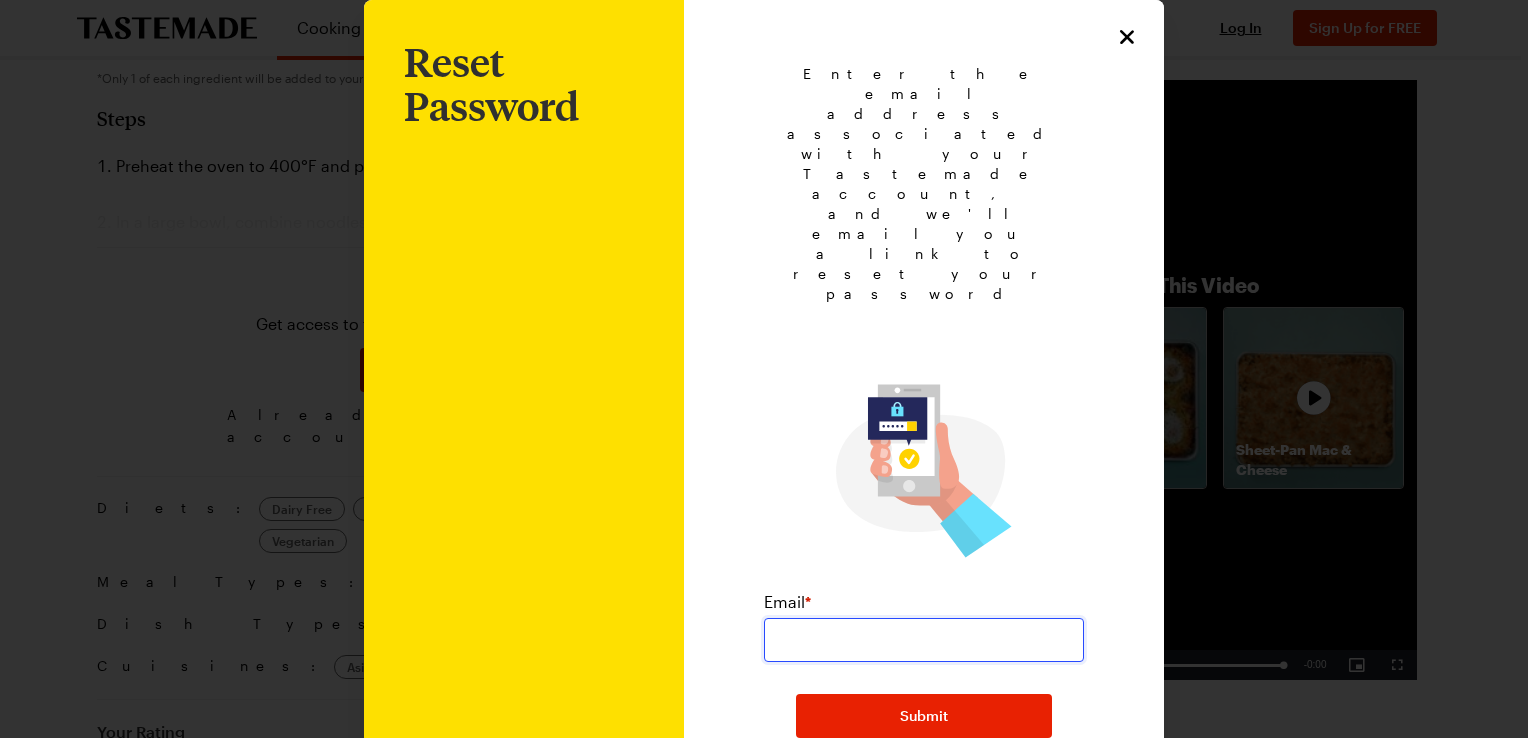 click at bounding box center (924, 640) 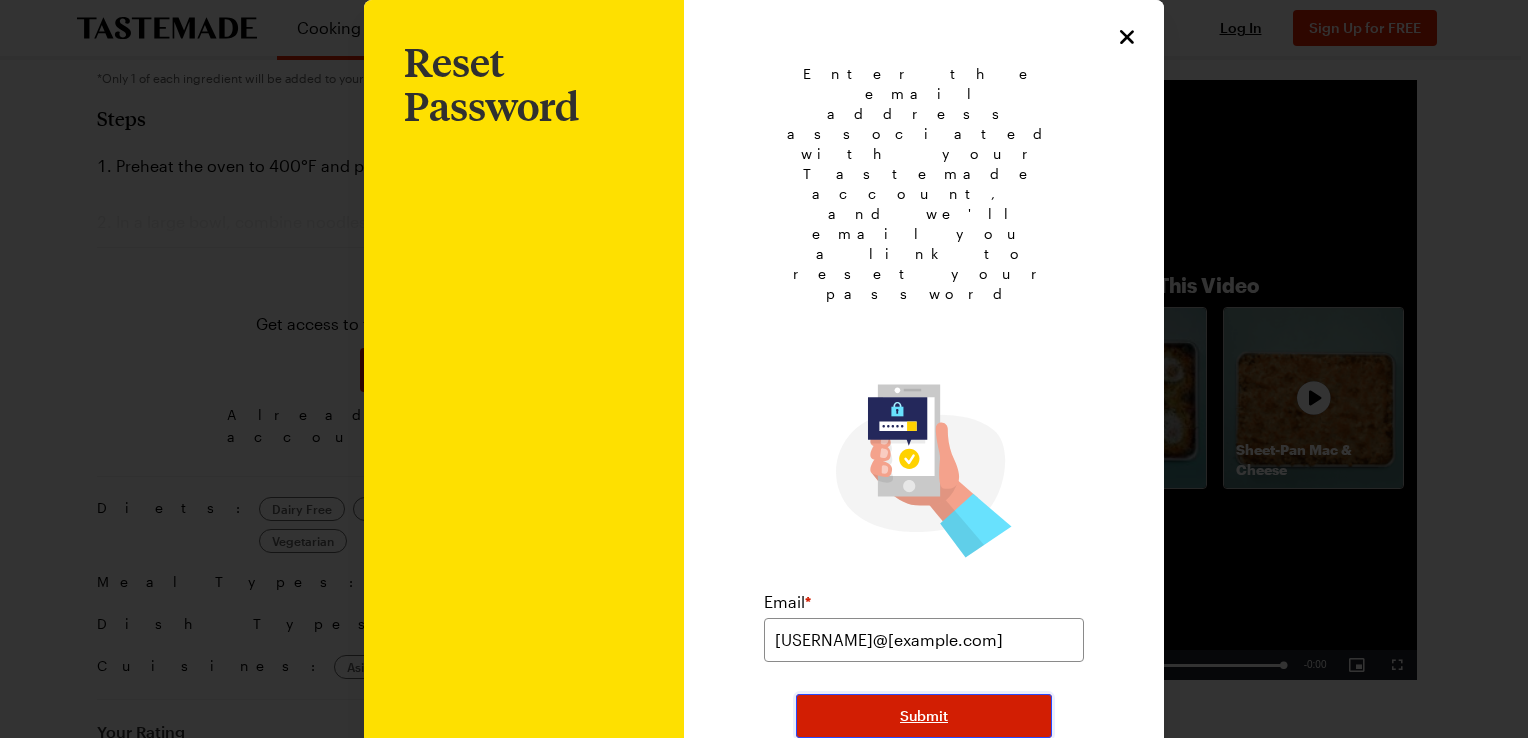 click on "Submit" at bounding box center [924, 716] 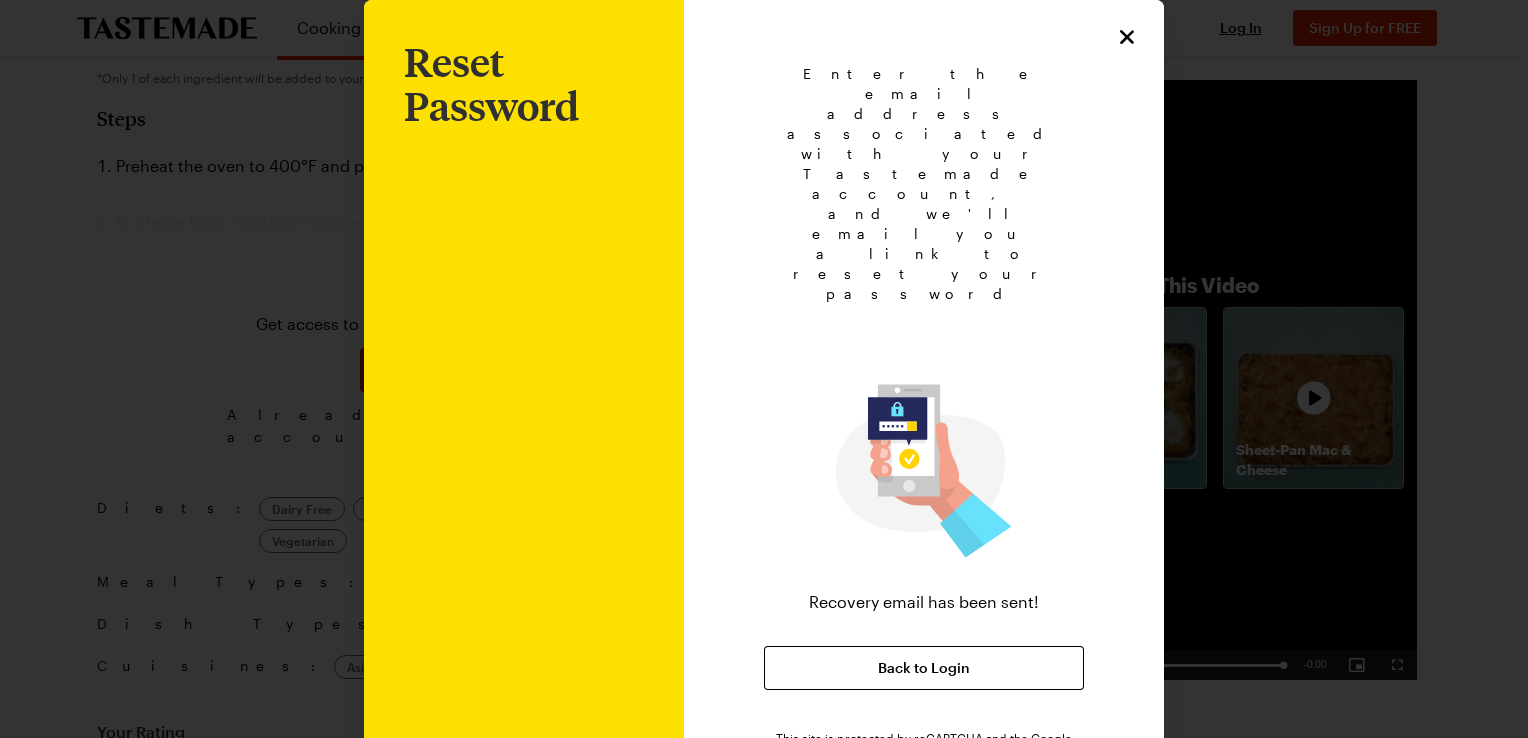 scroll, scrollTop: 0, scrollLeft: 0, axis: both 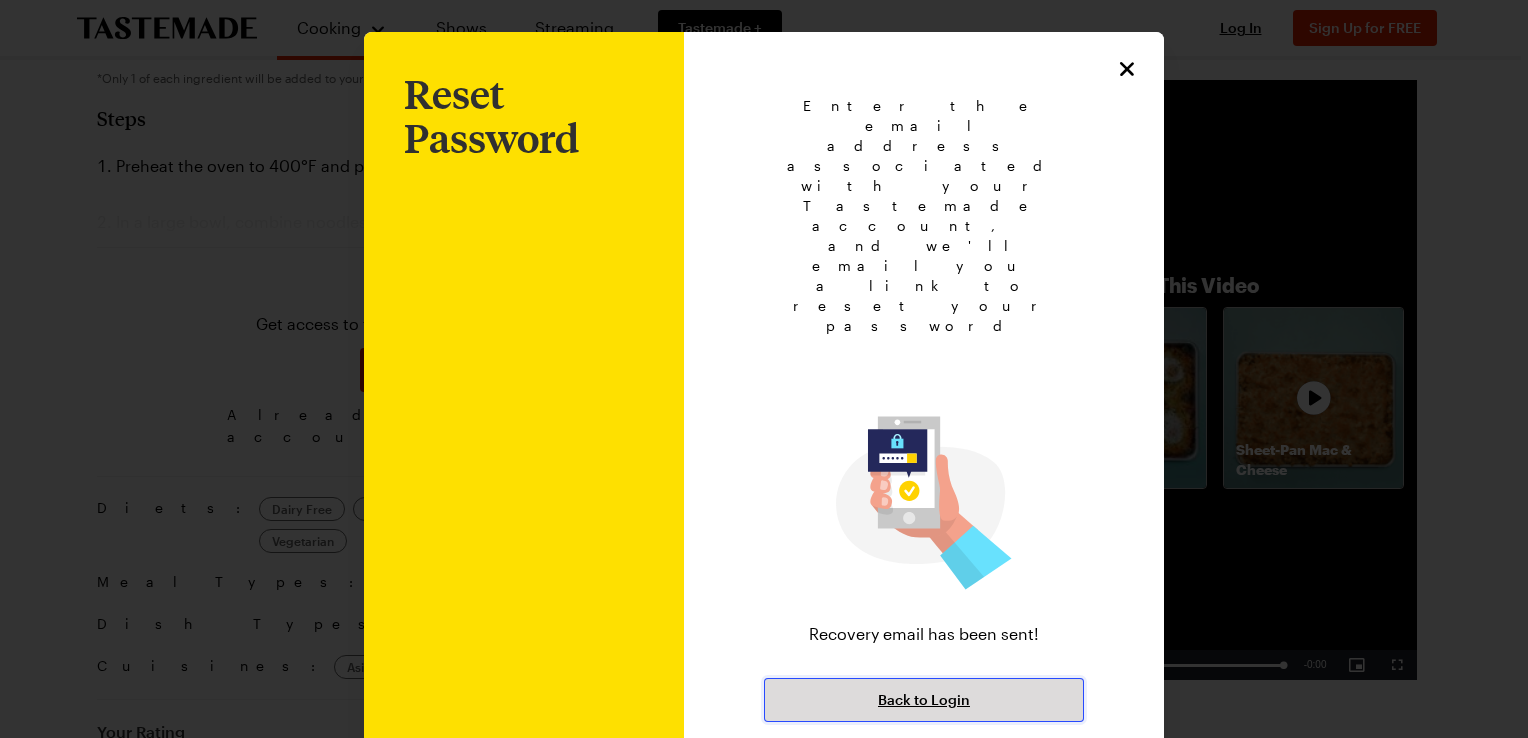 click on "Back to Login" at bounding box center (924, 700) 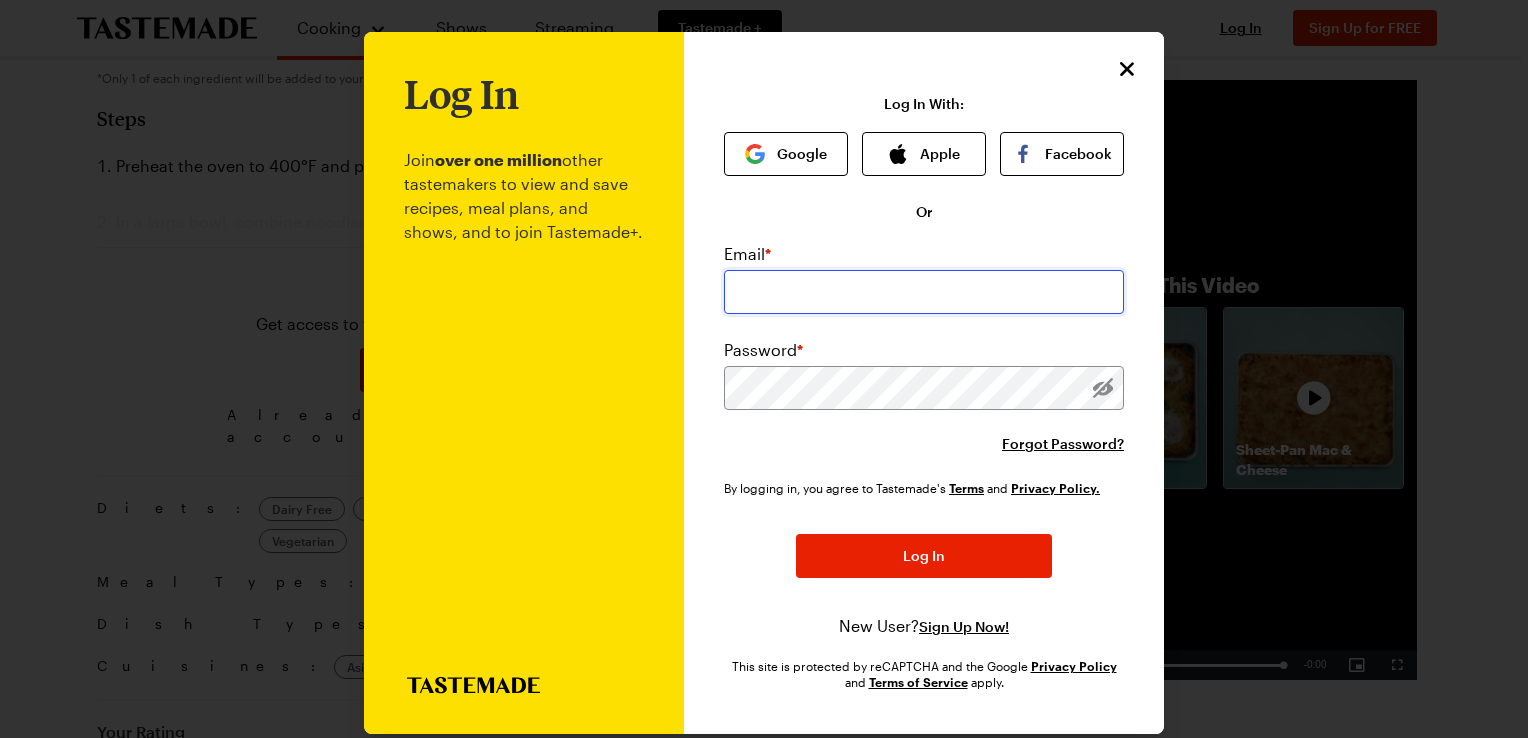 click at bounding box center [924, 292] 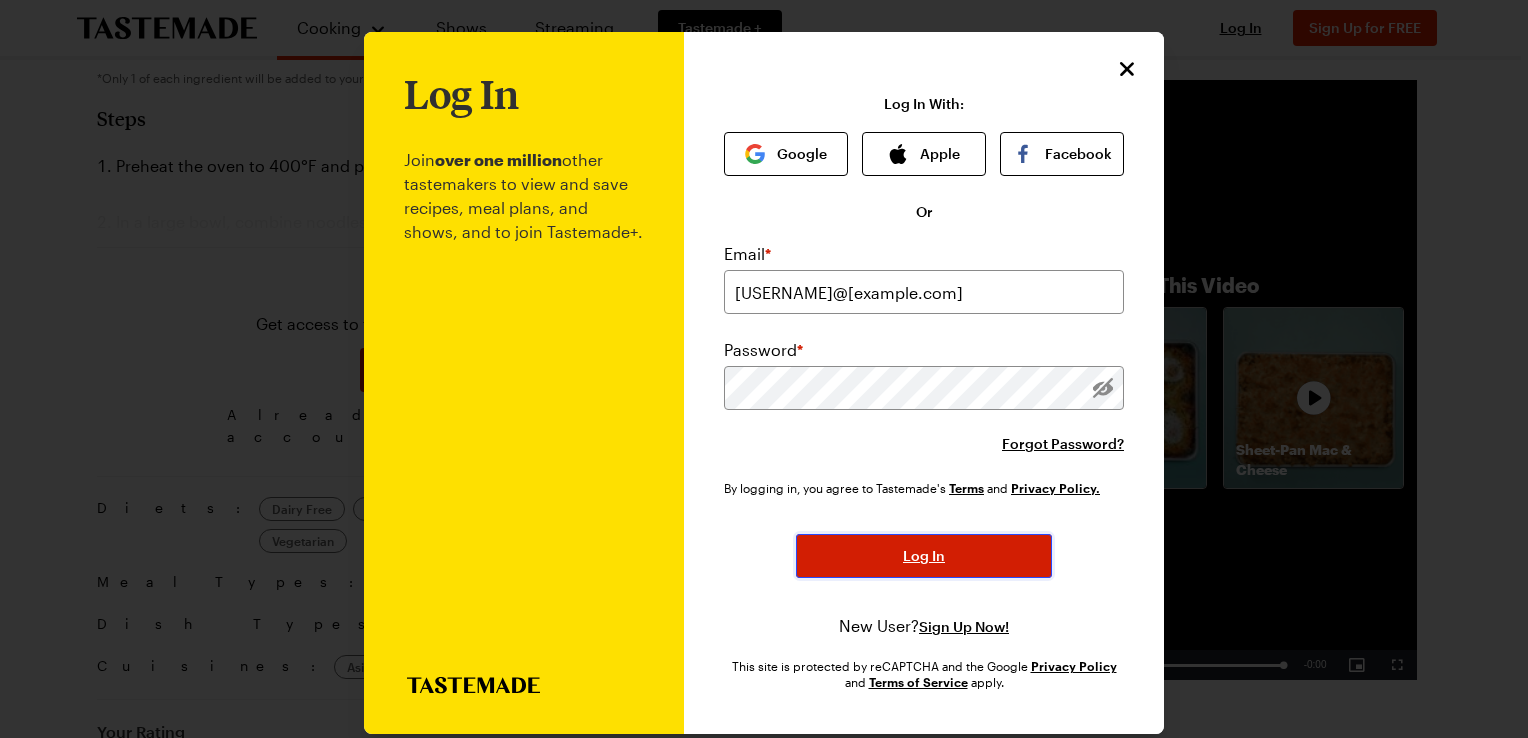 click on "Log In" at bounding box center [924, 556] 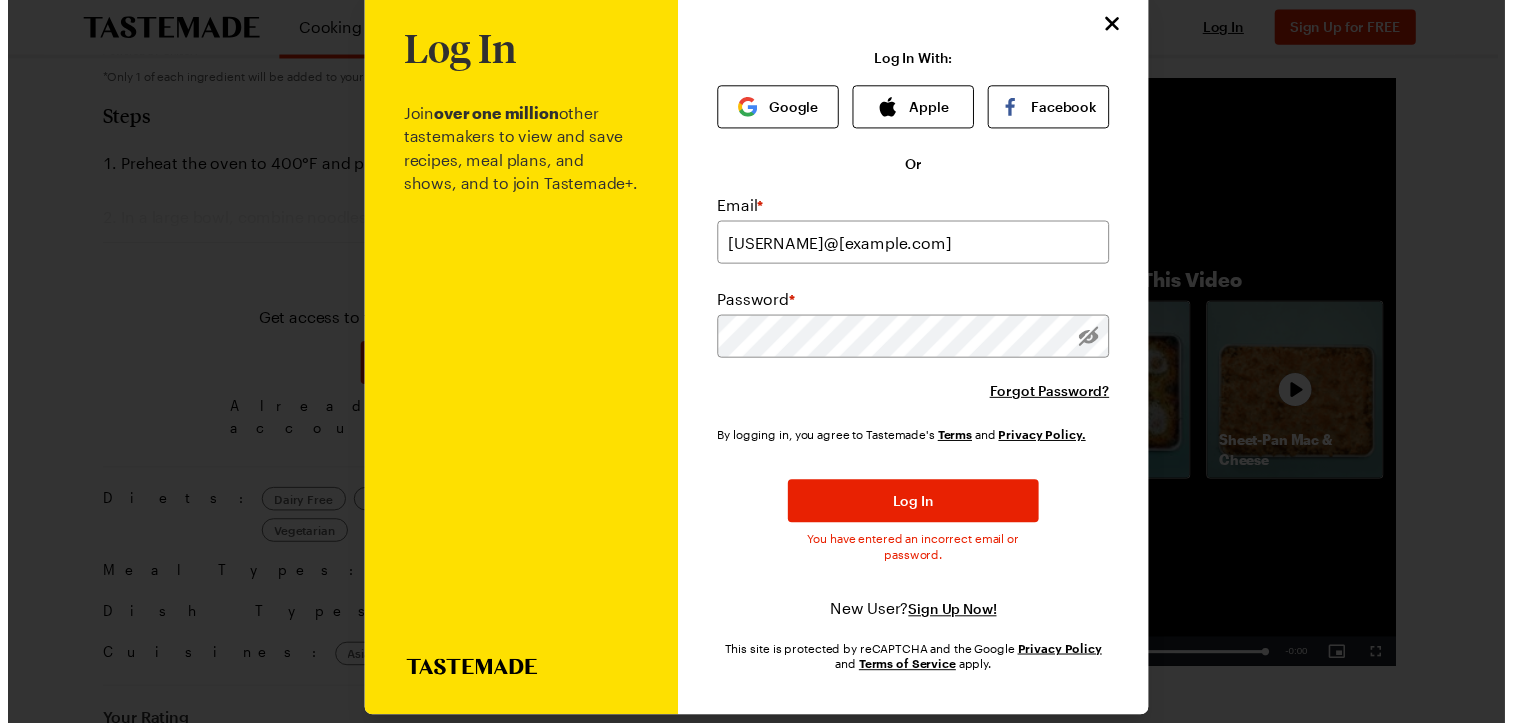scroll, scrollTop: 0, scrollLeft: 0, axis: both 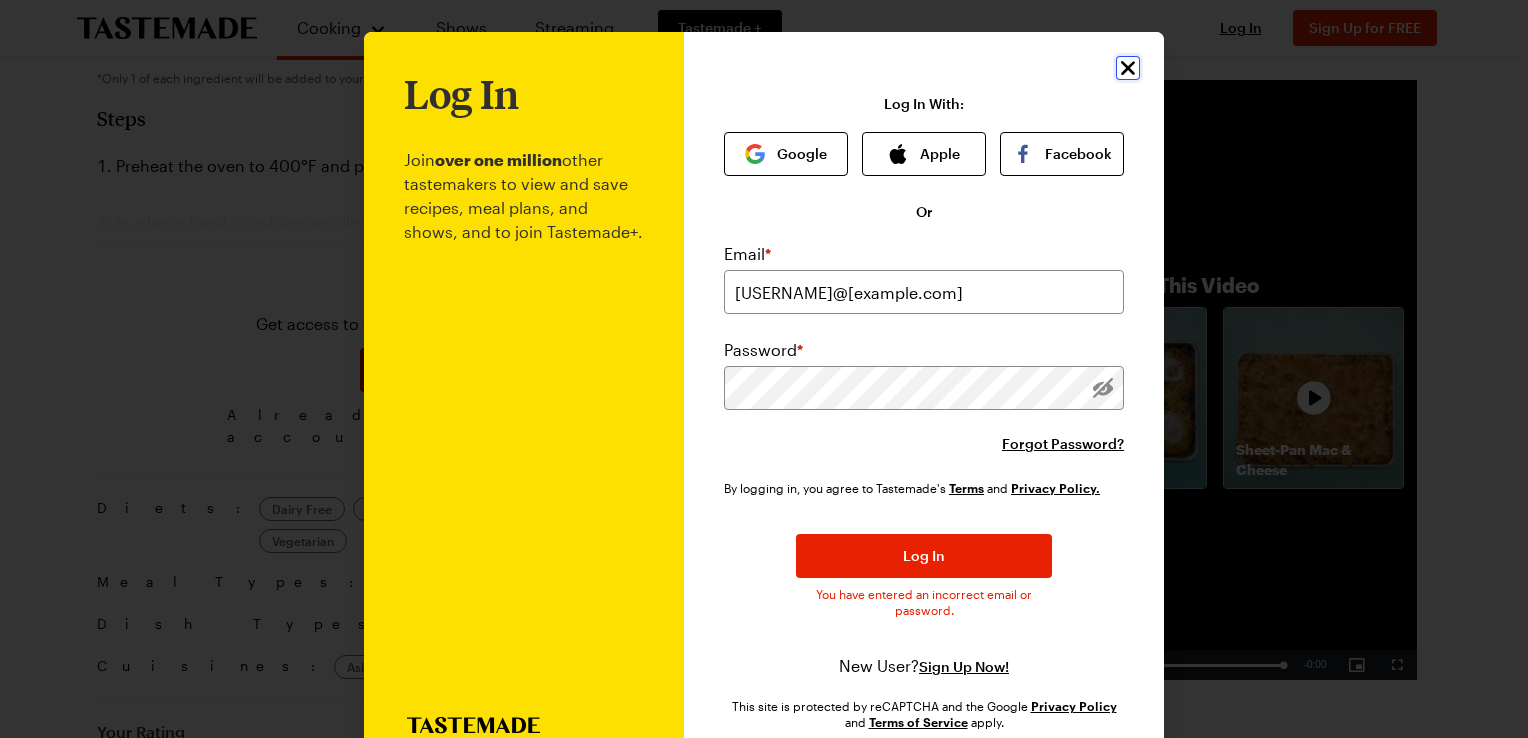 click 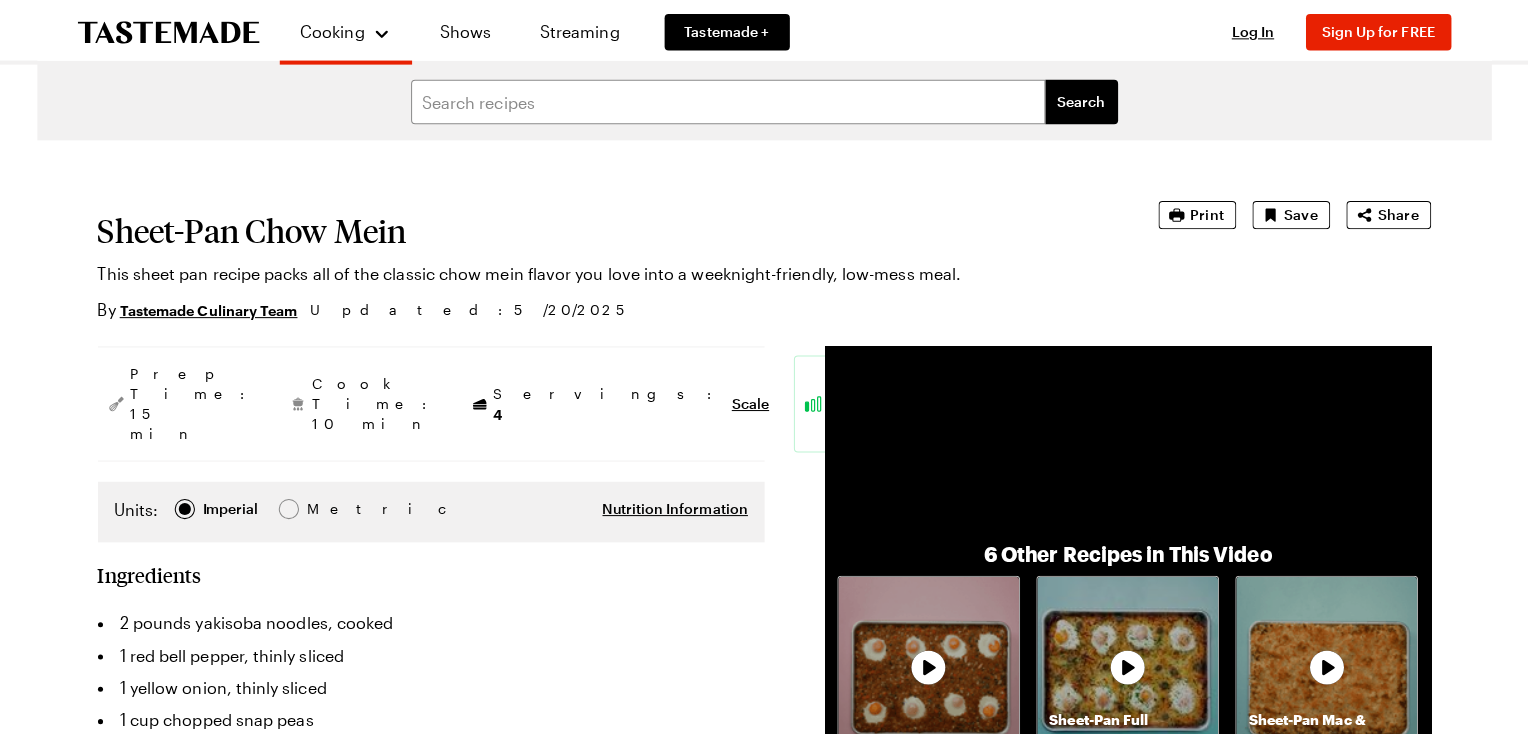 scroll, scrollTop: 0, scrollLeft: 0, axis: both 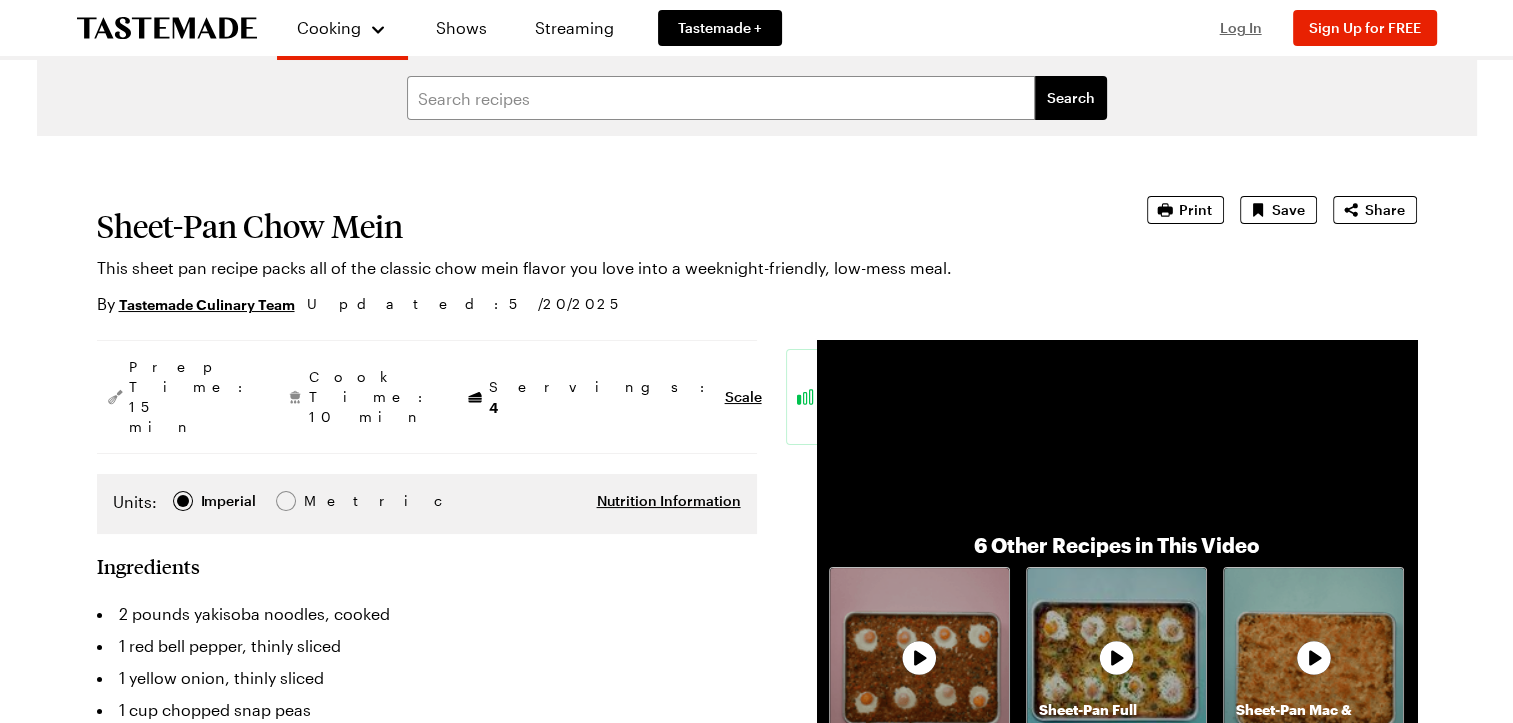 click on "Log In" at bounding box center (1241, 27) 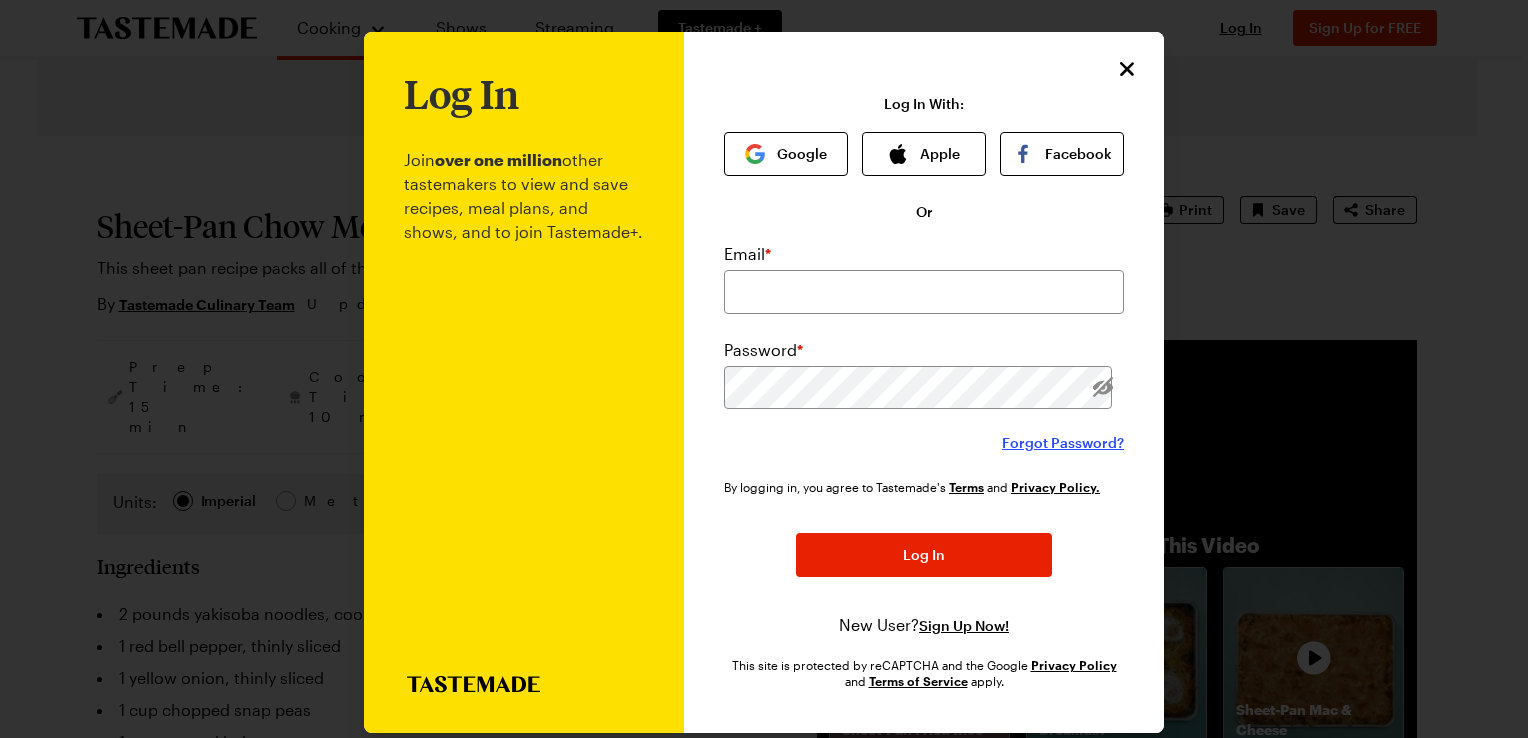 click on "Forgot Password?" at bounding box center [1063, 443] 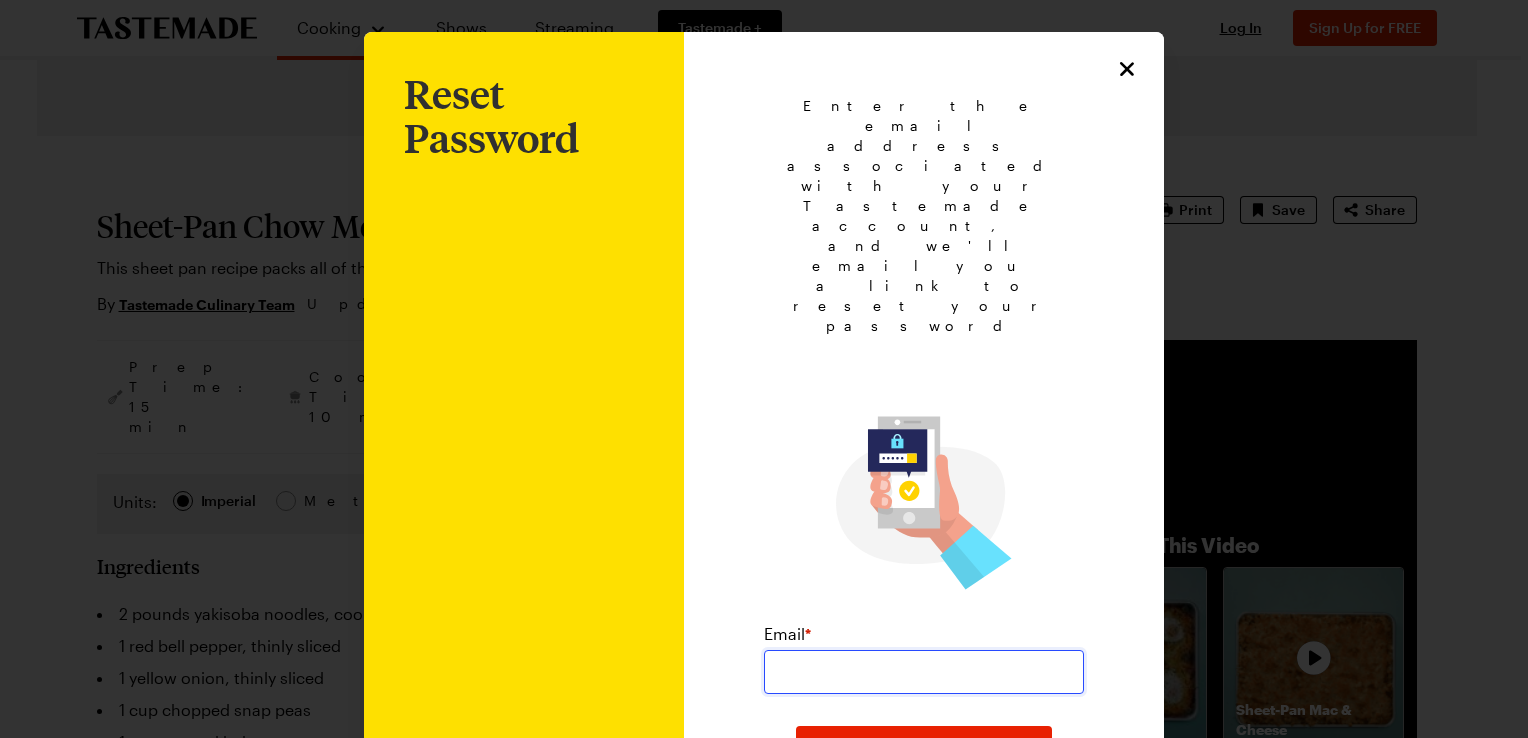 click at bounding box center [924, 672] 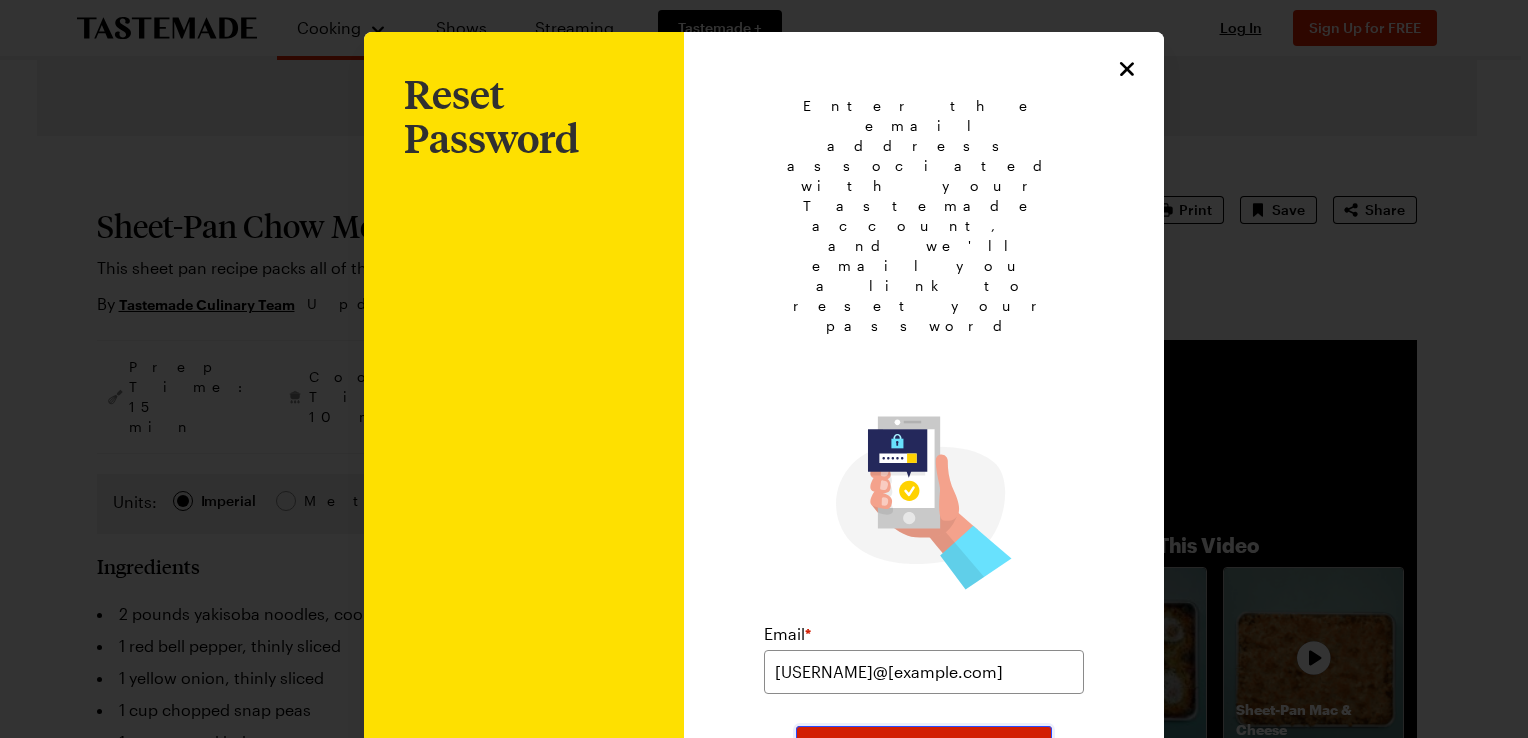 click on "Submit" at bounding box center (924, 748) 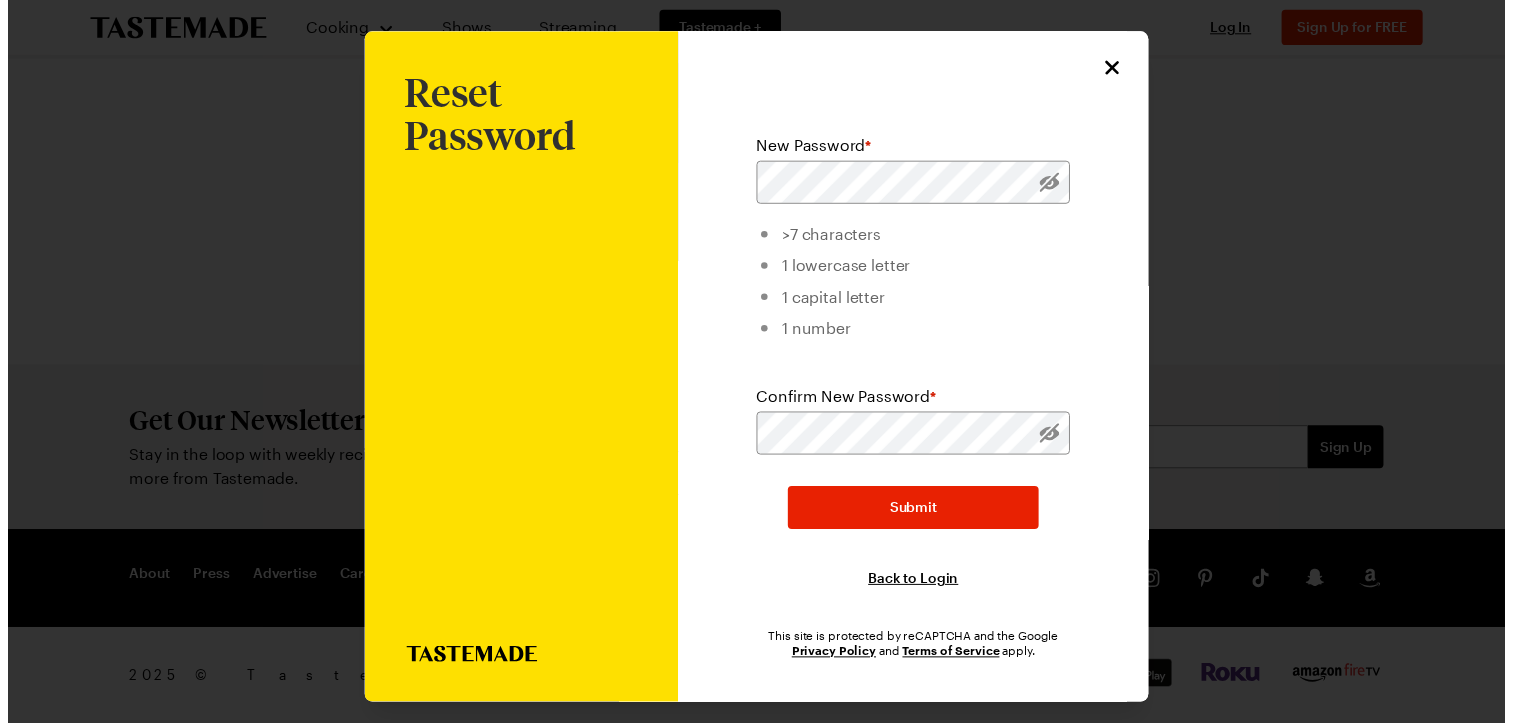 scroll, scrollTop: 0, scrollLeft: 0, axis: both 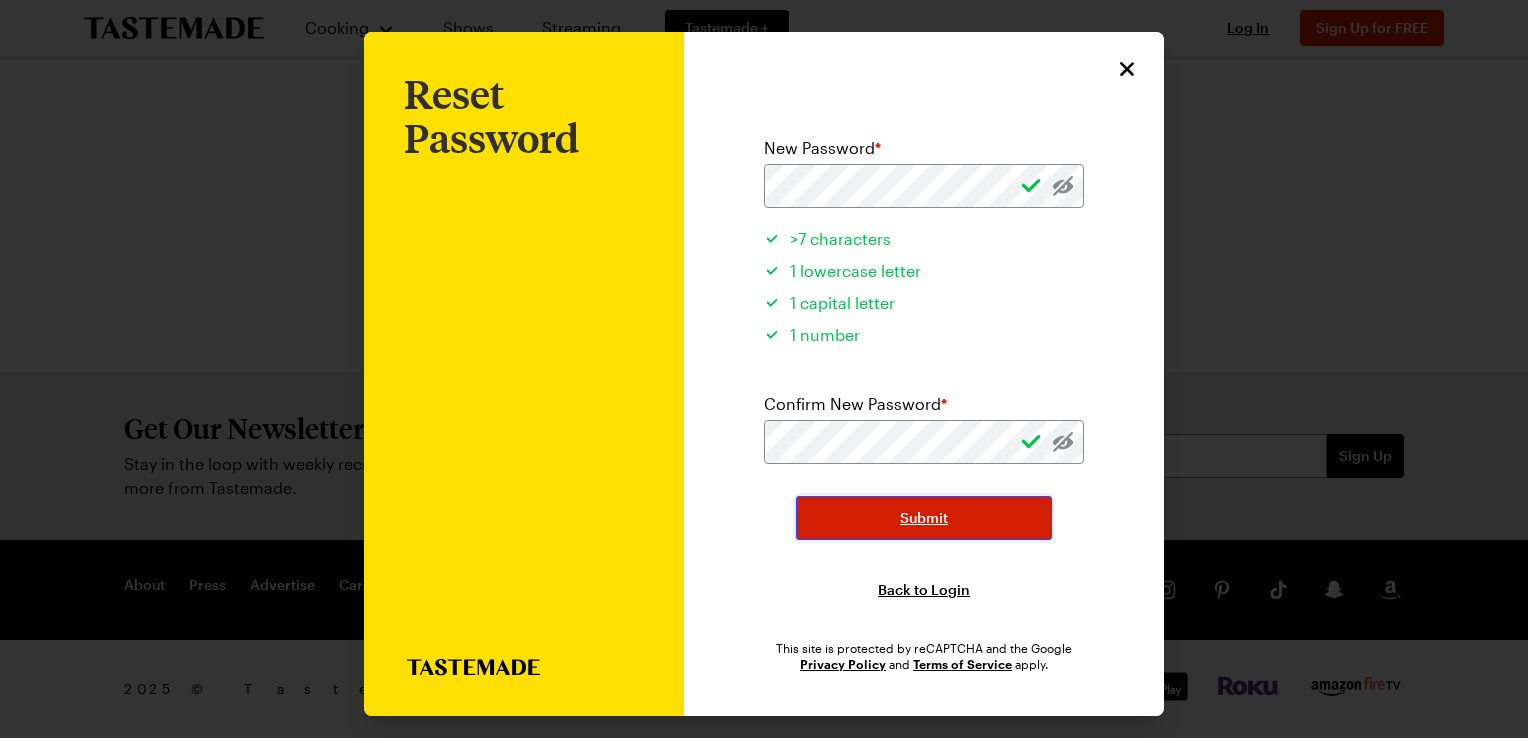 click on "Submit" at bounding box center [924, 518] 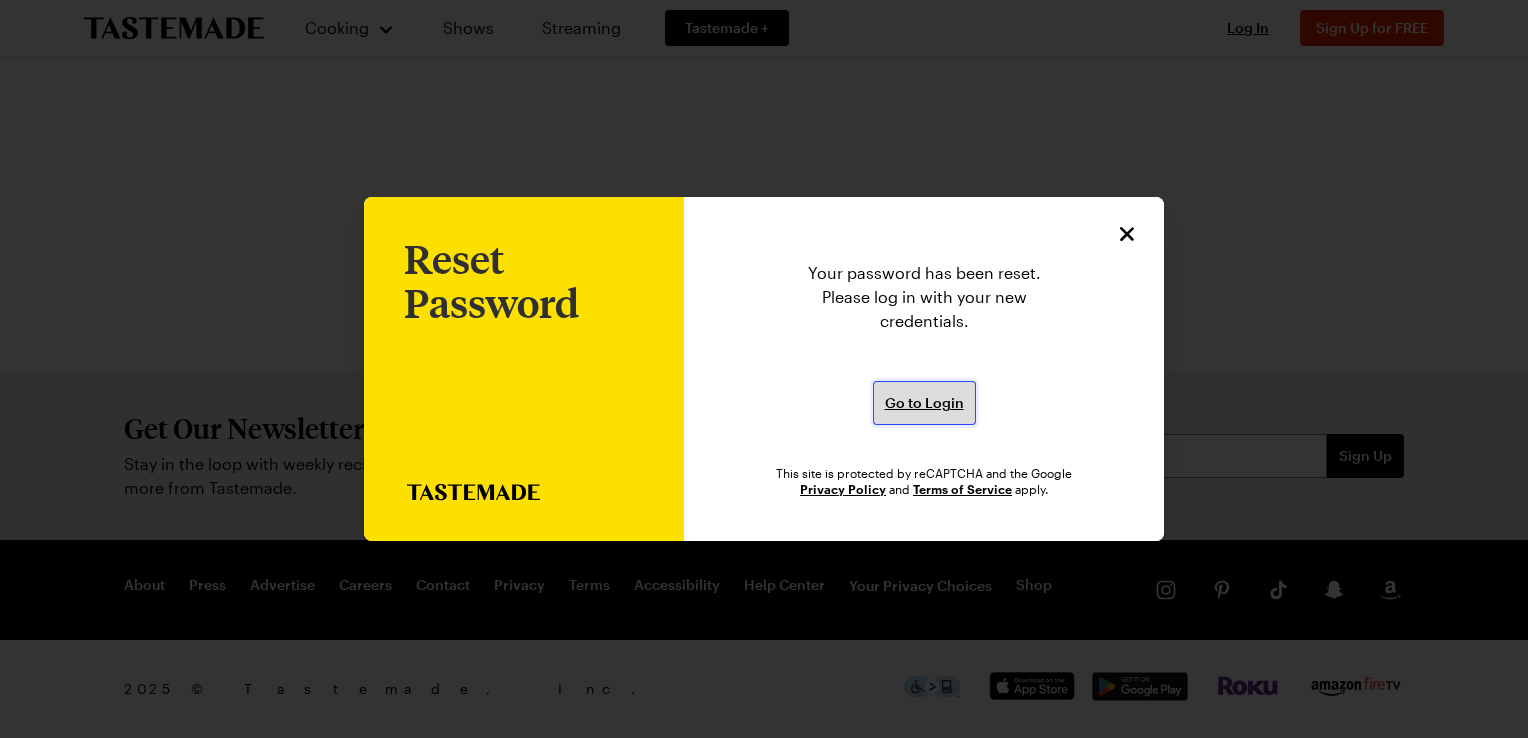 click on "Go to Login" at bounding box center (924, 403) 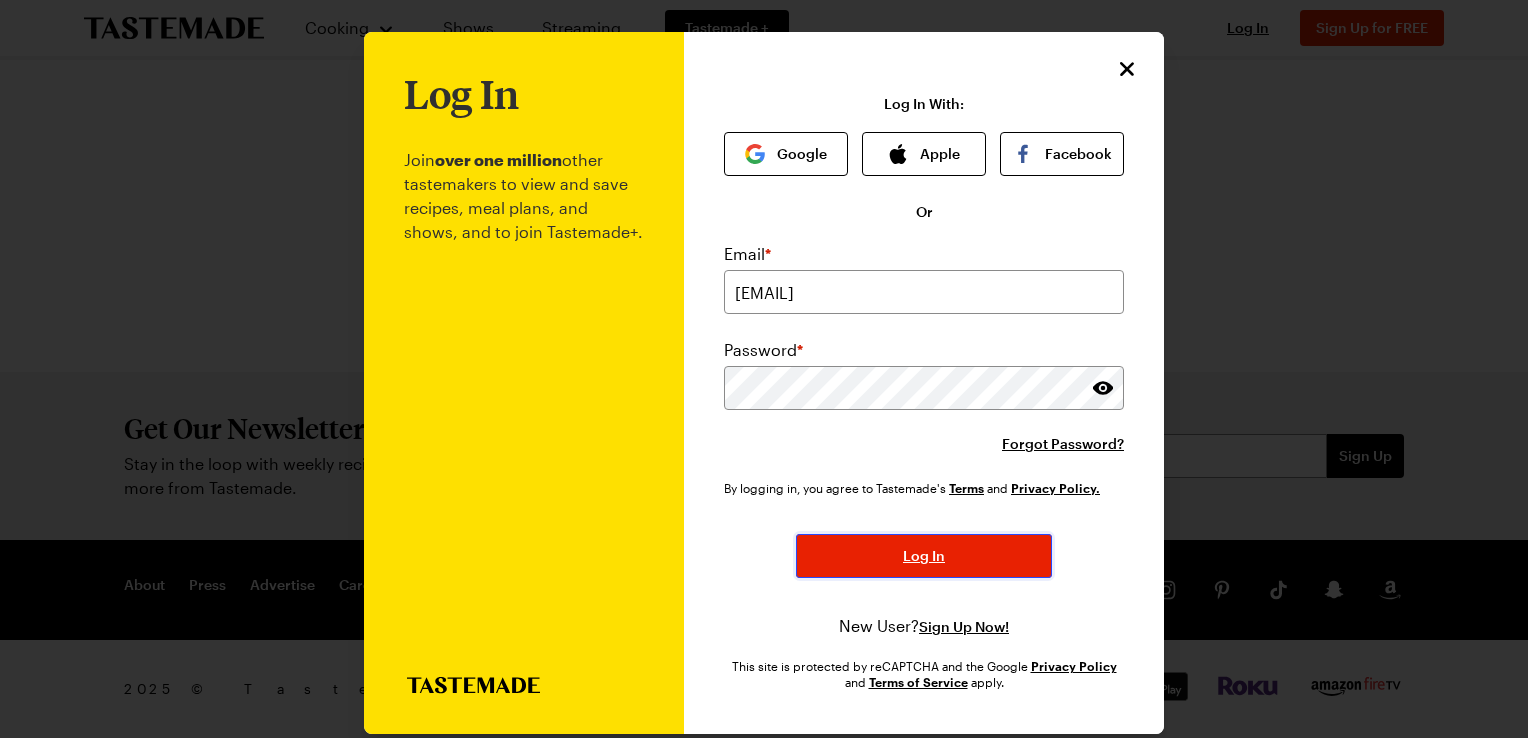 click on "Log In" at bounding box center [924, 556] 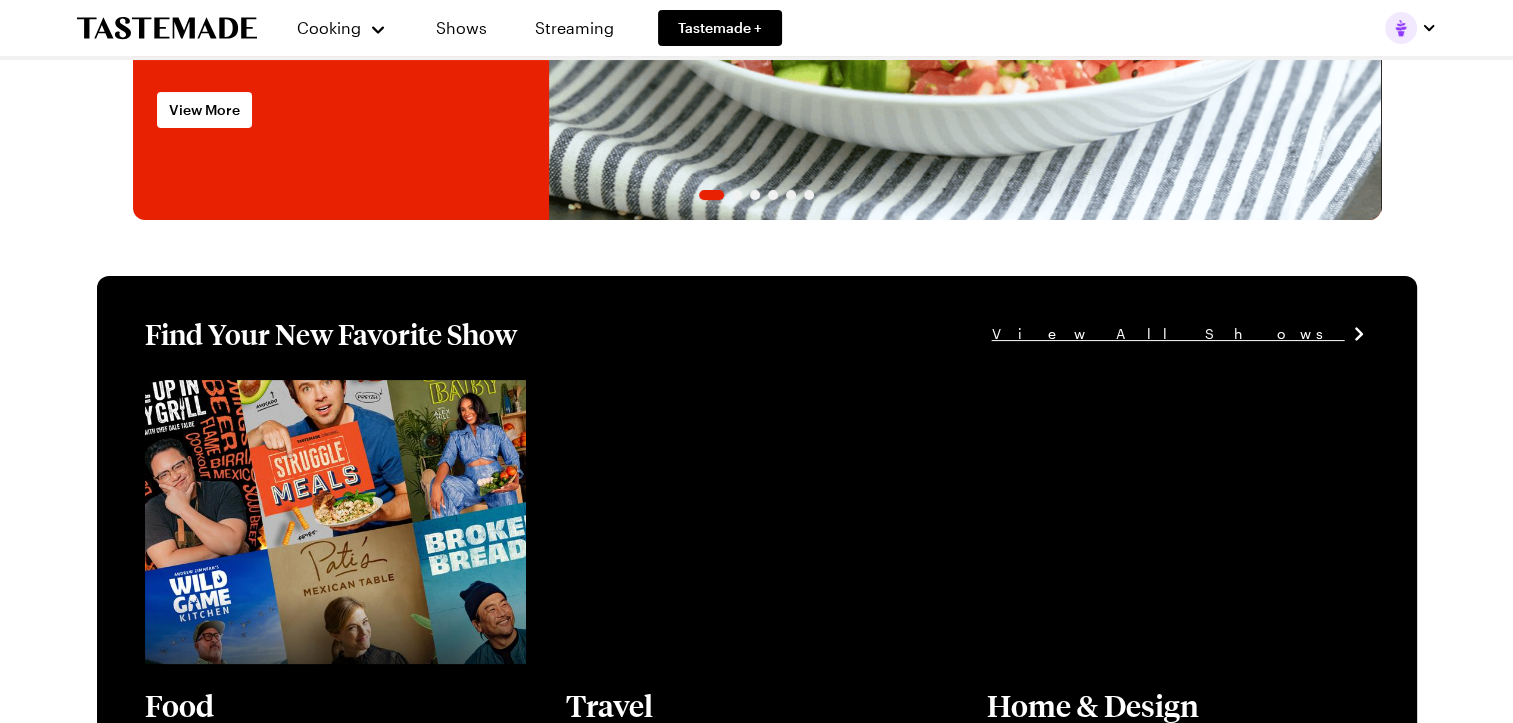 scroll, scrollTop: 0, scrollLeft: 0, axis: both 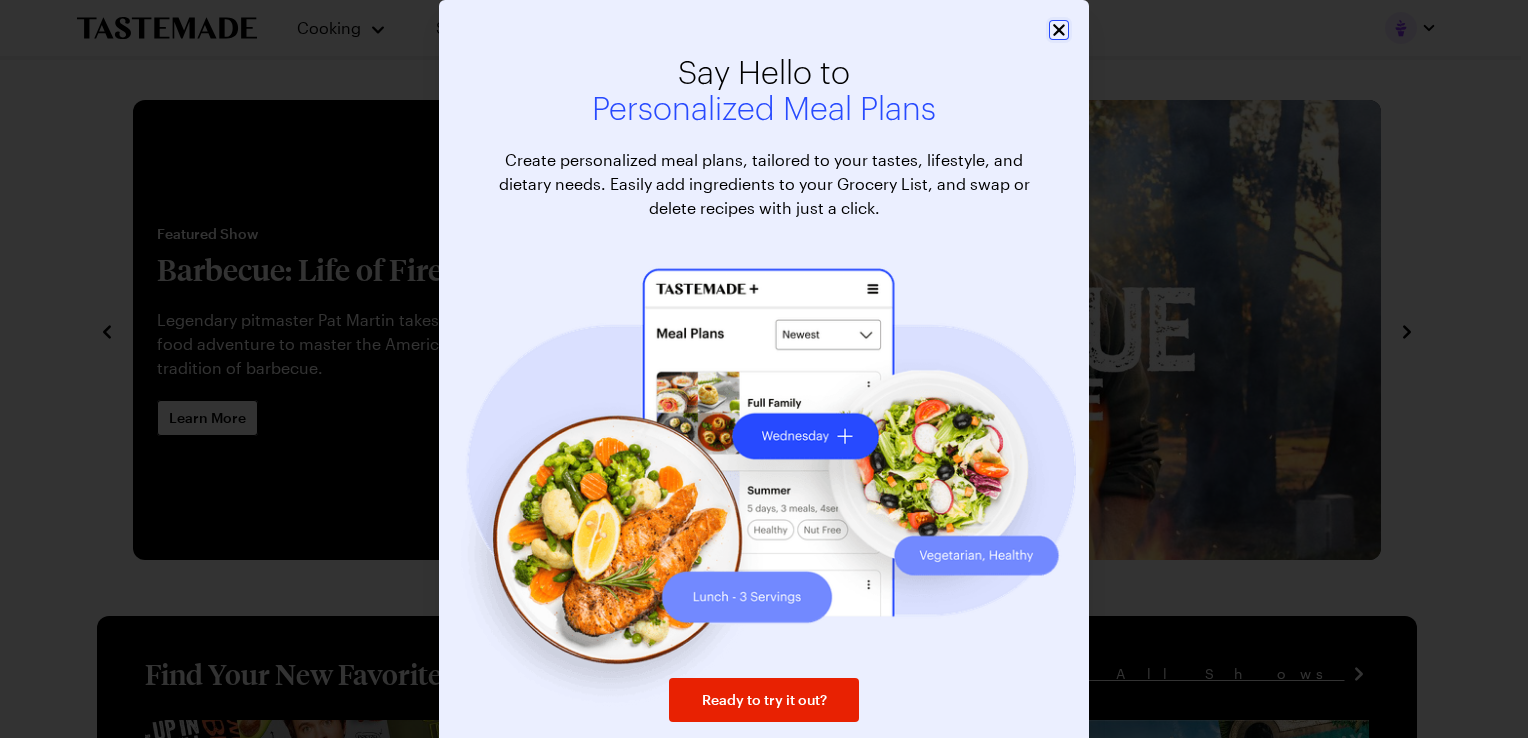 click 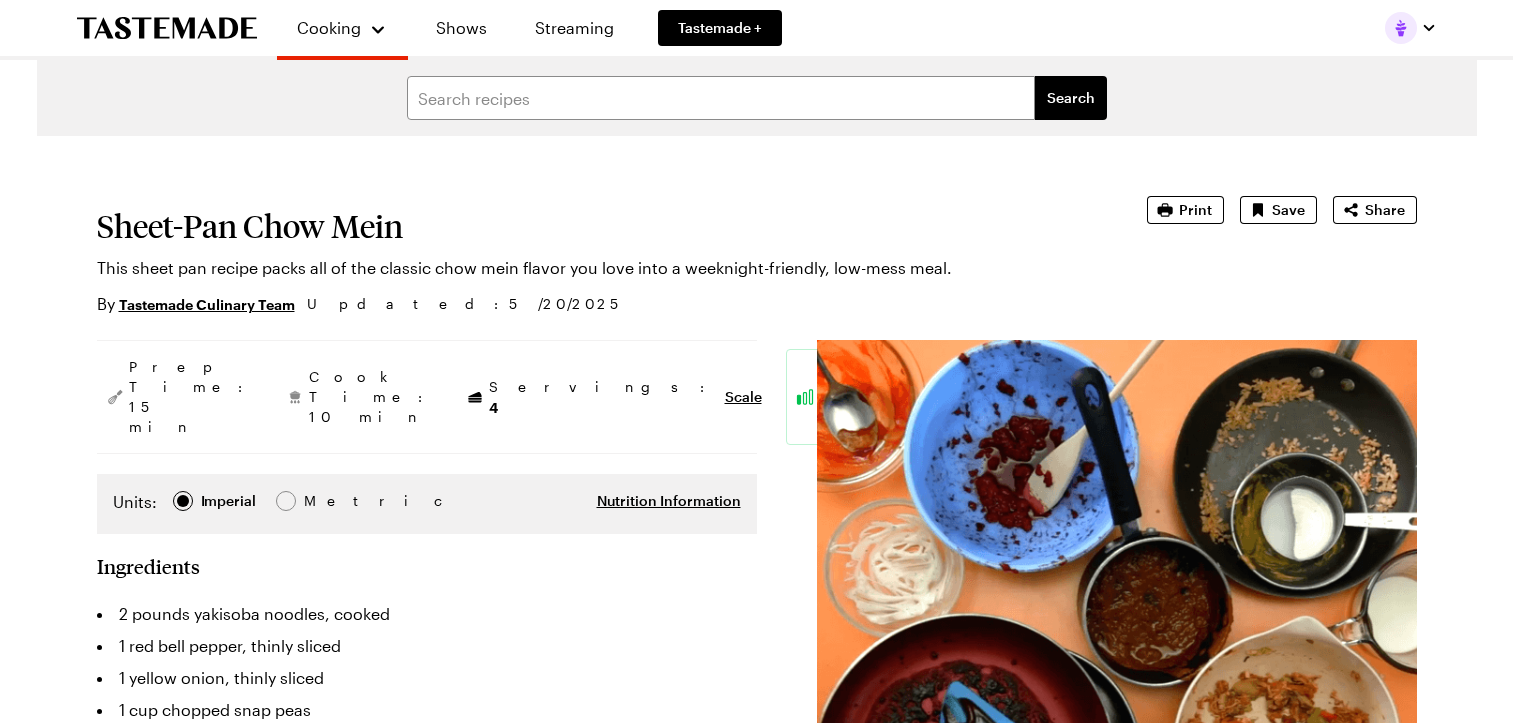 type on "x" 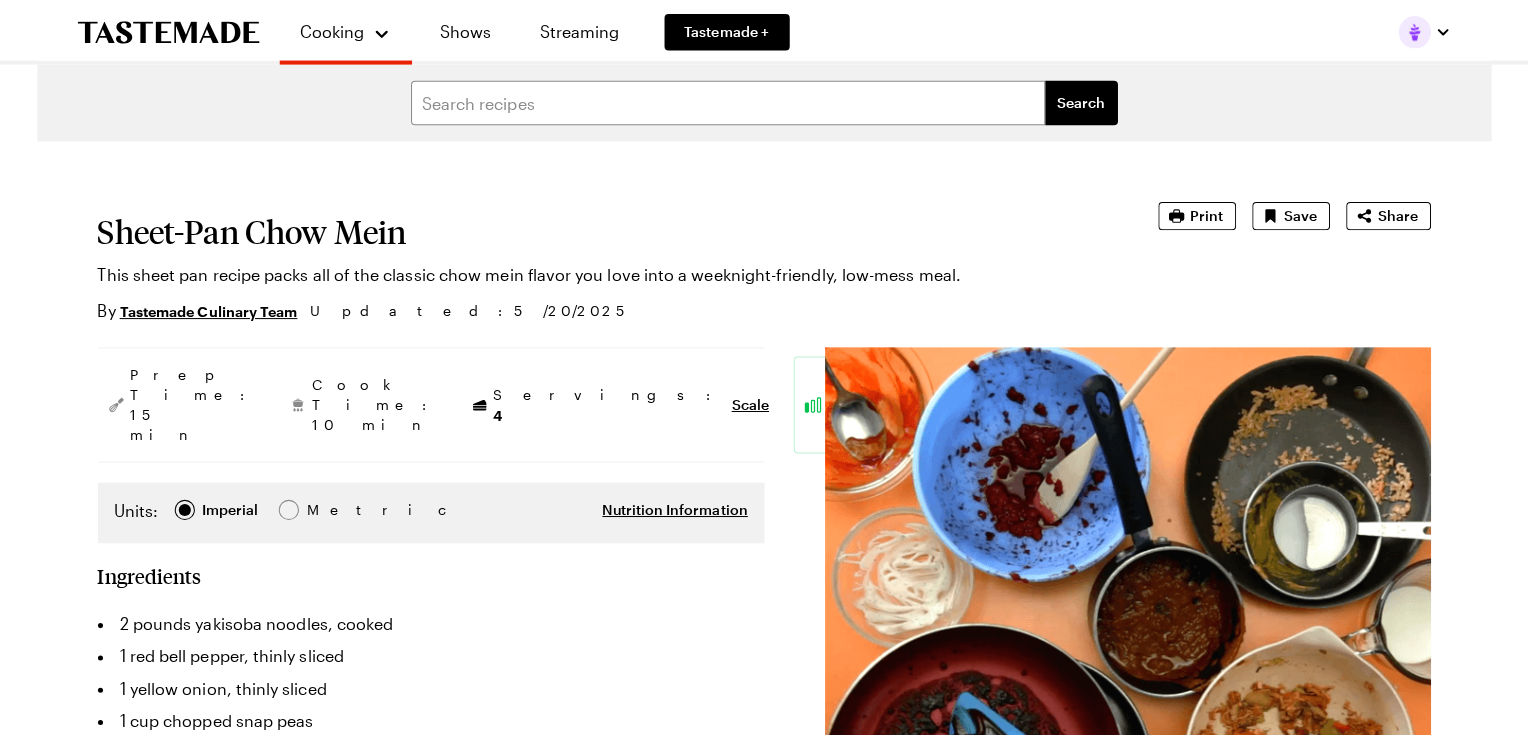 scroll, scrollTop: 0, scrollLeft: 0, axis: both 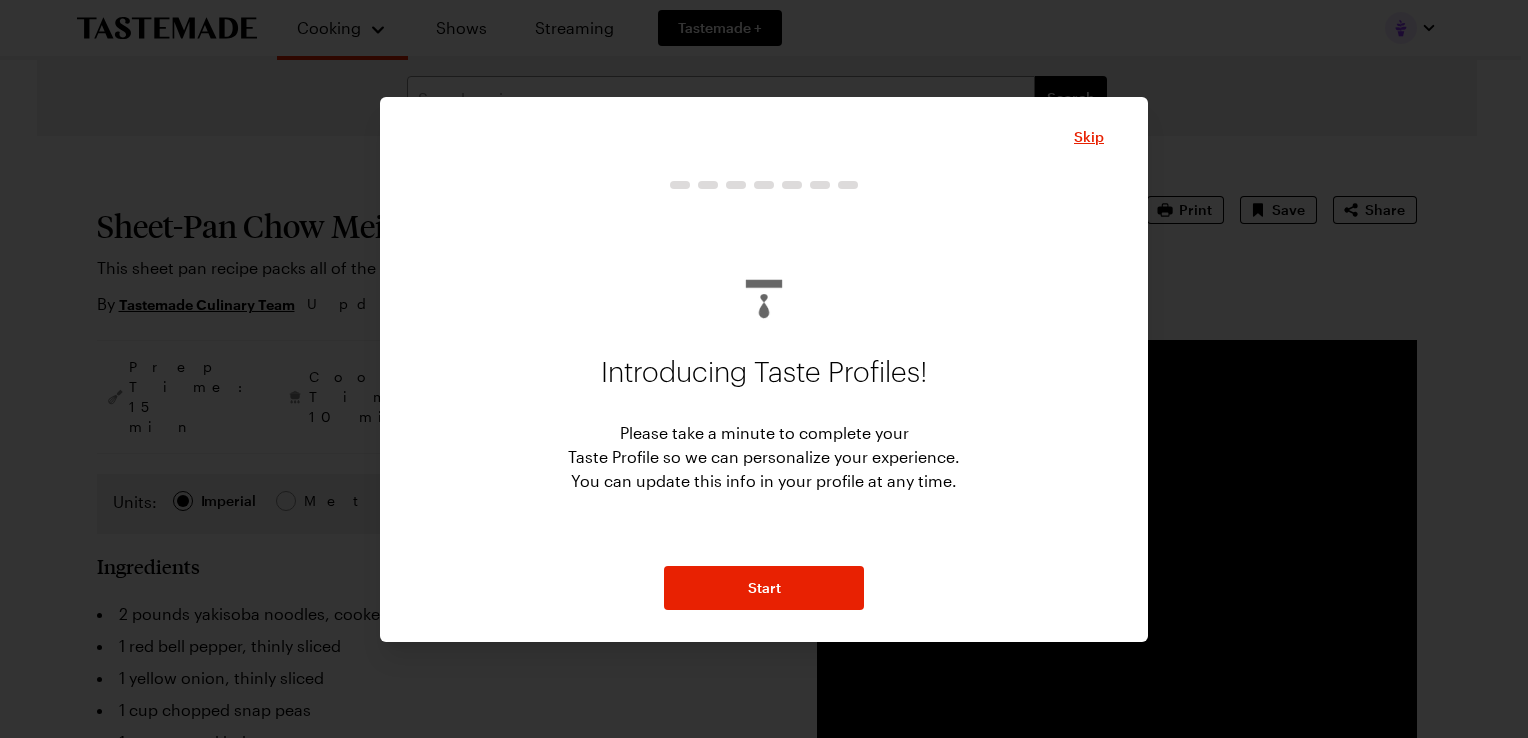 click on "Skip Introducing Taste Profiles! Please take a minute to complete your   Taste Profile so we can personalize your experience.   You can update this info in your profile at any time. Start Want to skip the Taste Profile setup? No worries! You can update this   information  in   your profile   at any time Create My Taste Profile Skip" at bounding box center (764, 369) 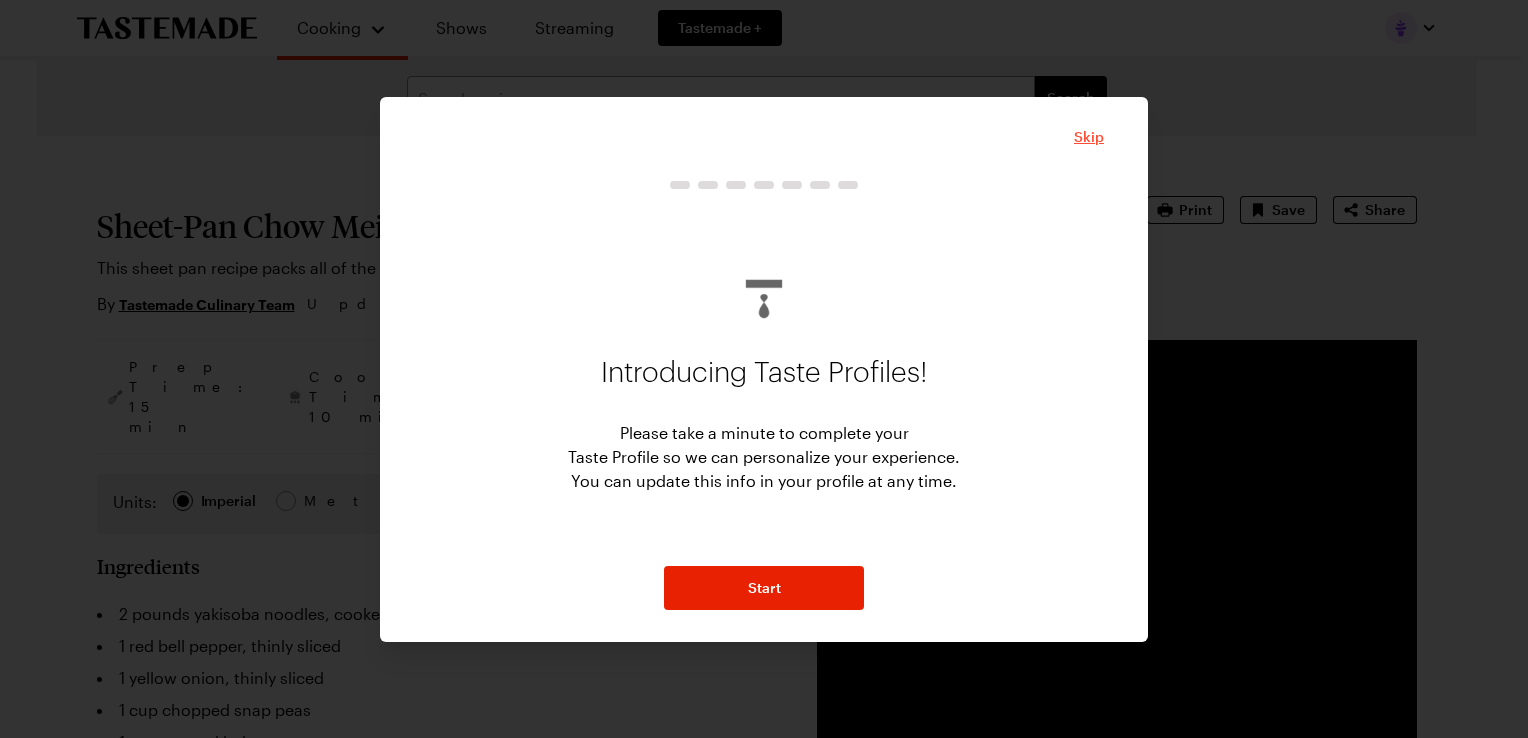 click on "Skip" at bounding box center [1089, 137] 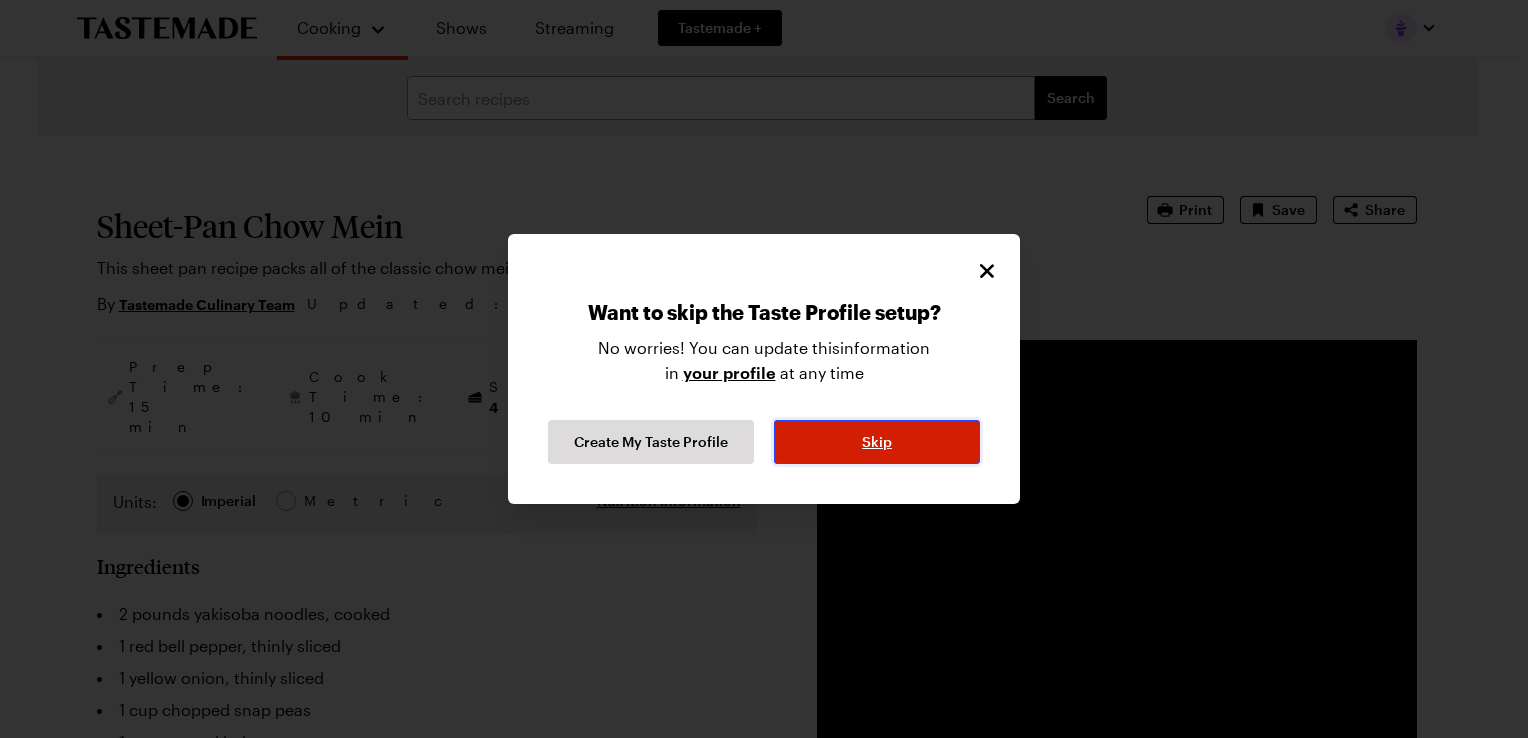 click on "Skip" at bounding box center (877, 442) 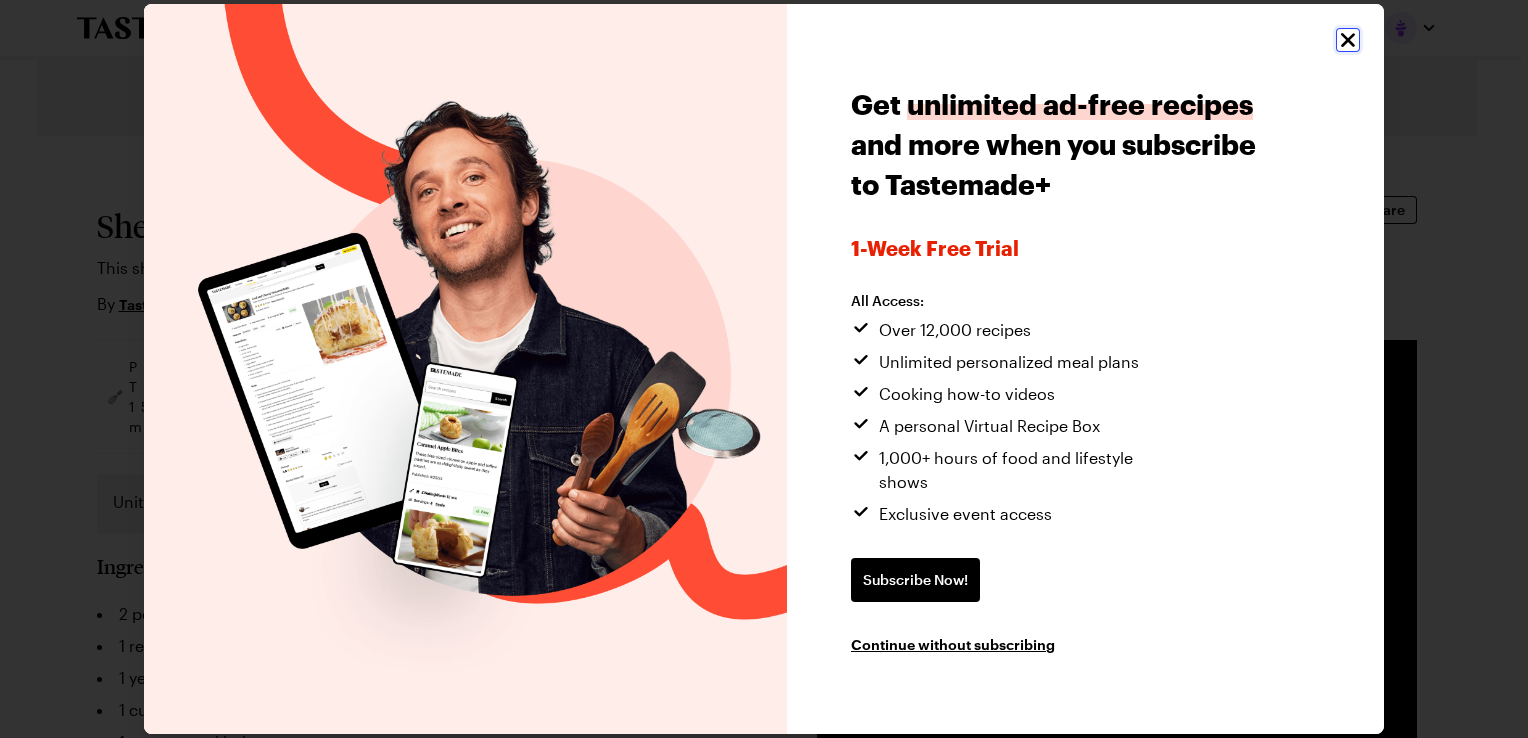click 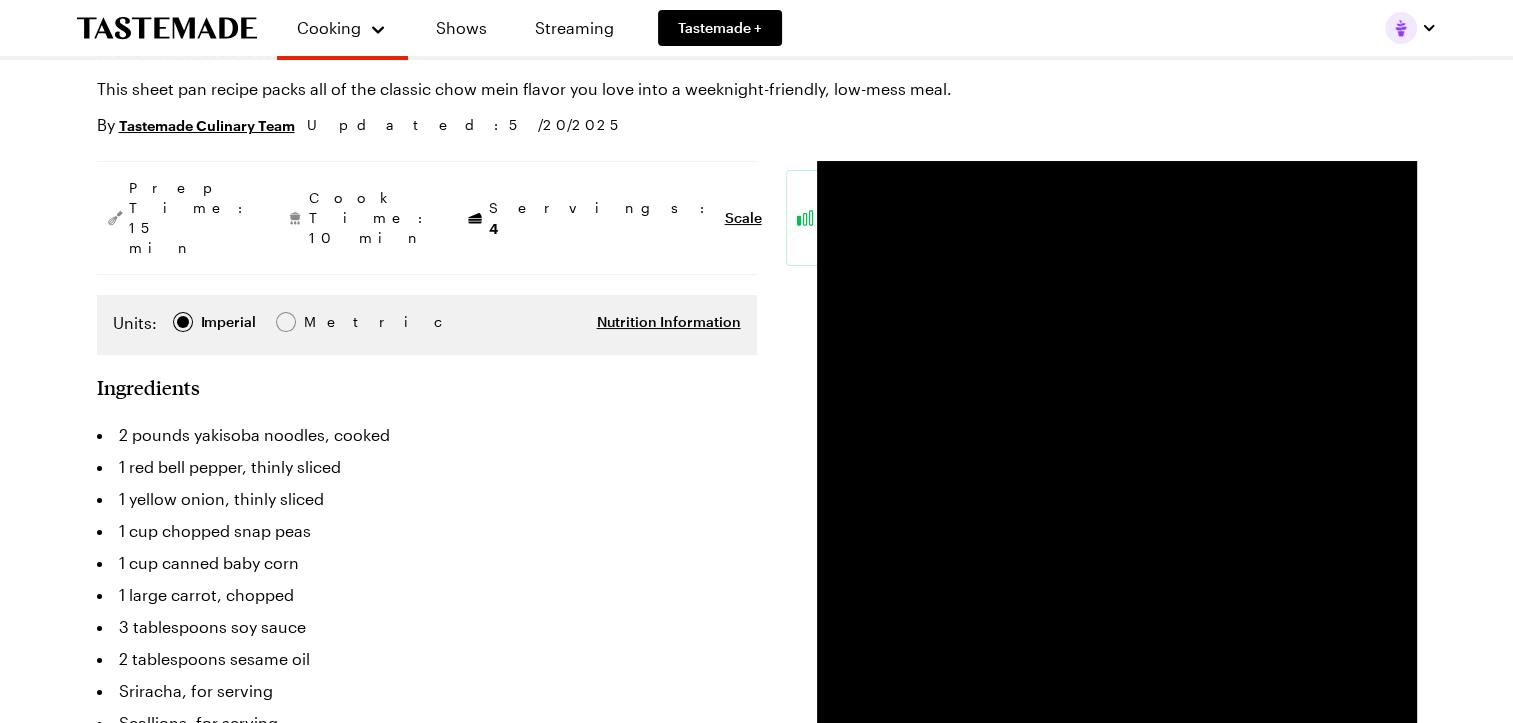 type on "x" 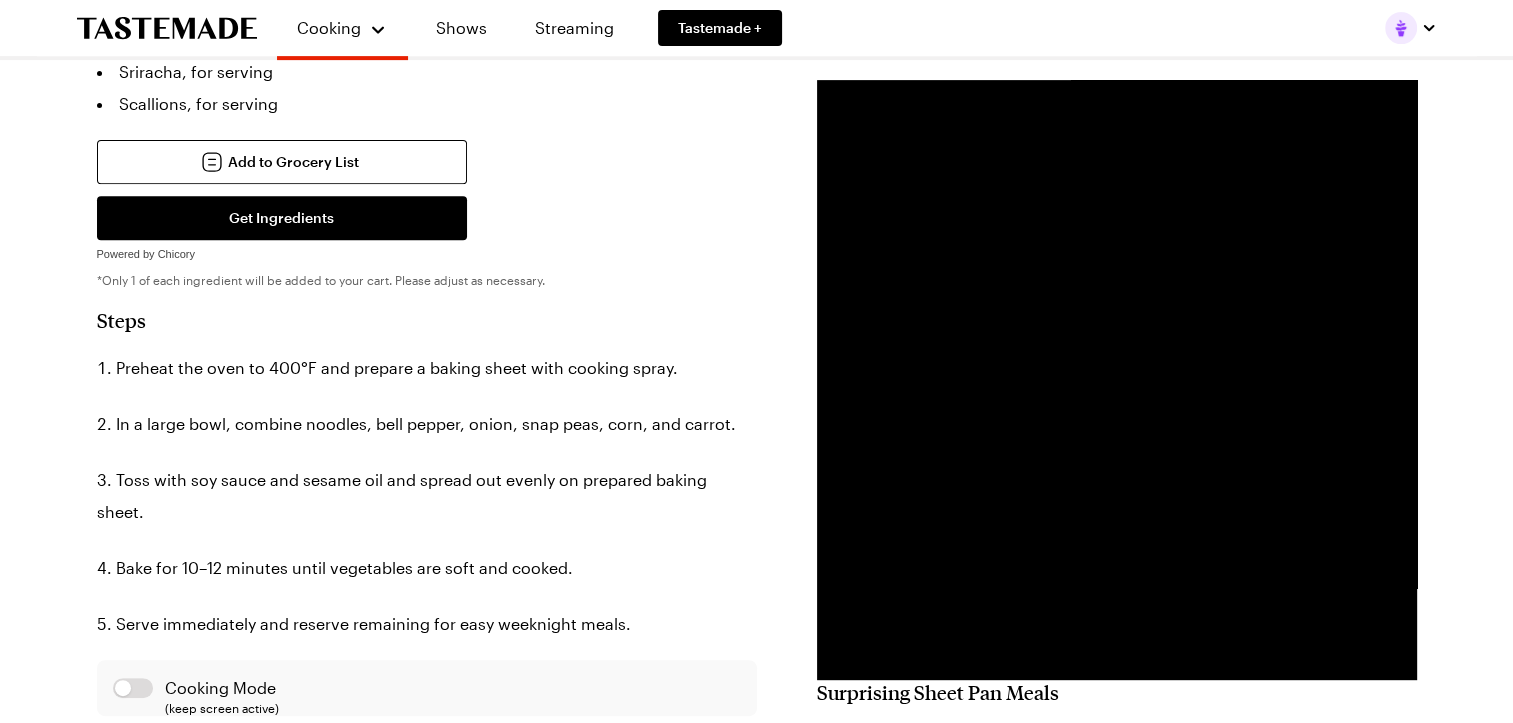 scroll, scrollTop: 800, scrollLeft: 0, axis: vertical 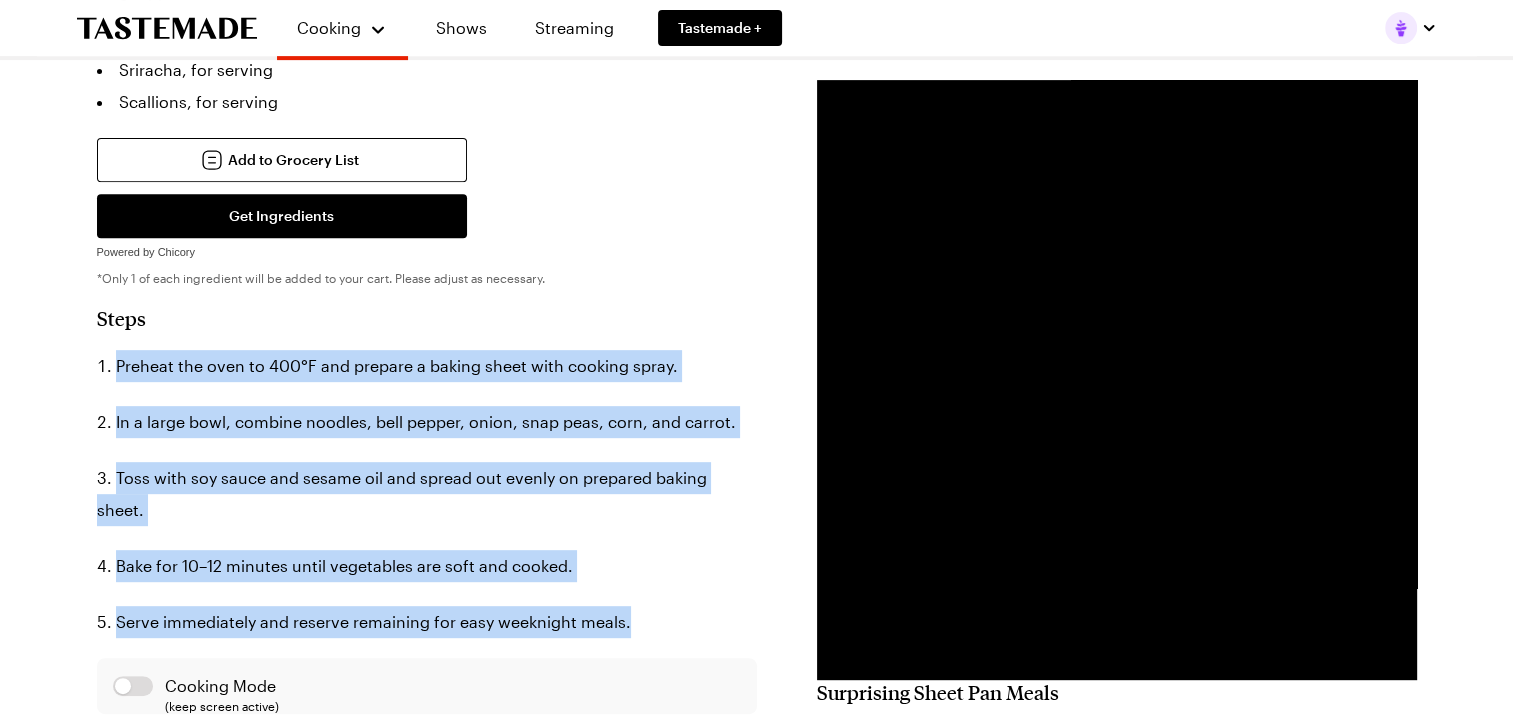 drag, startPoint x: 648, startPoint y: 531, endPoint x: 72, endPoint y: 295, distance: 622.4725 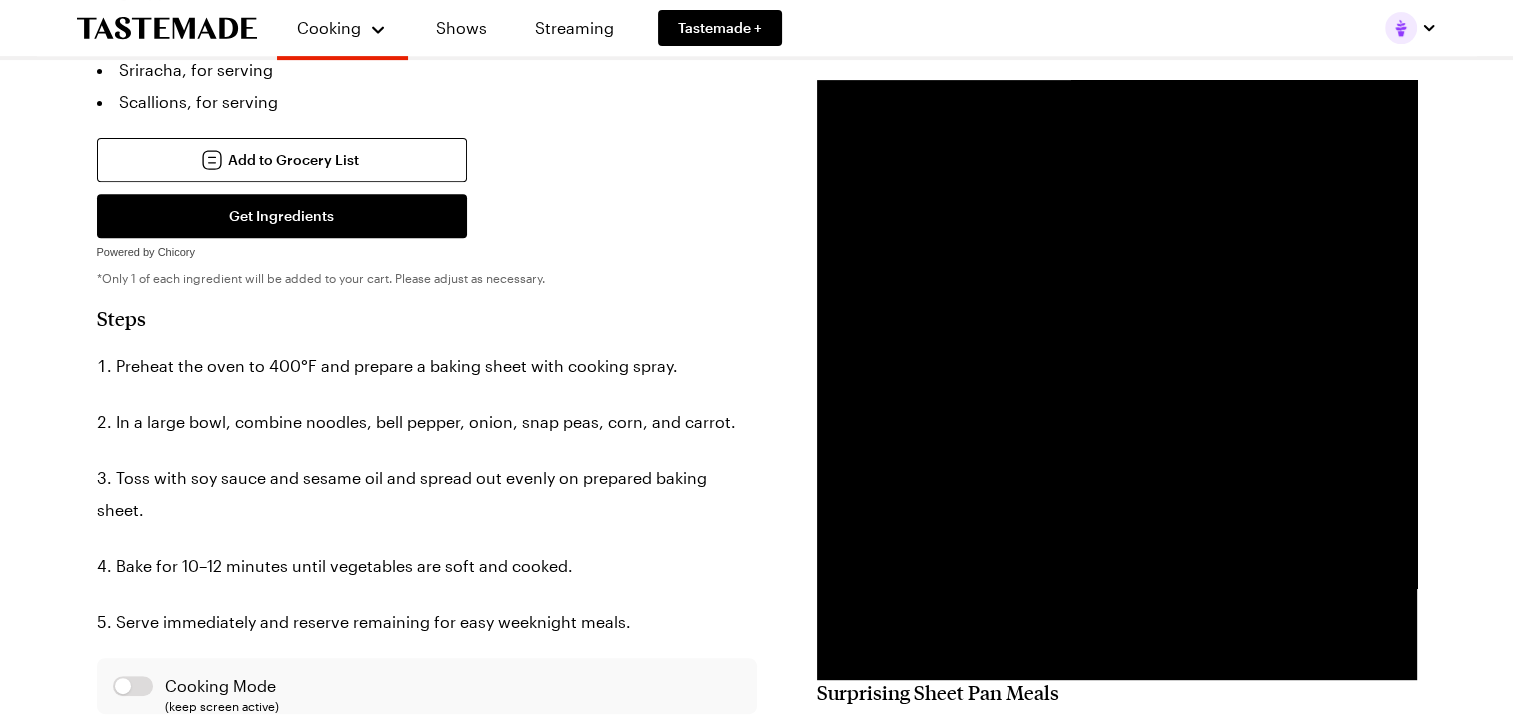 click on "Cooking Mode Cooking Mode (keep screen active)" at bounding box center (427, 686) 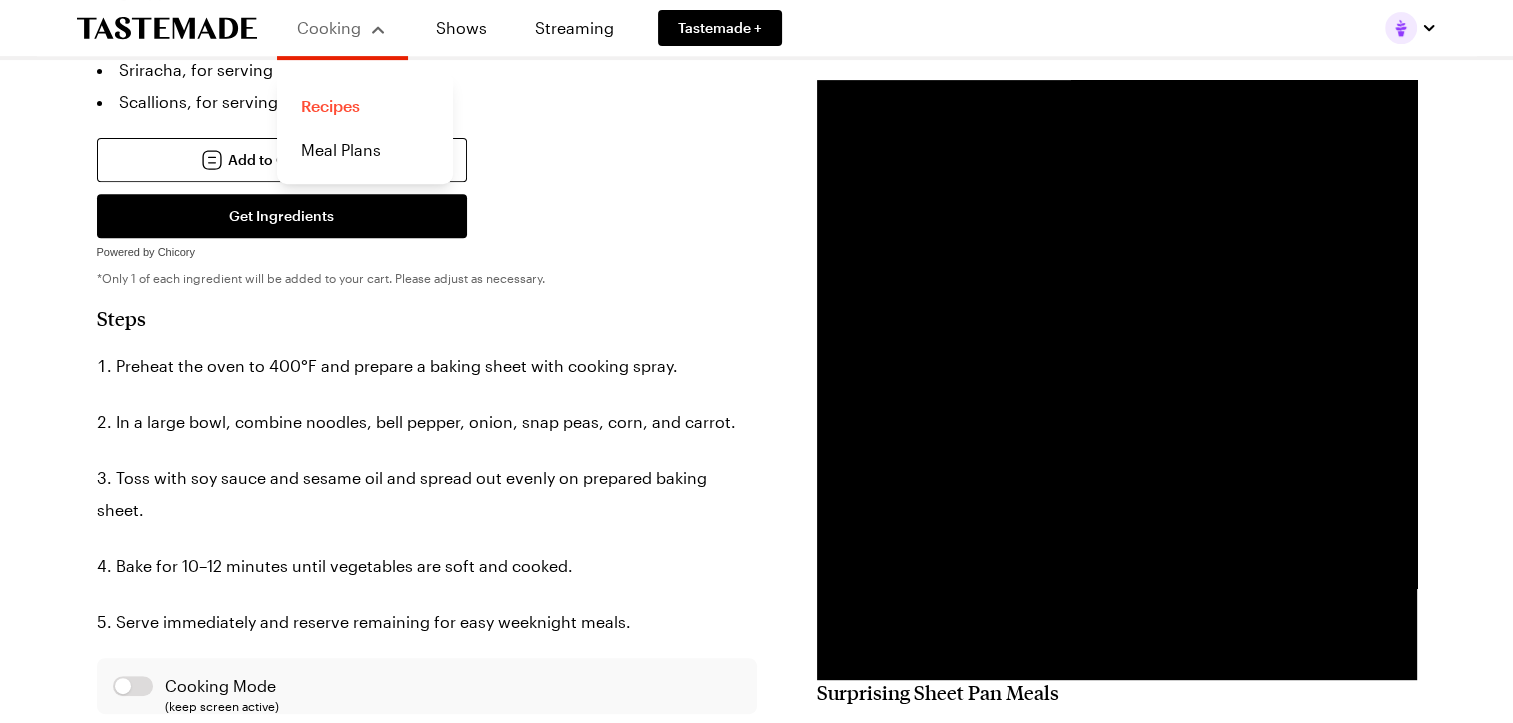 click on "Recipes" at bounding box center (365, 106) 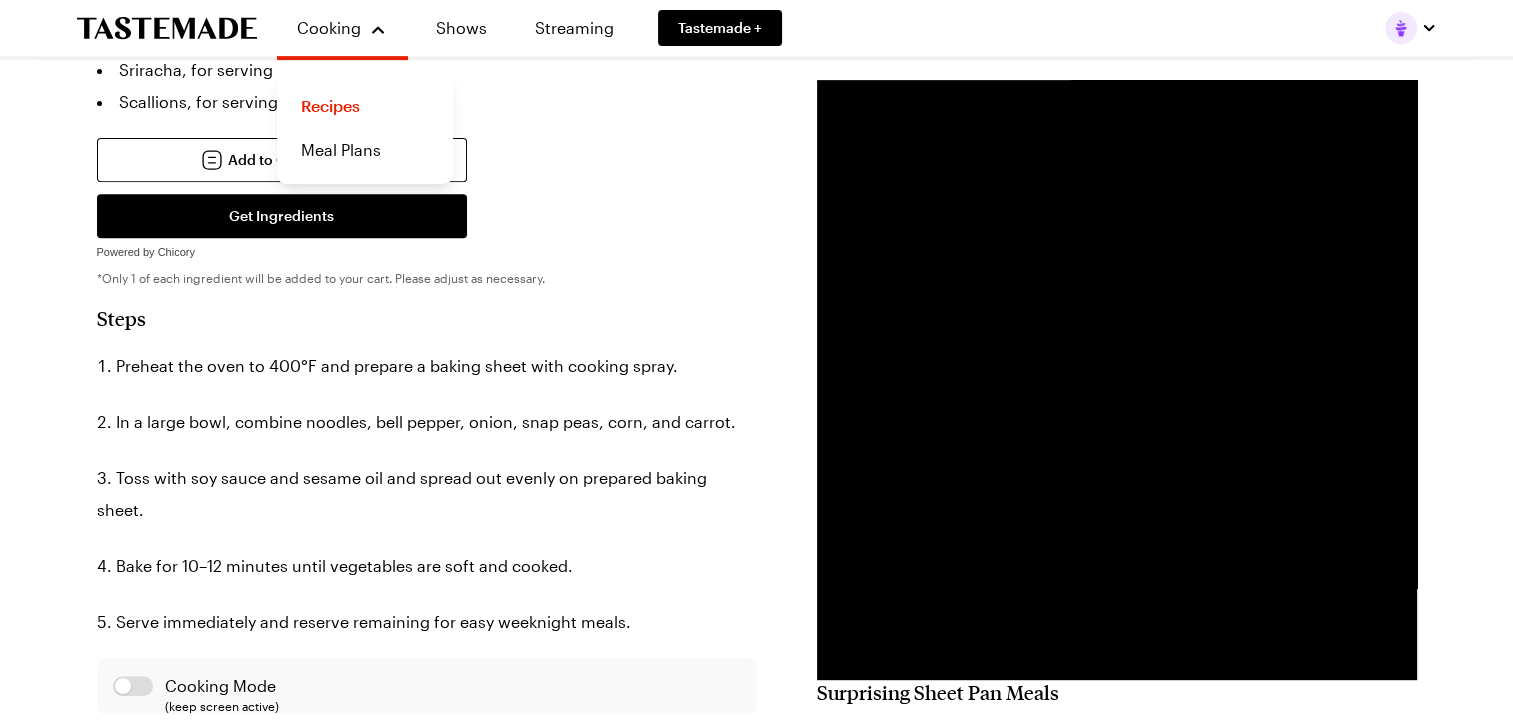 scroll, scrollTop: 0, scrollLeft: 0, axis: both 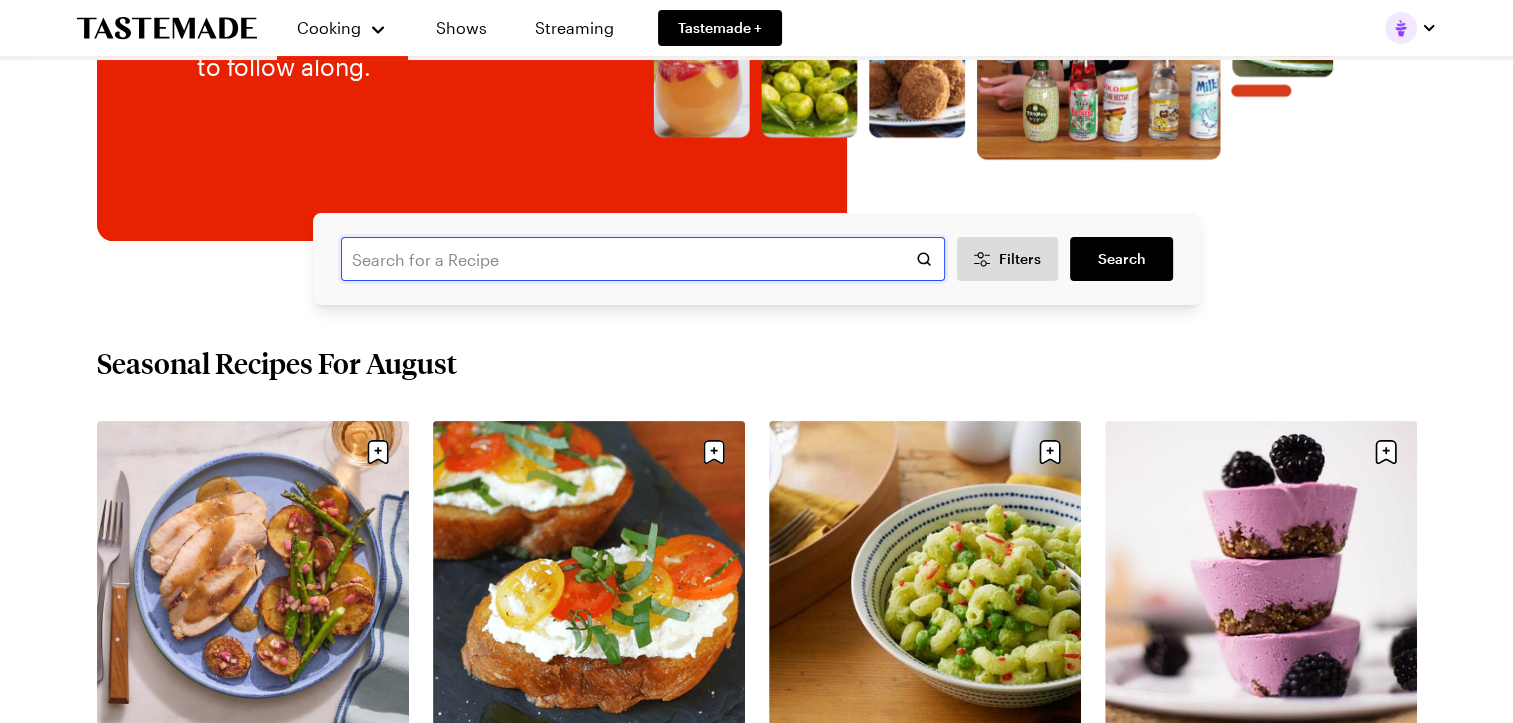 click at bounding box center (643, 259) 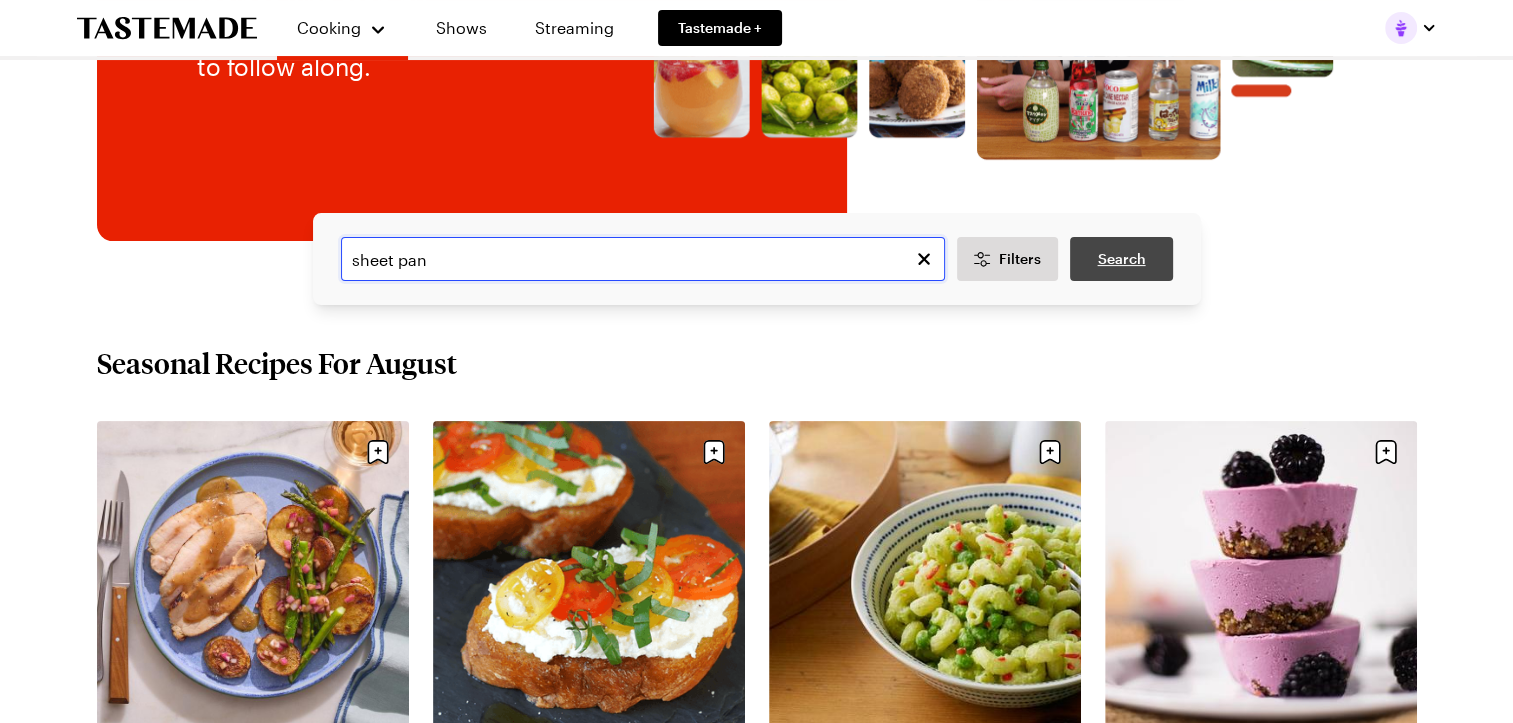 type on "sheet pan" 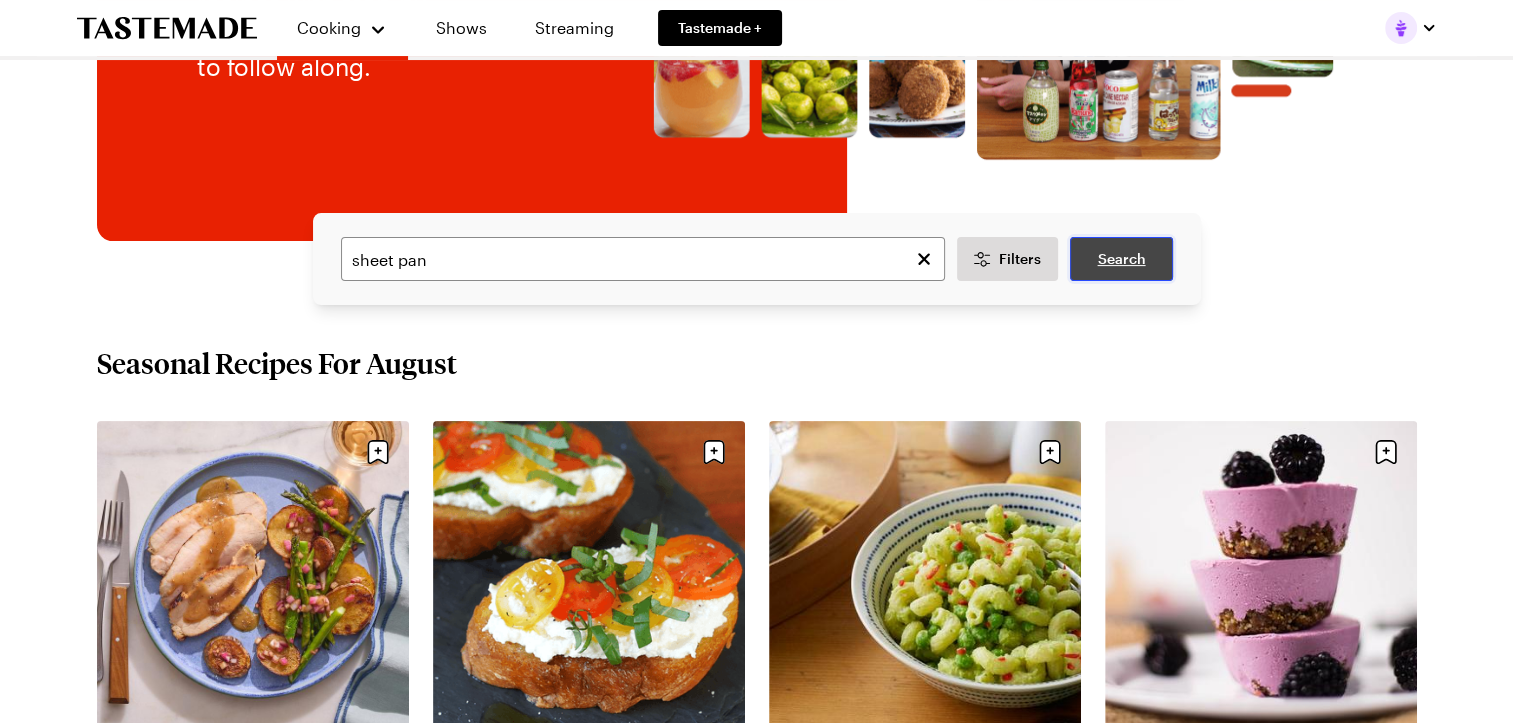click on "Search" at bounding box center [1121, 259] 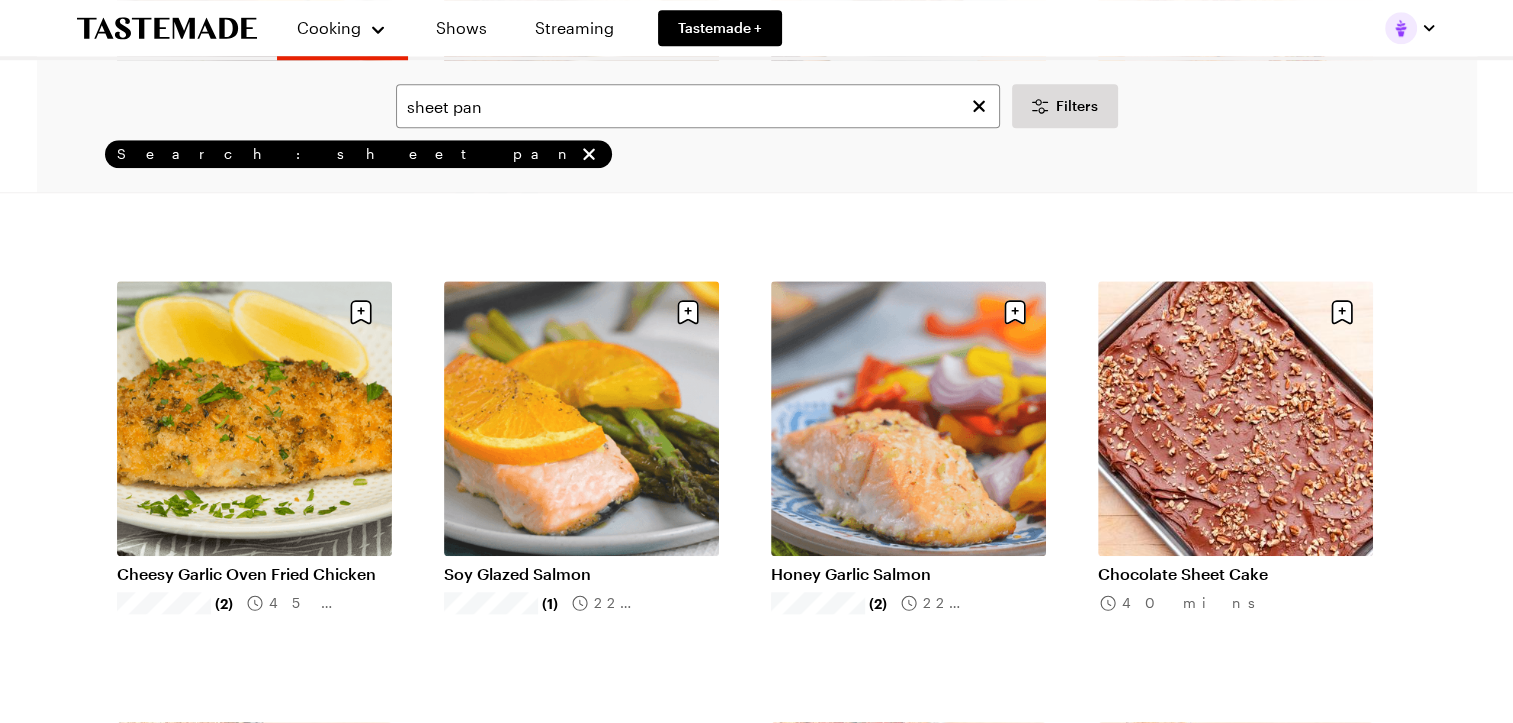 scroll, scrollTop: 2000, scrollLeft: 0, axis: vertical 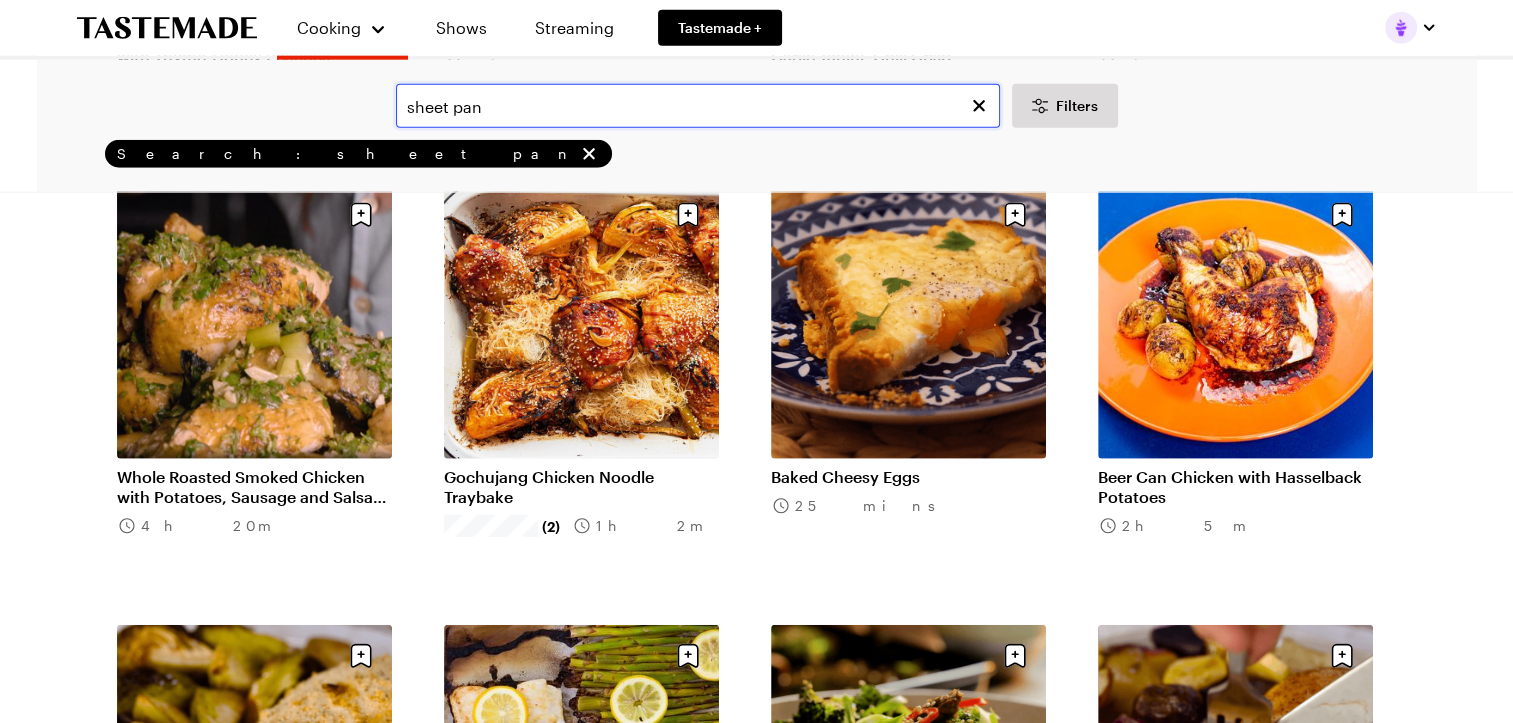 click on "sheet pan" at bounding box center [698, 106] 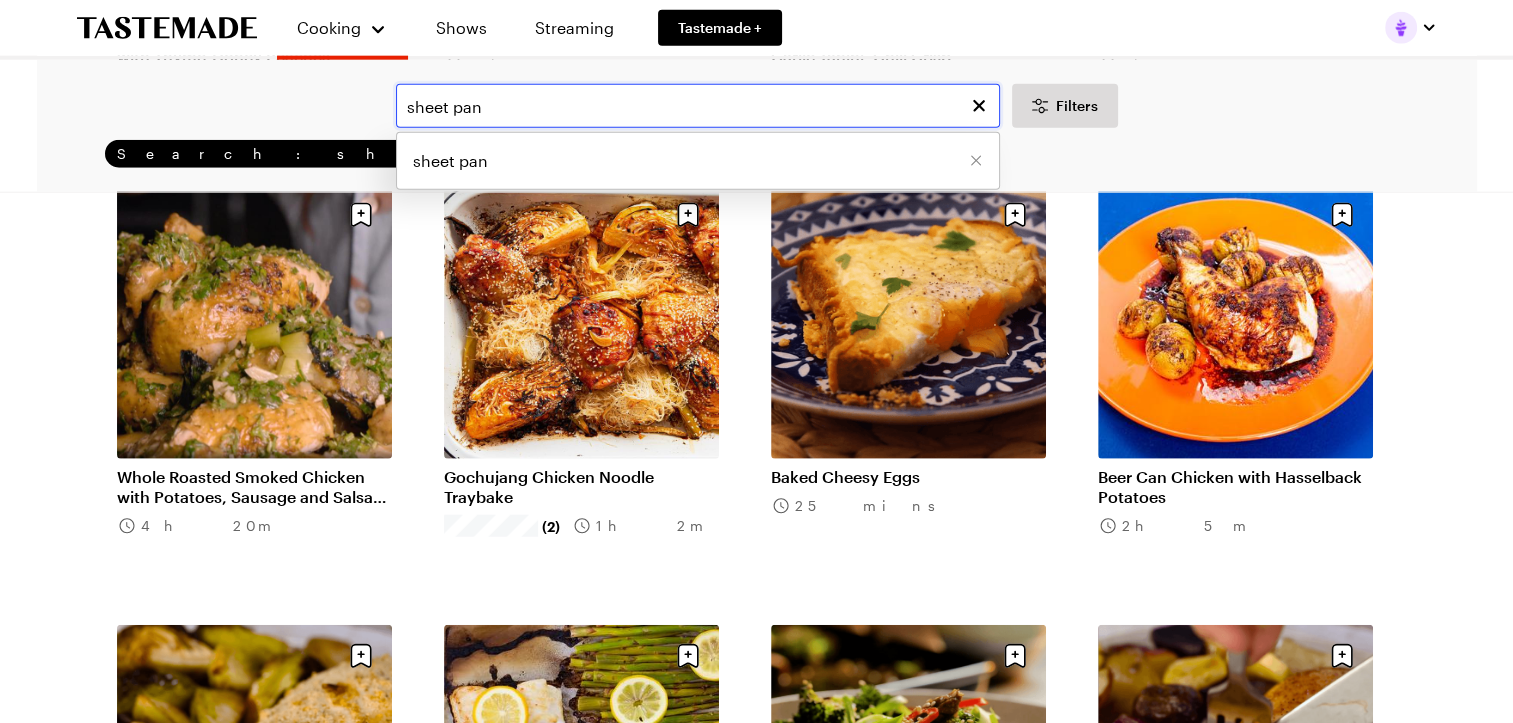 click on "sheet pan" at bounding box center [698, 106] 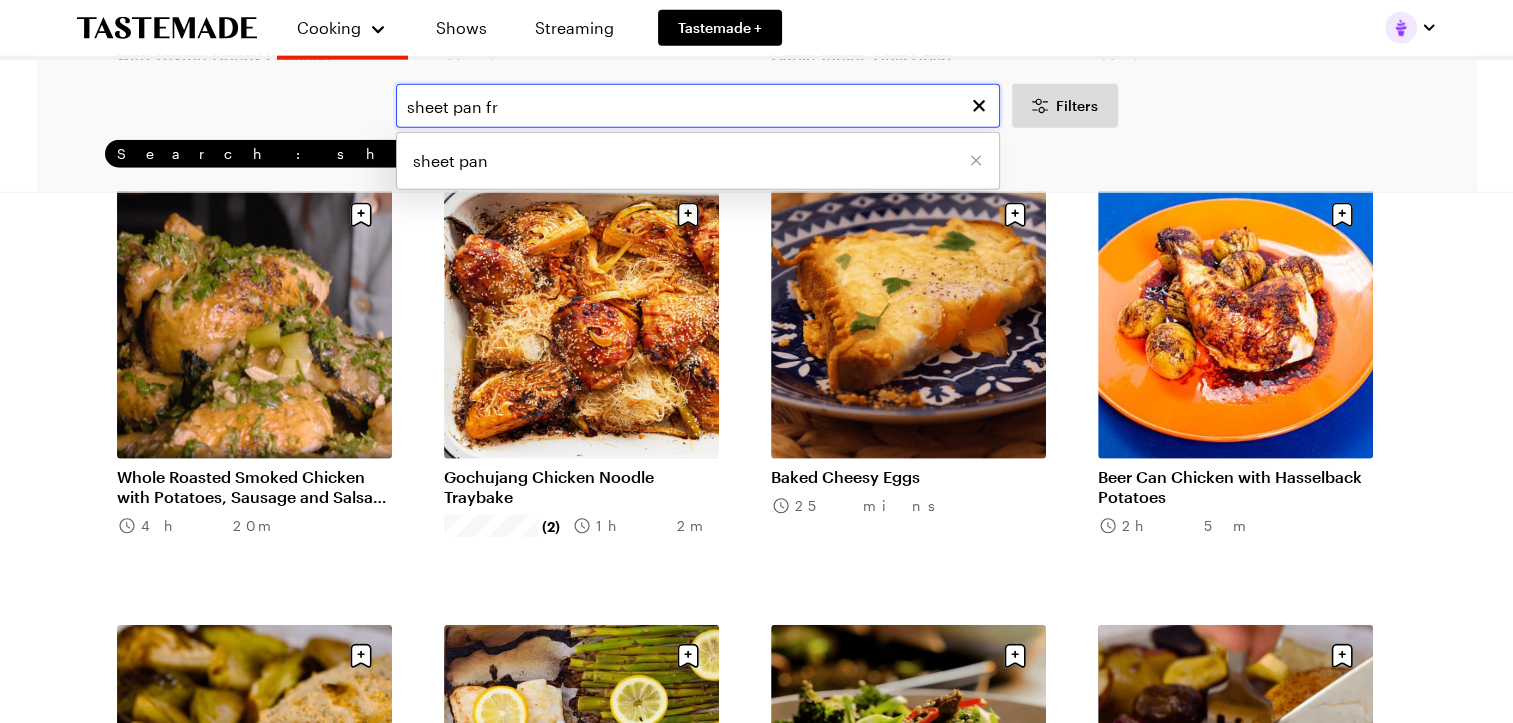 scroll, scrollTop: 0, scrollLeft: 0, axis: both 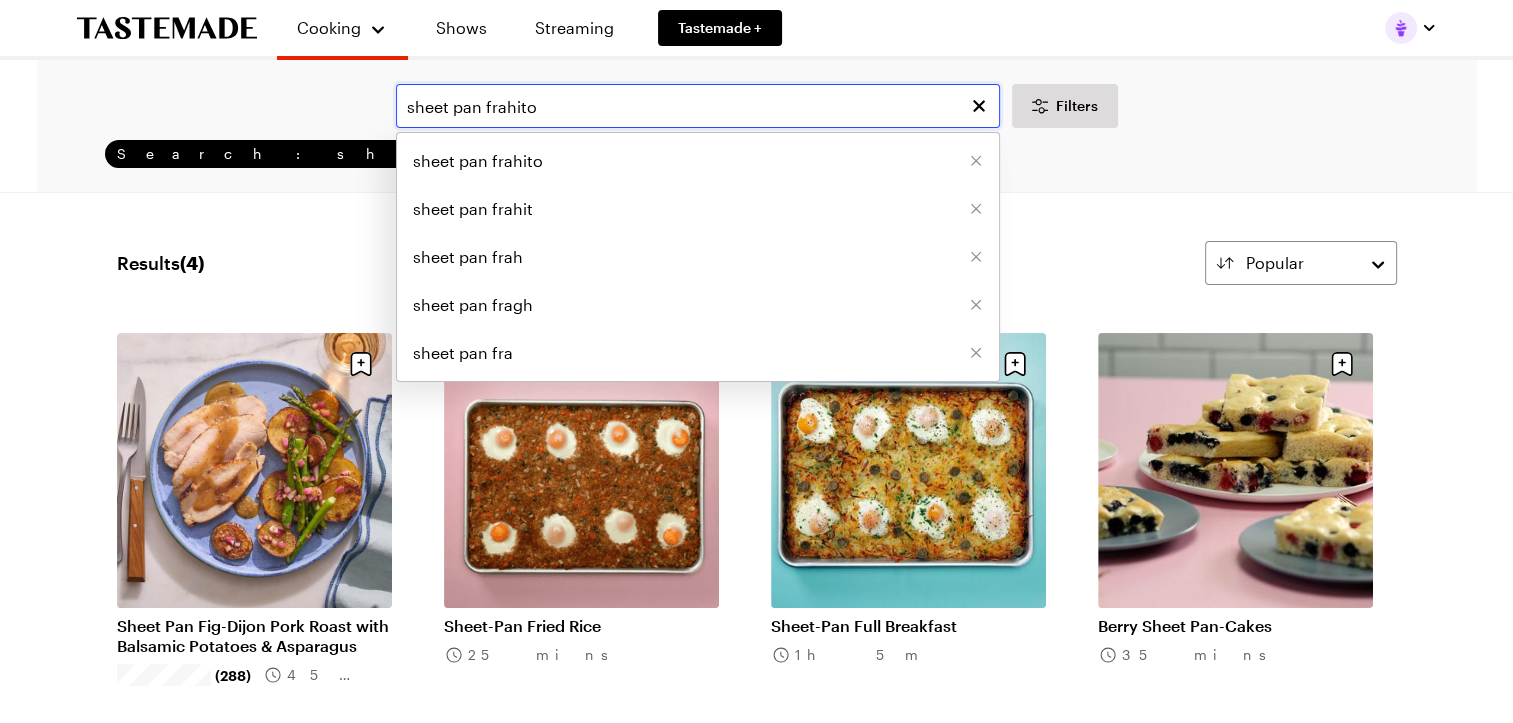 drag, startPoint x: 536, startPoint y: 106, endPoint x: 484, endPoint y: 114, distance: 52.611786 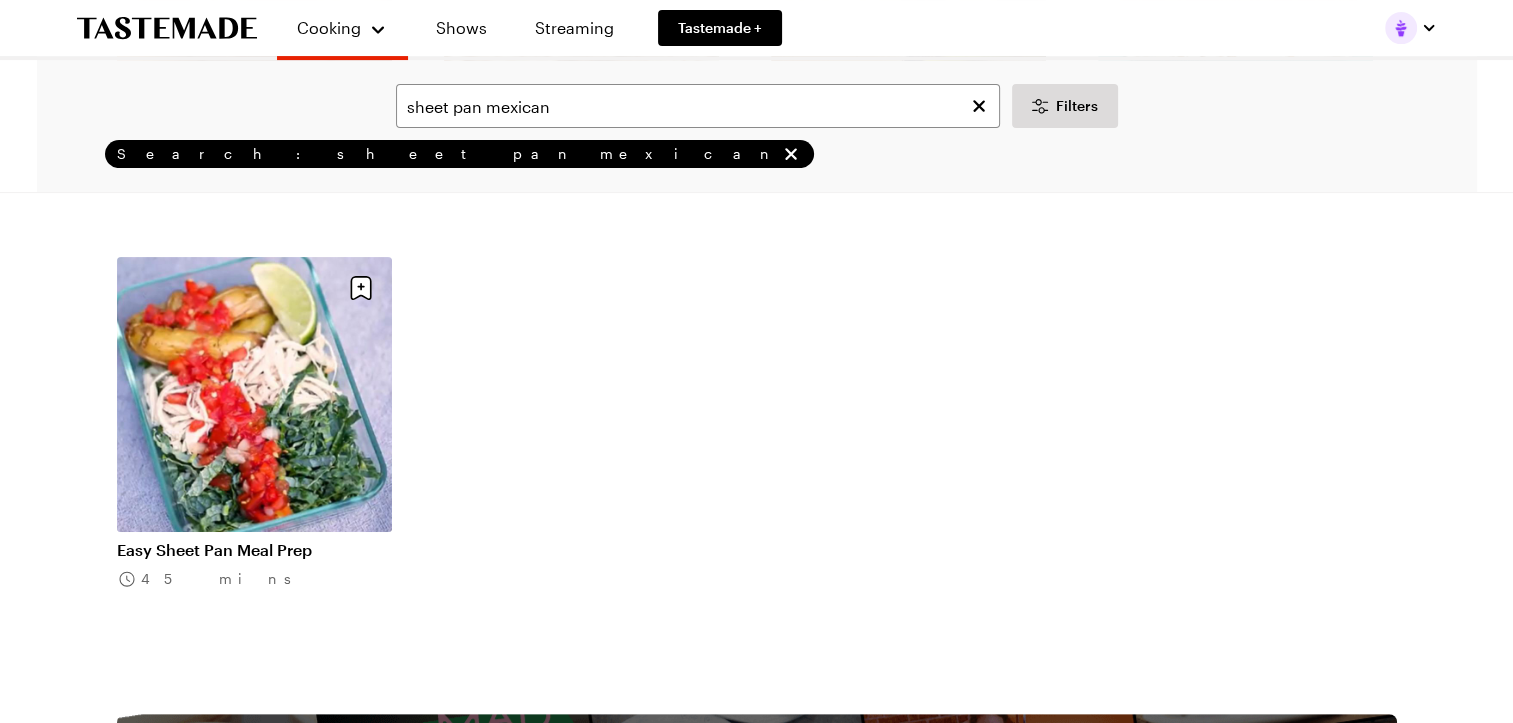 scroll, scrollTop: 500, scrollLeft: 0, axis: vertical 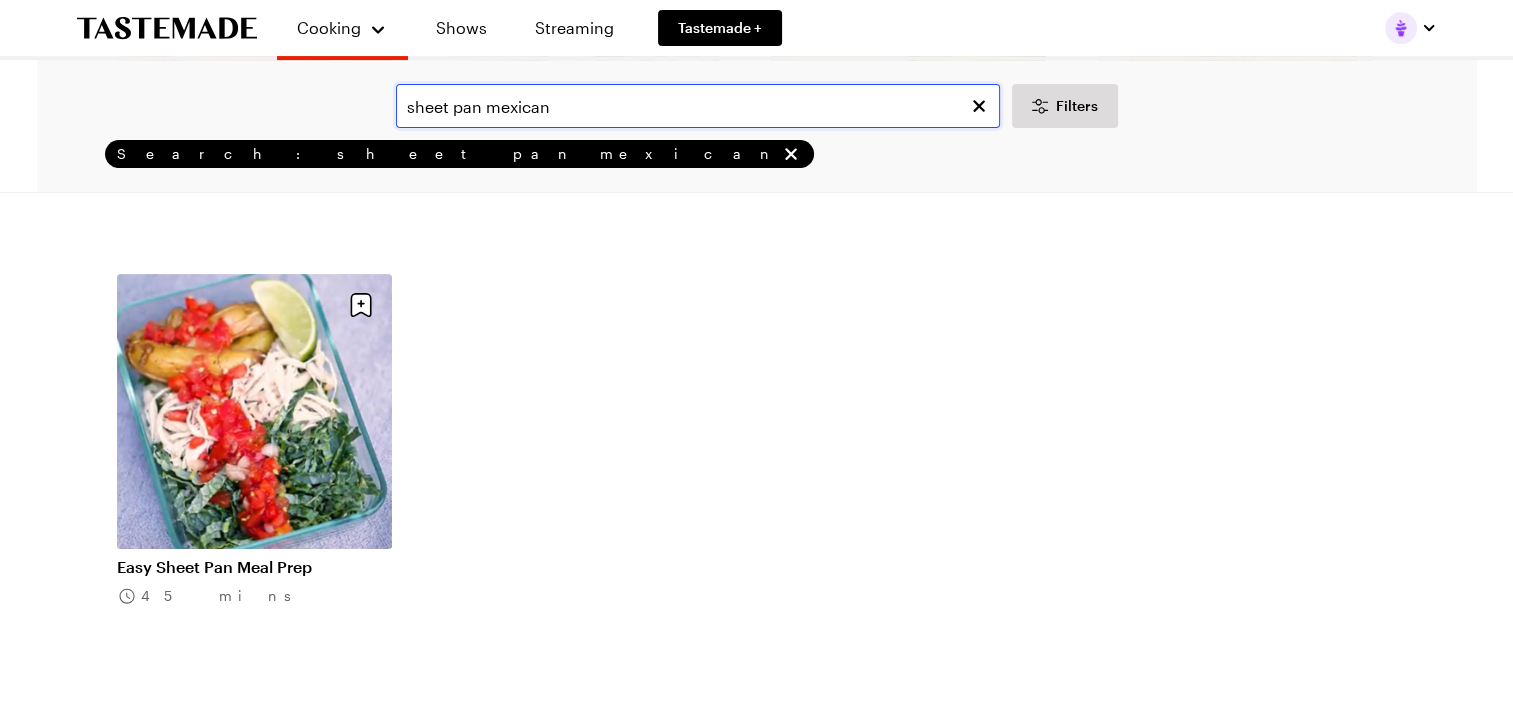 click on "sheet pan mexican" at bounding box center [698, 106] 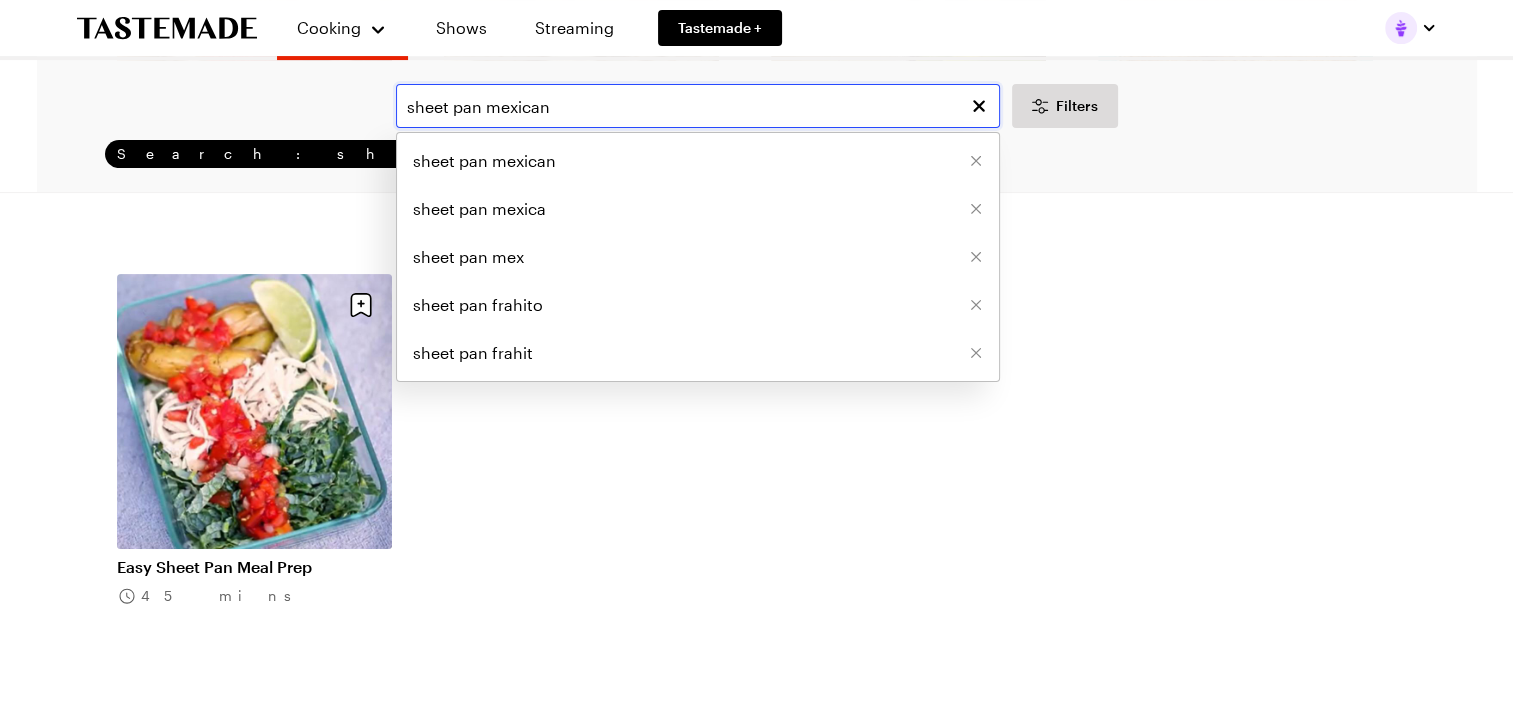 click on "sheet pan mexican" at bounding box center (698, 106) 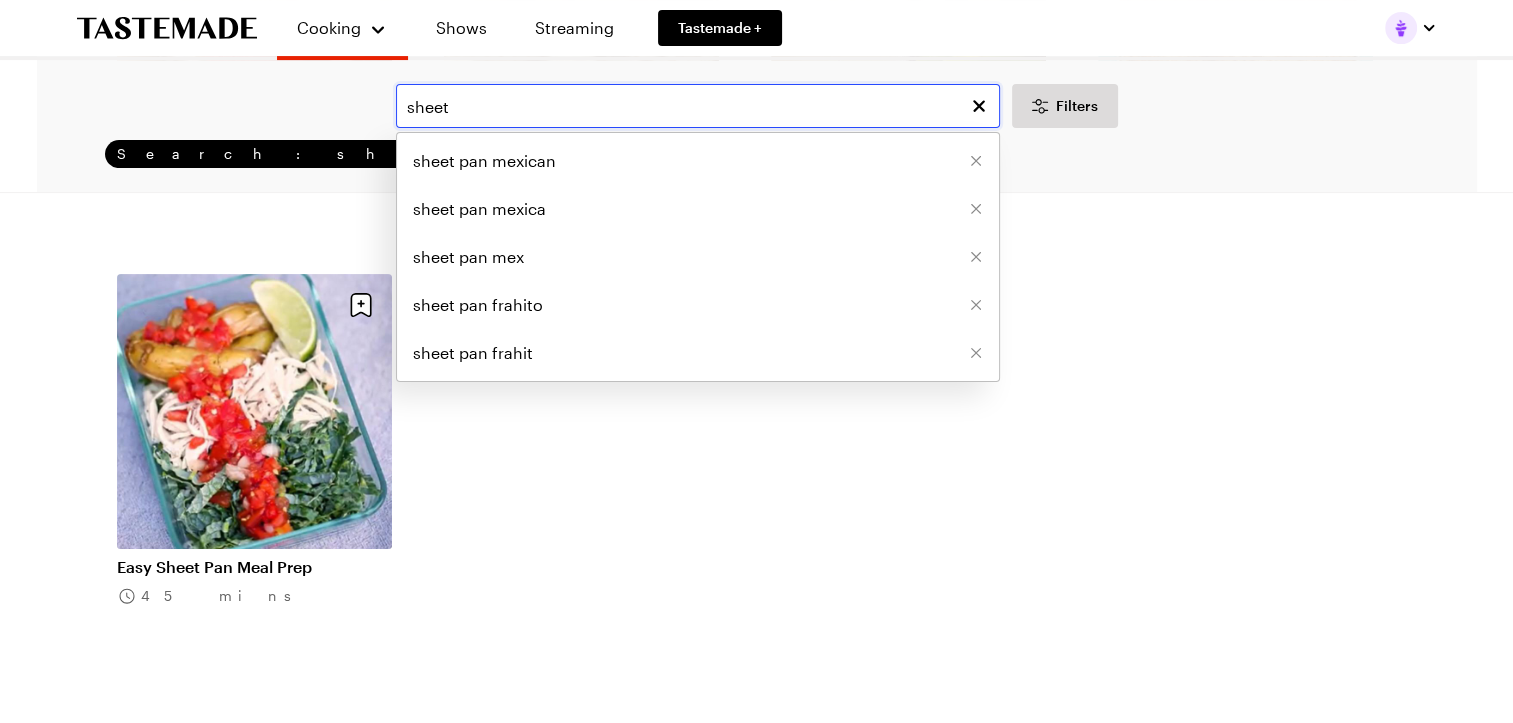 scroll, scrollTop: 0, scrollLeft: 0, axis: both 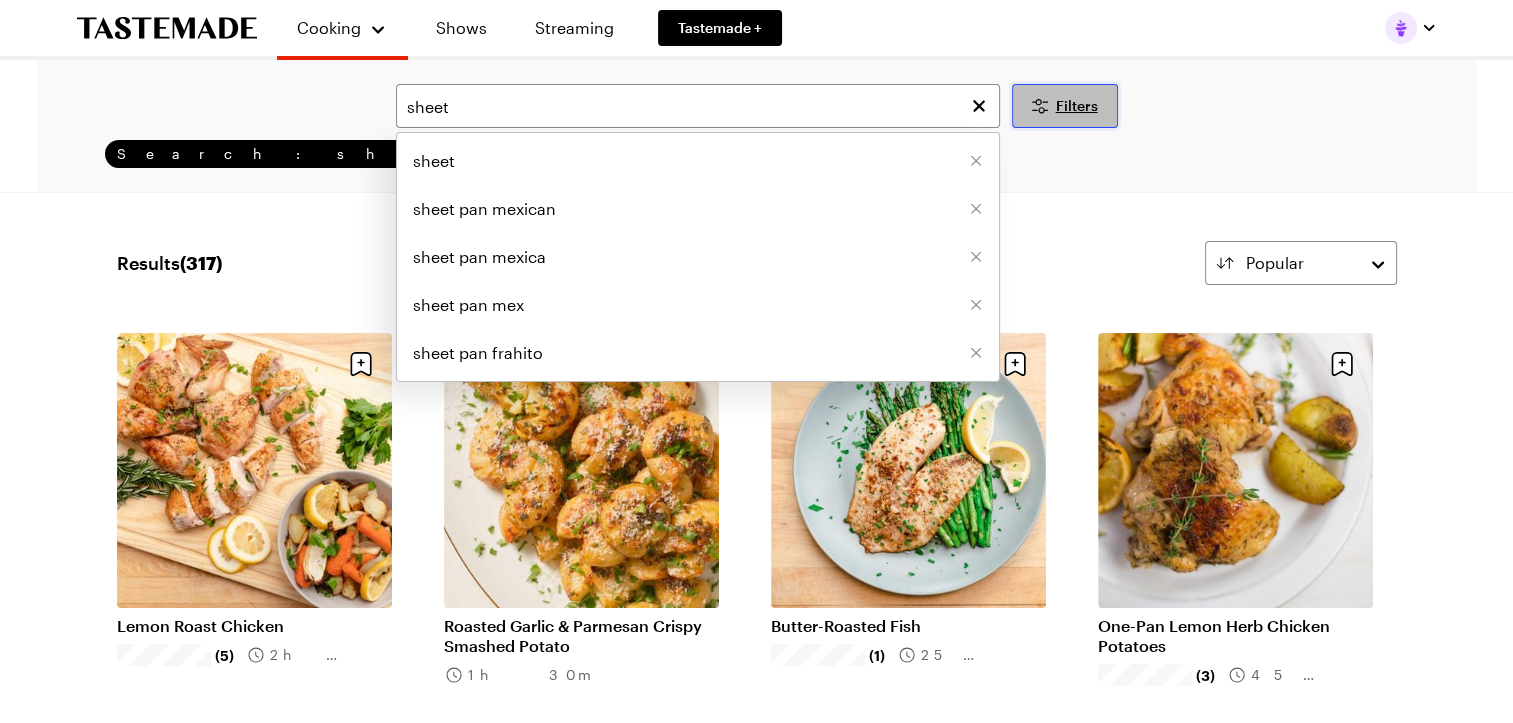 click 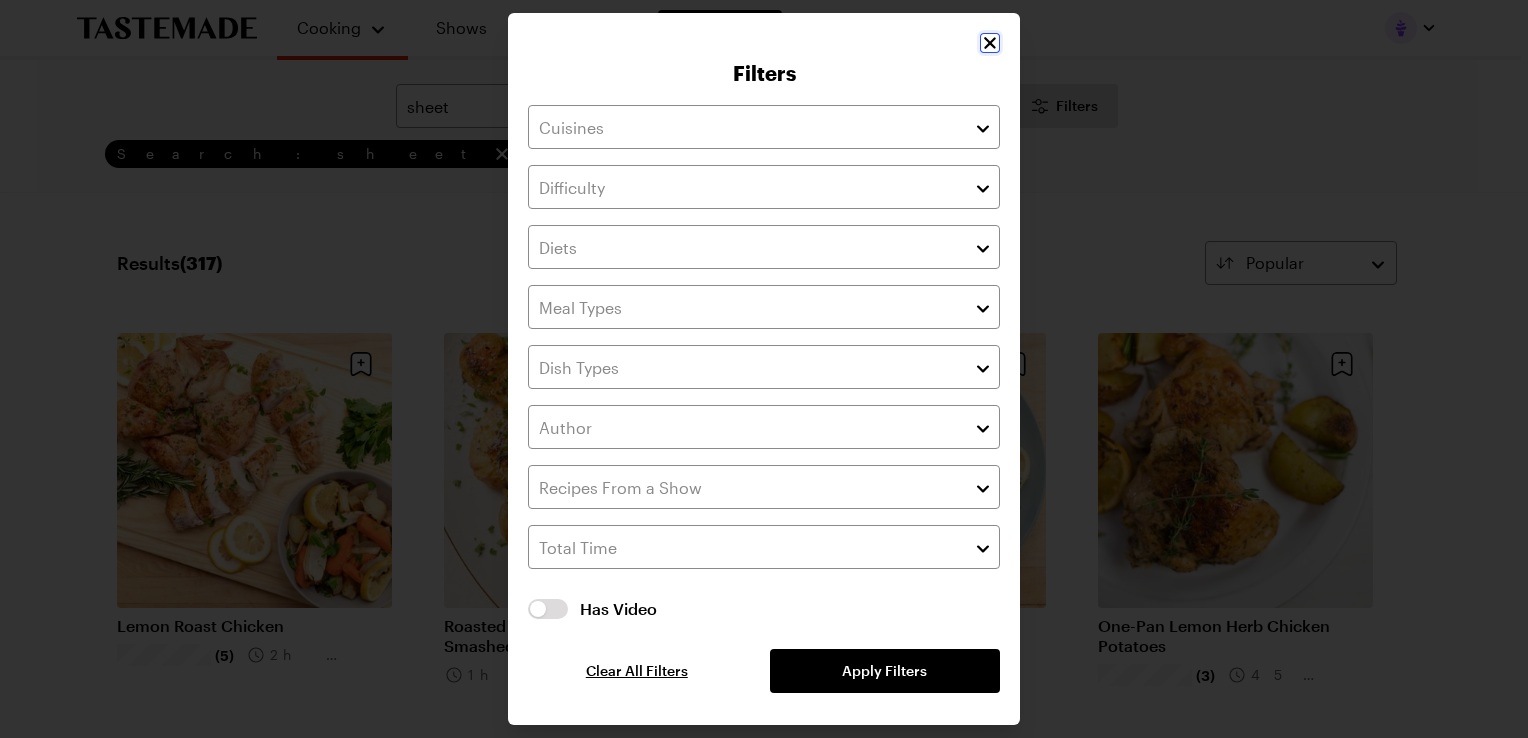 click 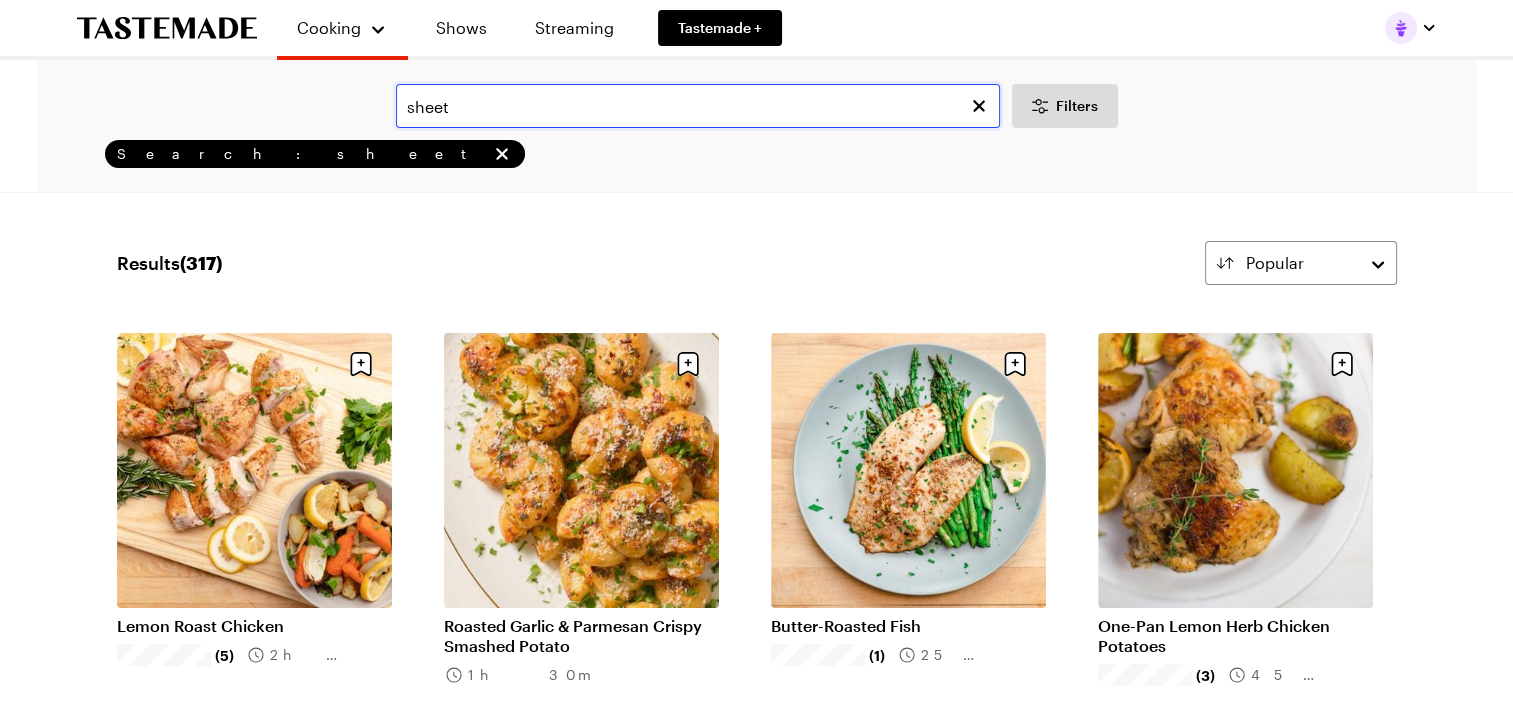 click on "sheet" at bounding box center (698, 106) 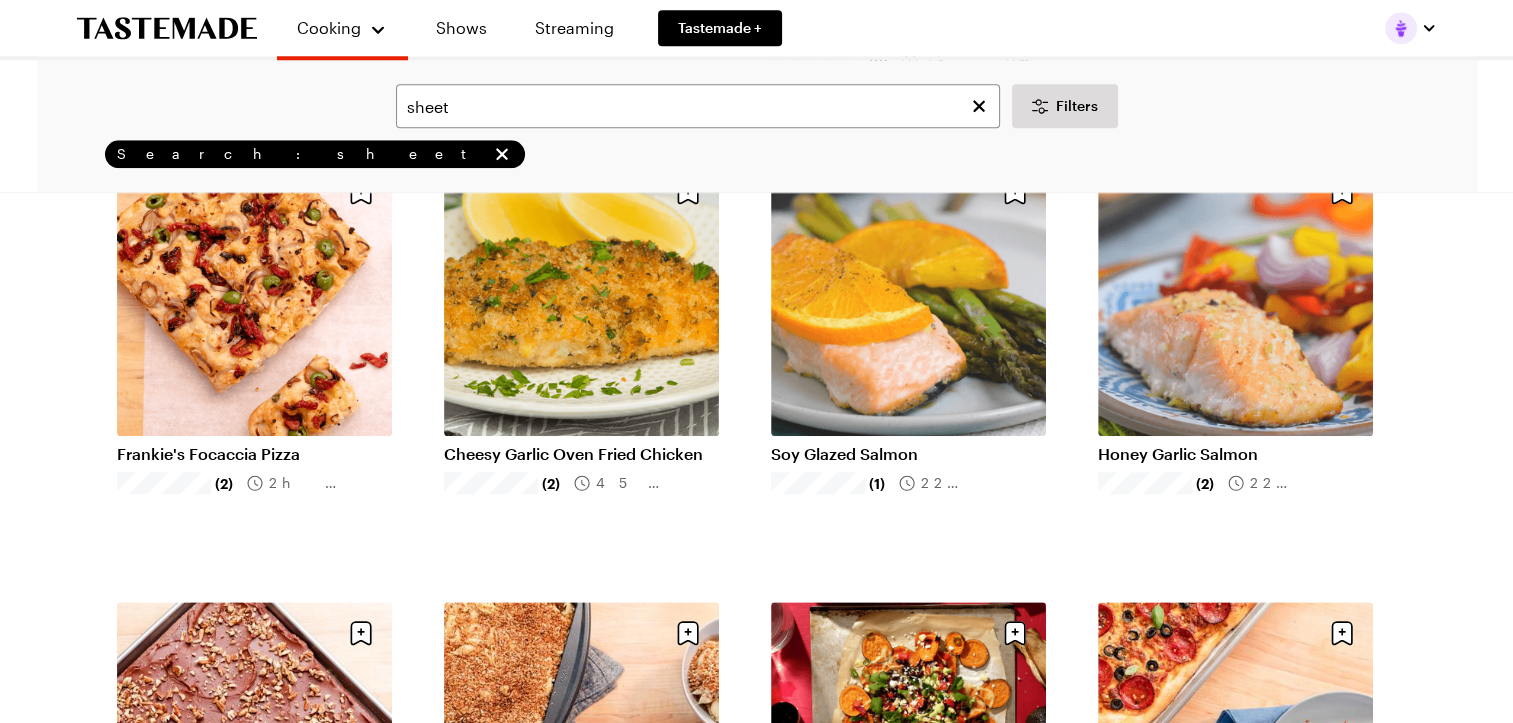 scroll, scrollTop: 2000, scrollLeft: 0, axis: vertical 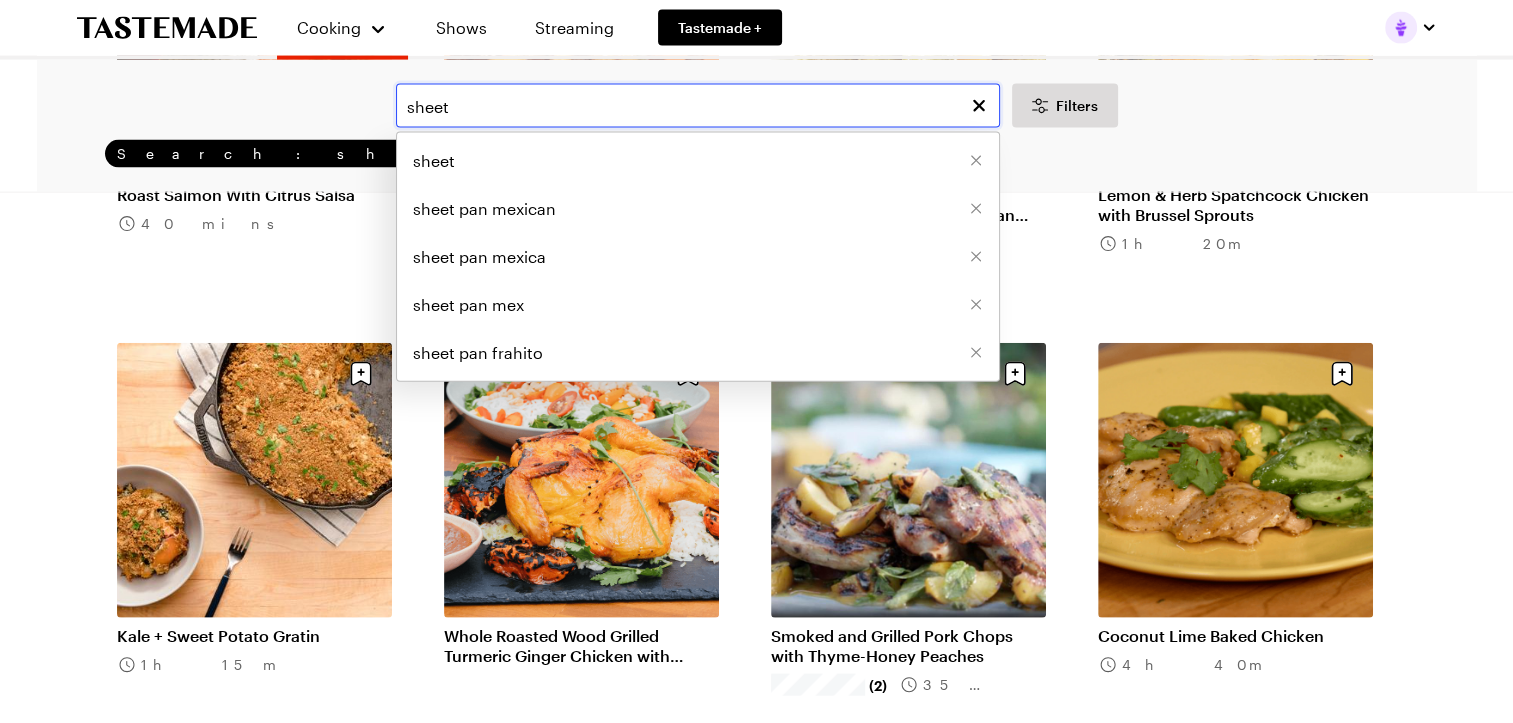 click on "sheet" at bounding box center (698, 106) 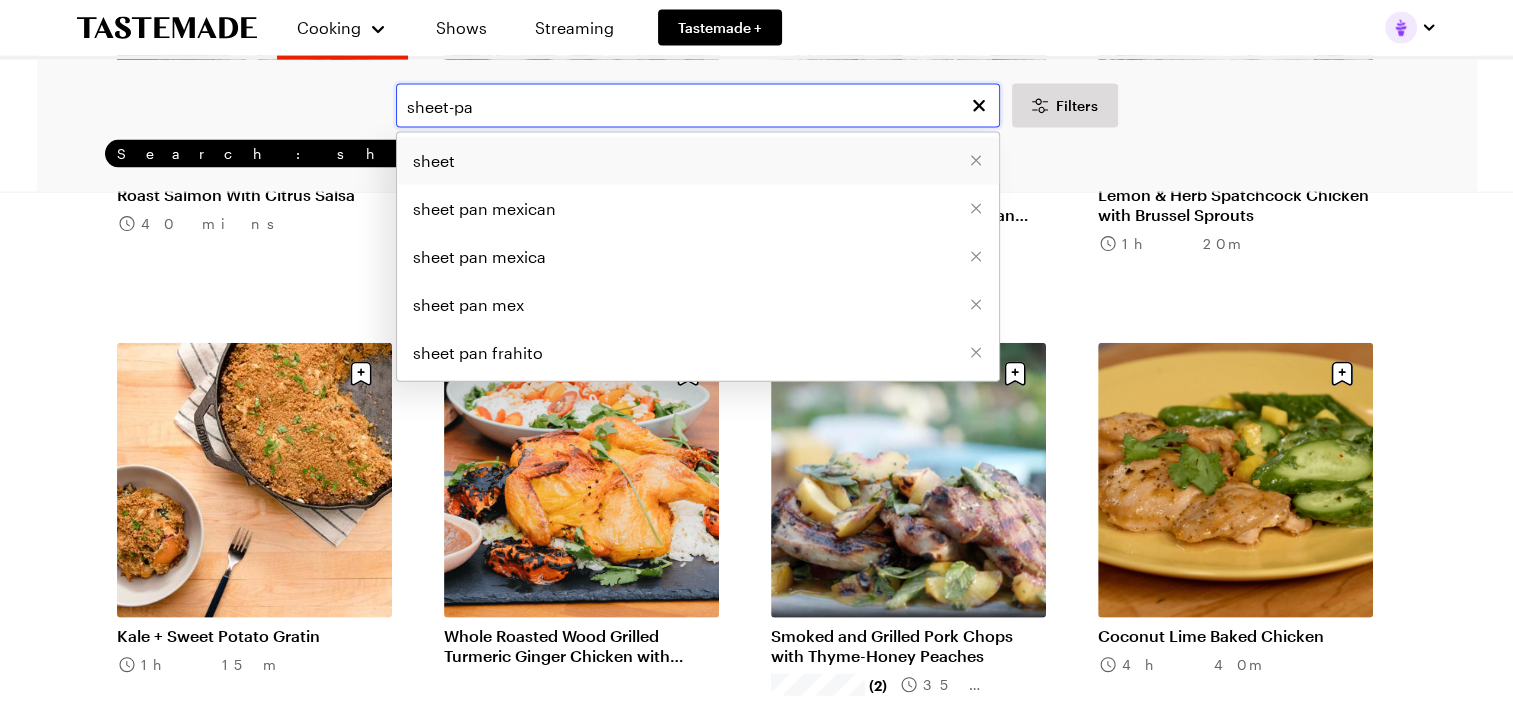 scroll, scrollTop: 0, scrollLeft: 0, axis: both 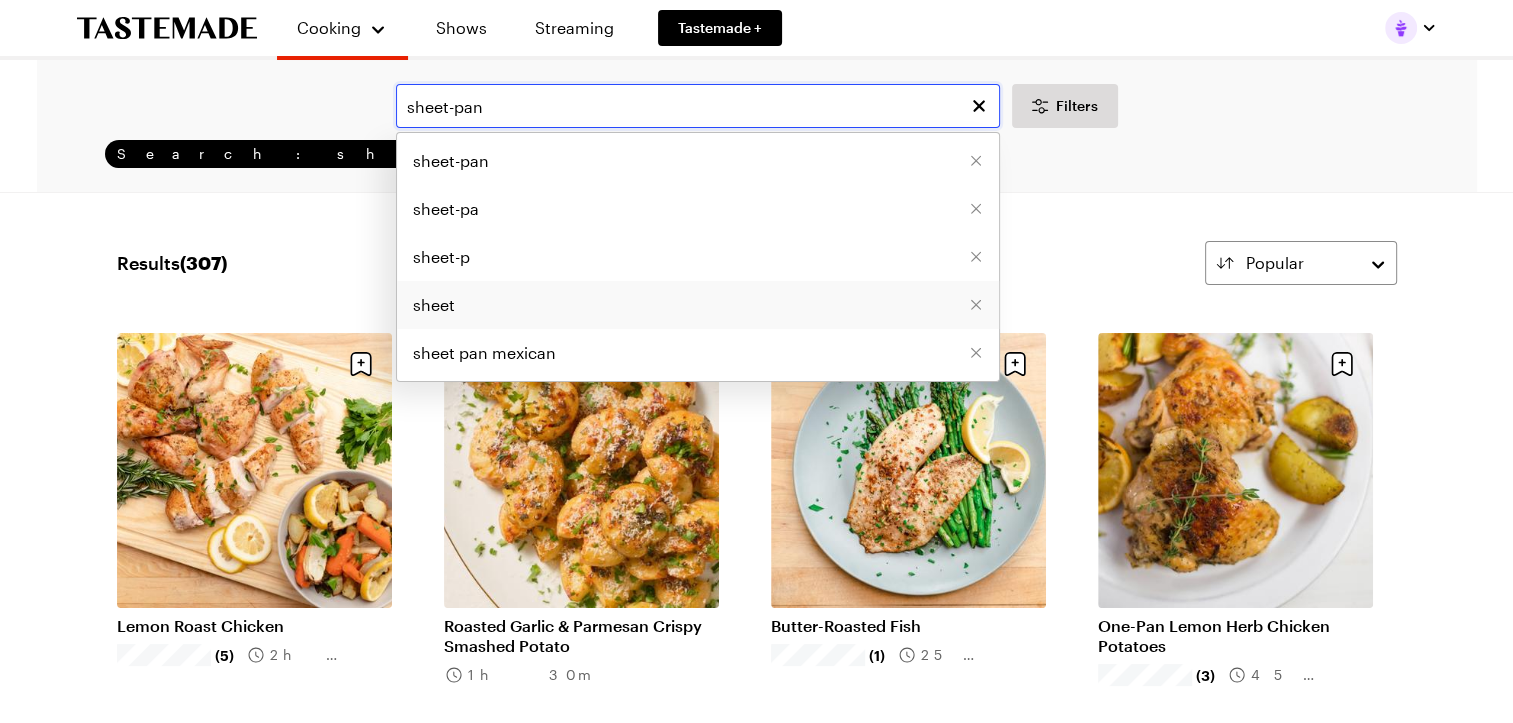 type on "sheet-pan" 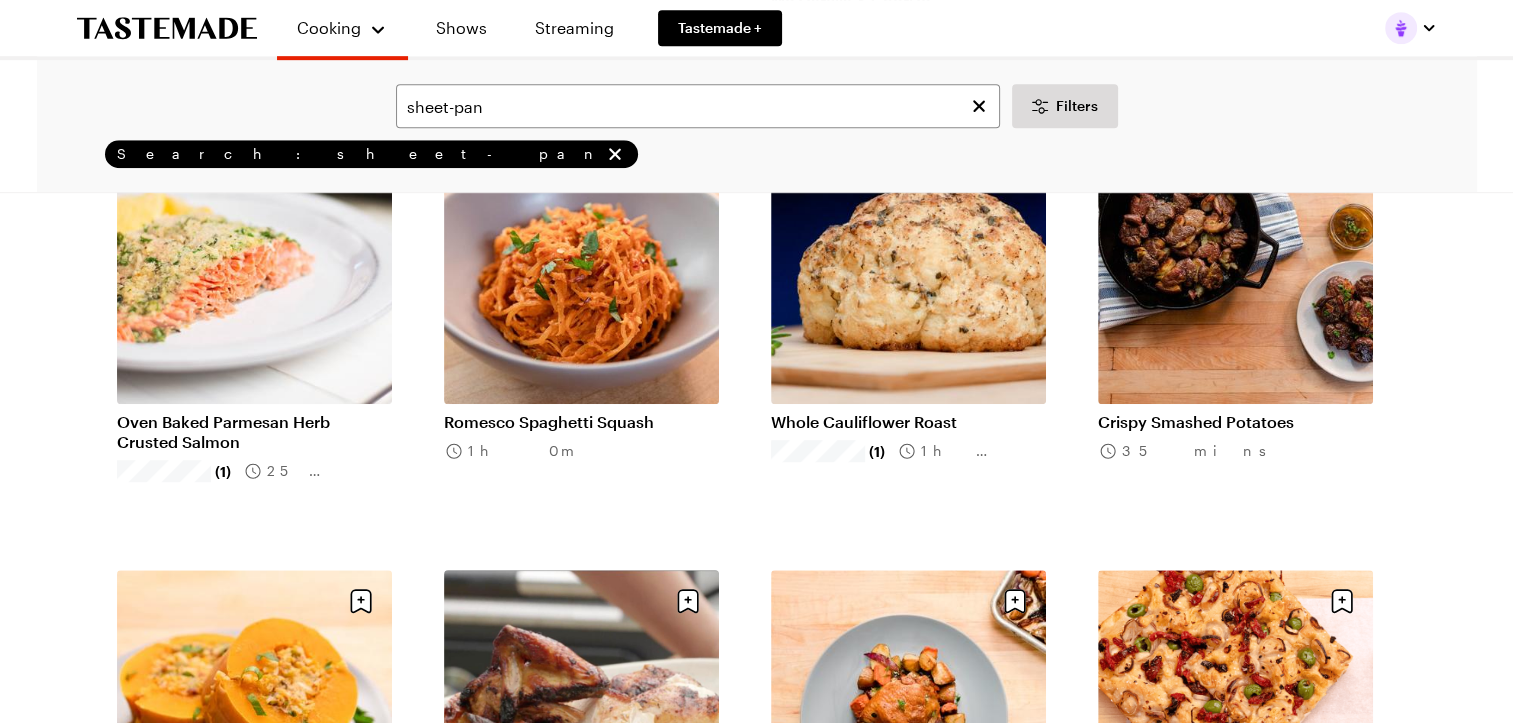 scroll, scrollTop: 1100, scrollLeft: 0, axis: vertical 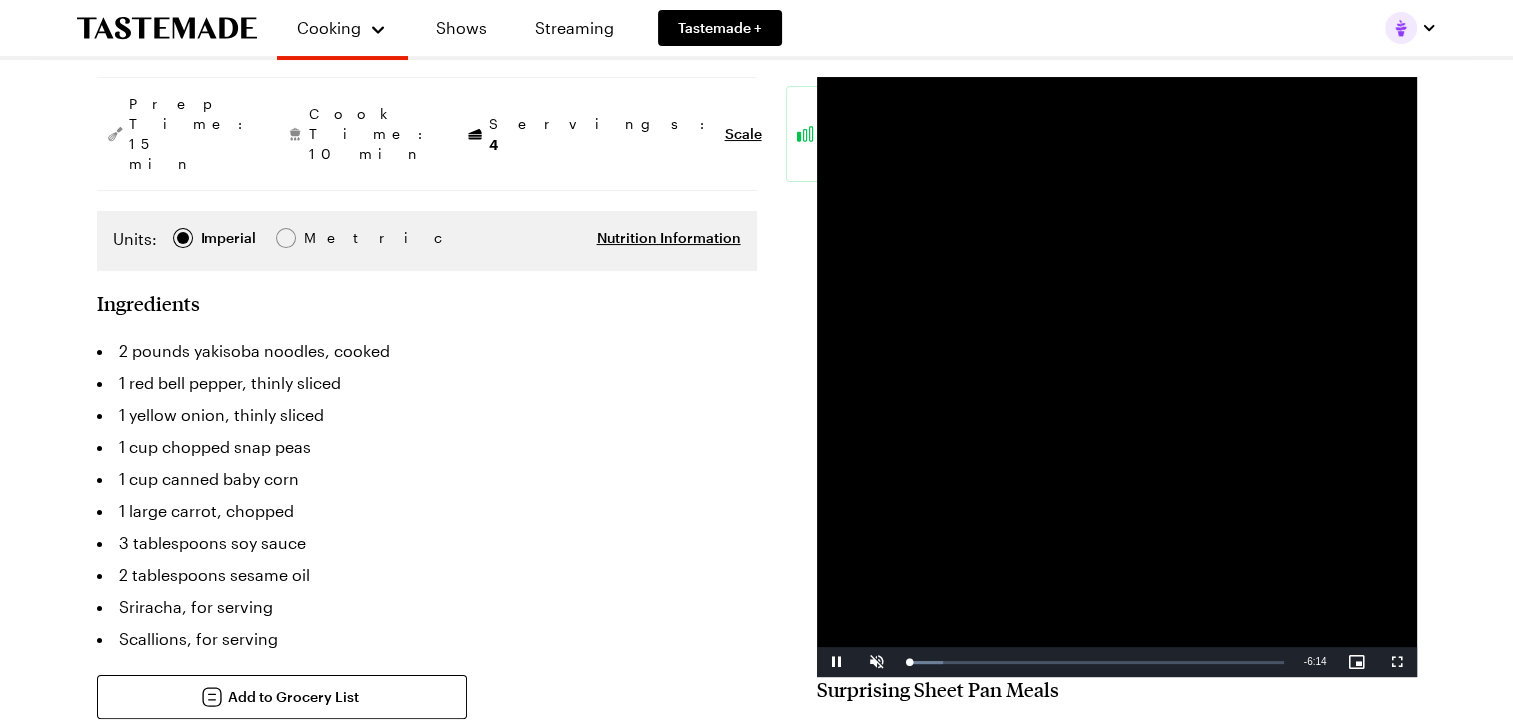 type on "x" 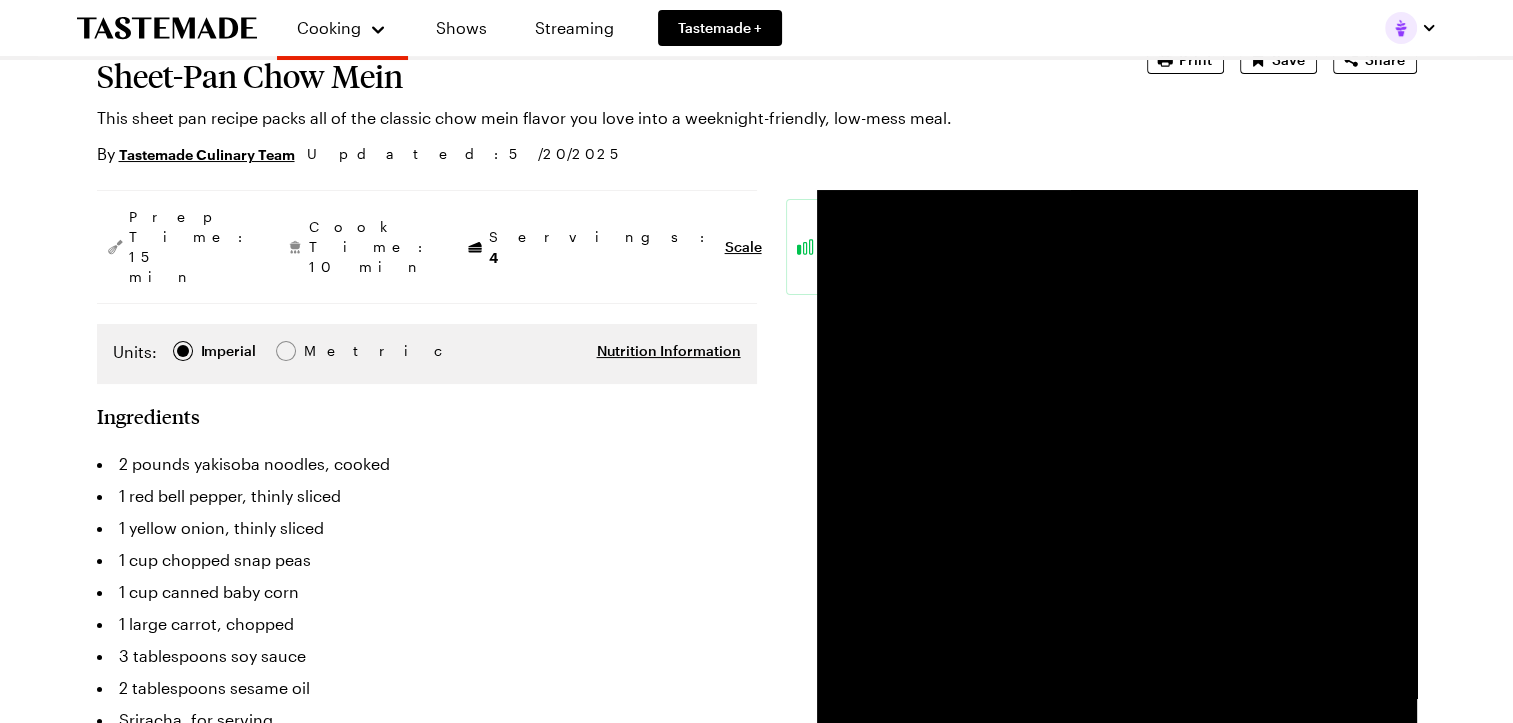 scroll, scrollTop: 0, scrollLeft: 0, axis: both 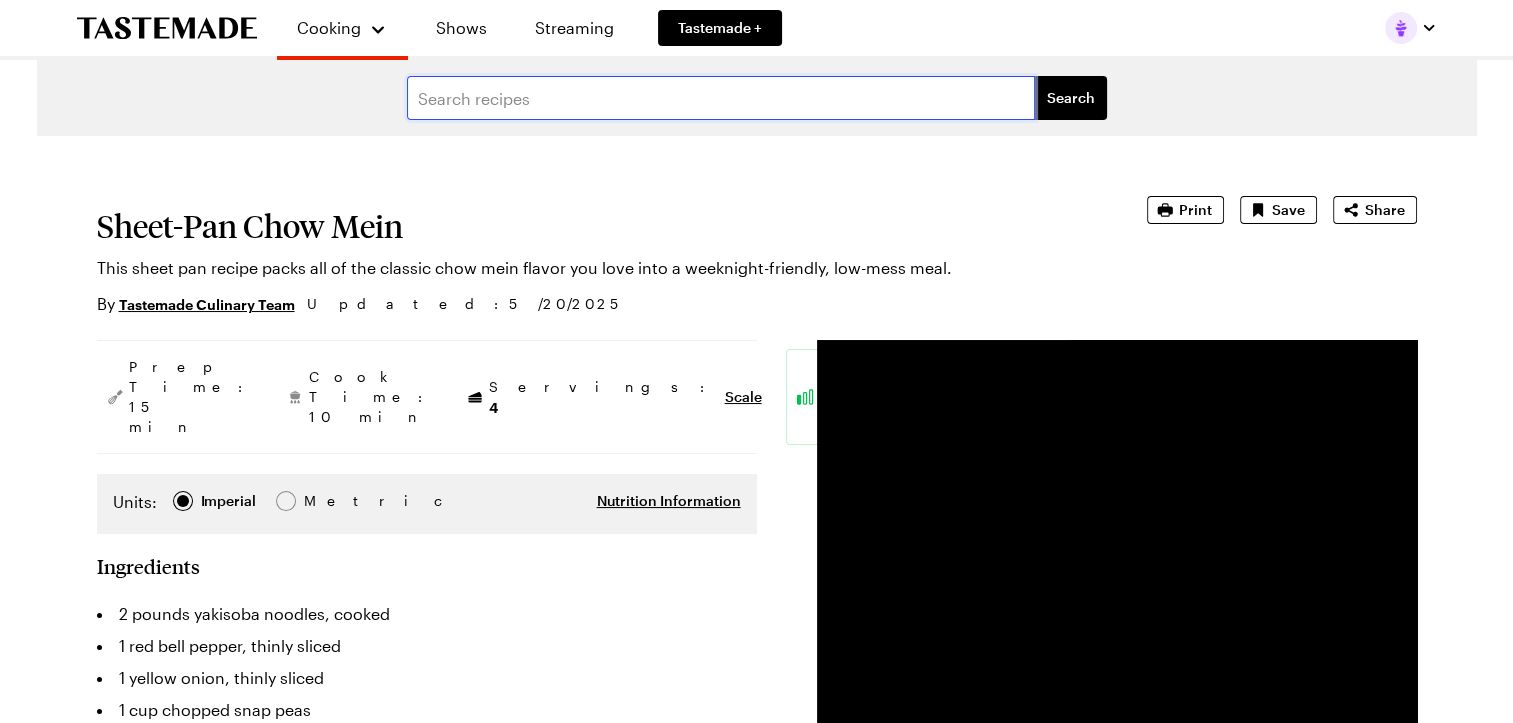 click at bounding box center (721, 98) 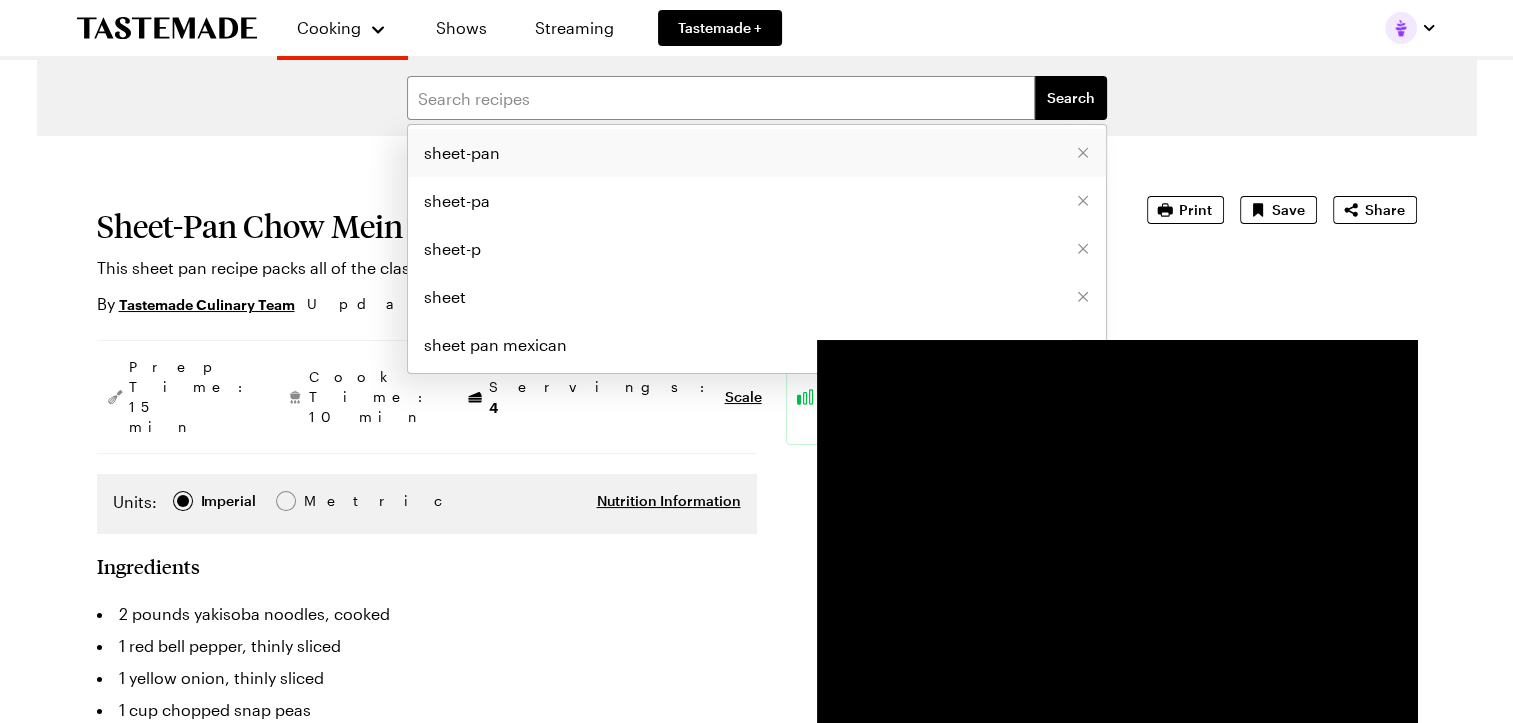 click on "sheet-pan" at bounding box center [757, 153] 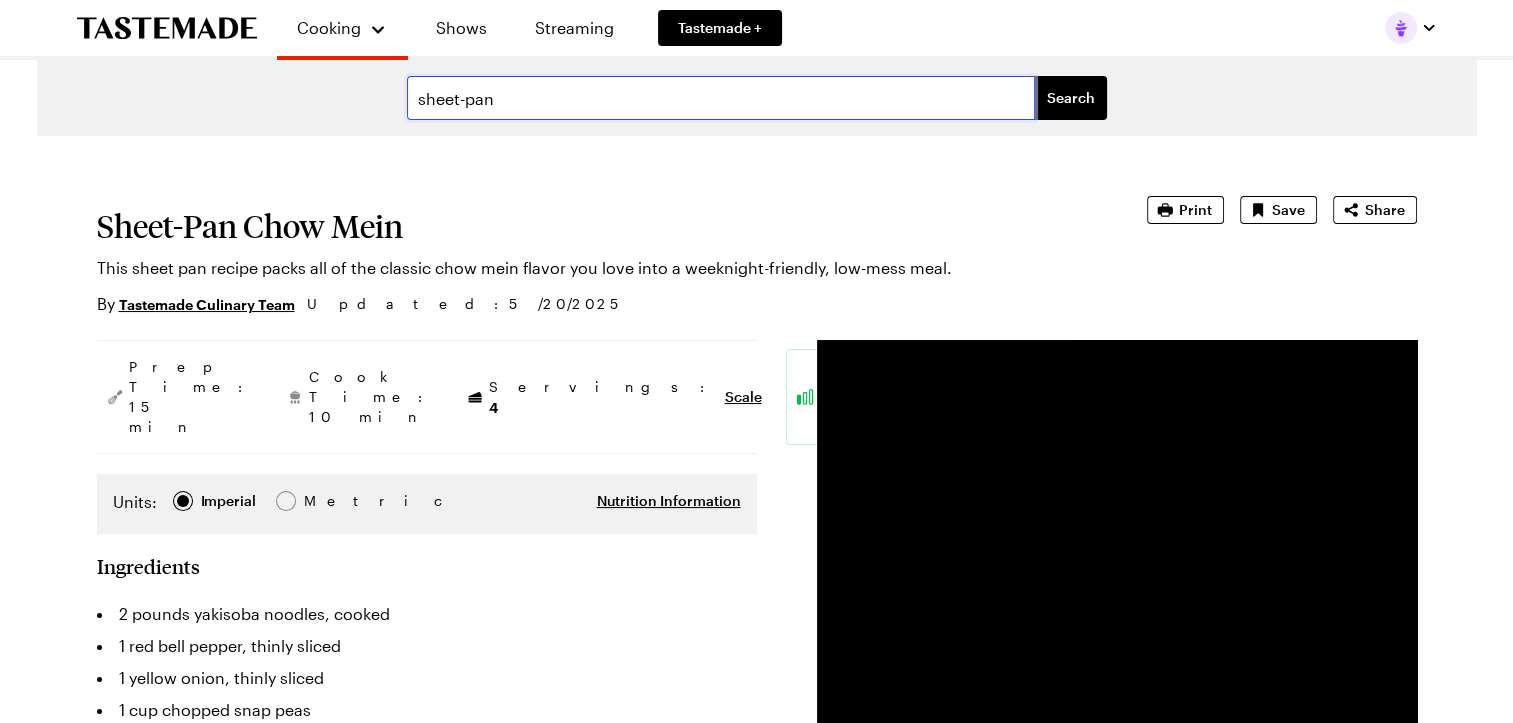 click on "sheet-pan" at bounding box center [721, 98] 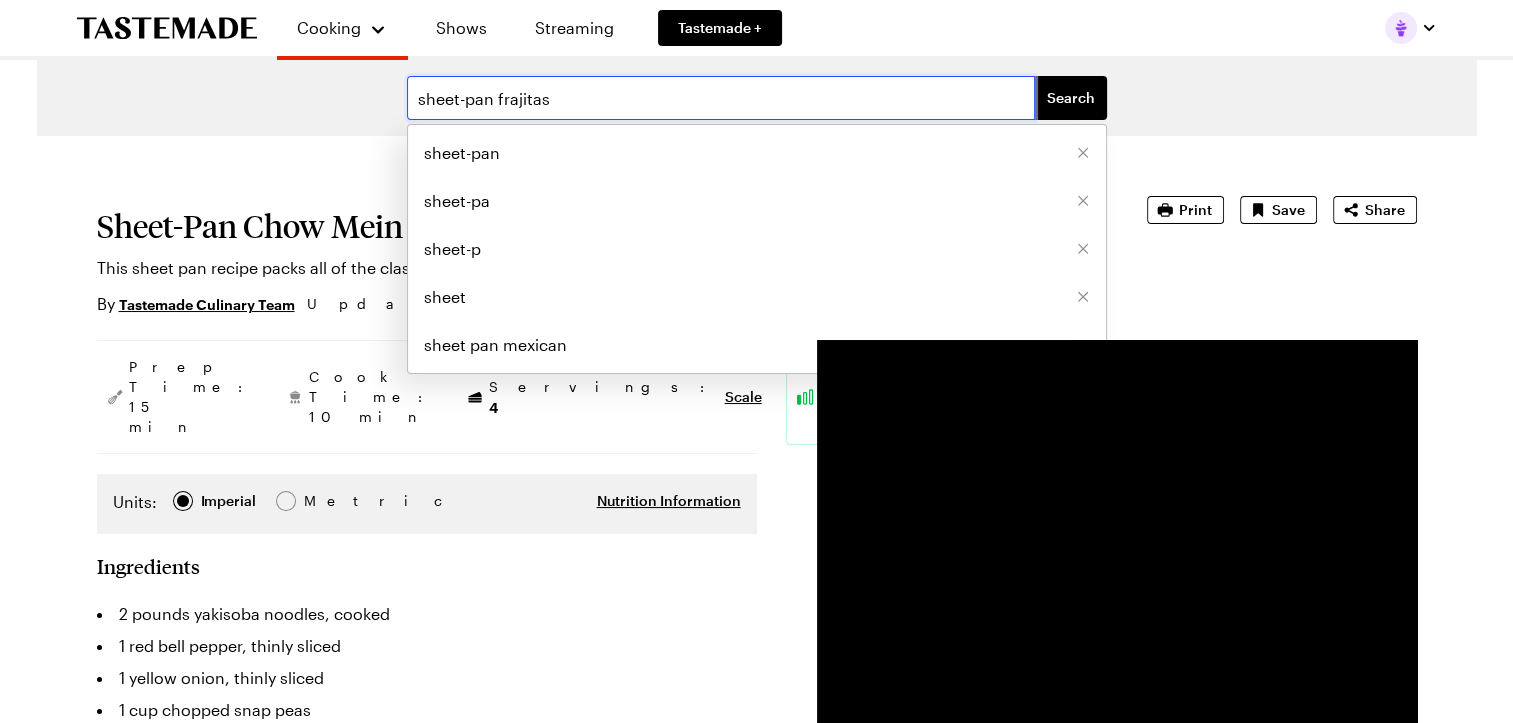 type on "sheet-pan frajitas" 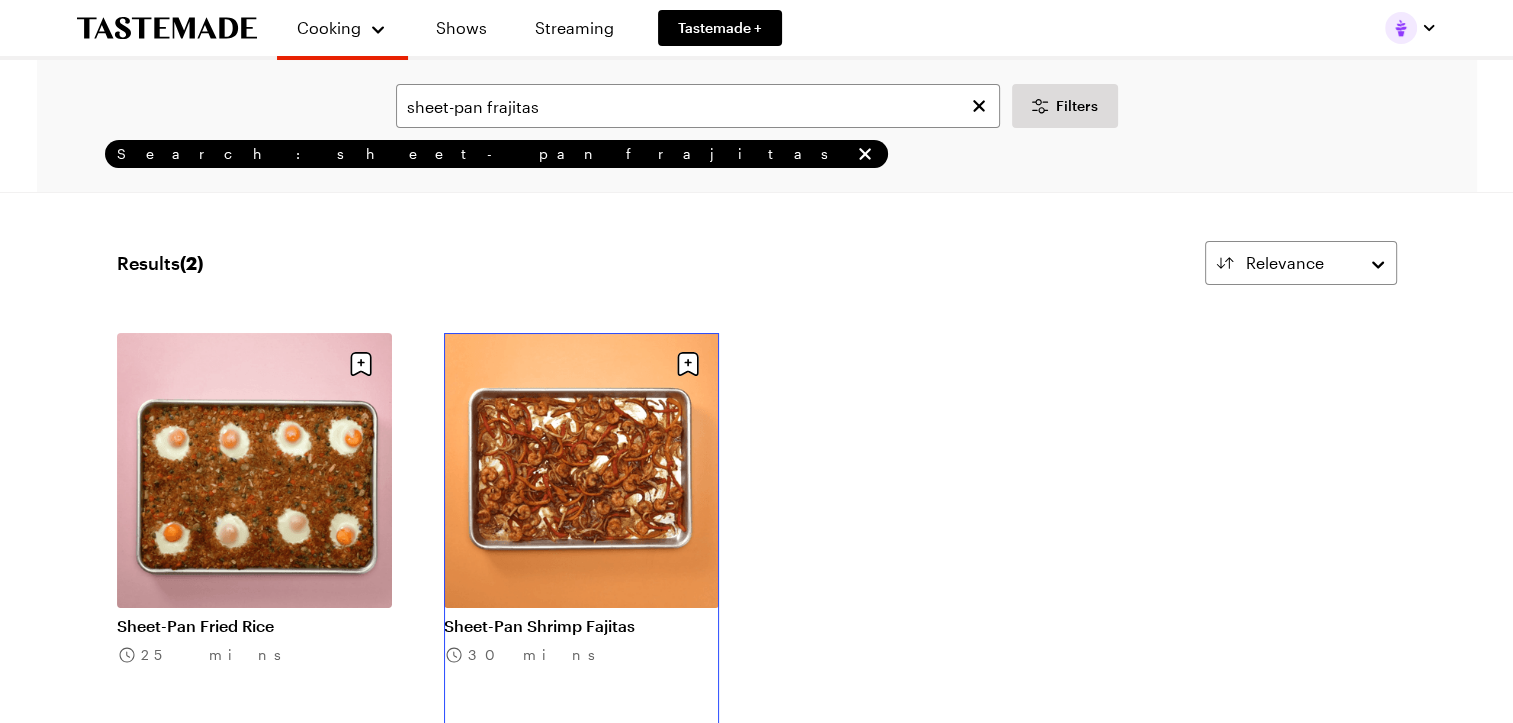 click on "Sheet-Pan Shrimp Fajitas" at bounding box center [581, 626] 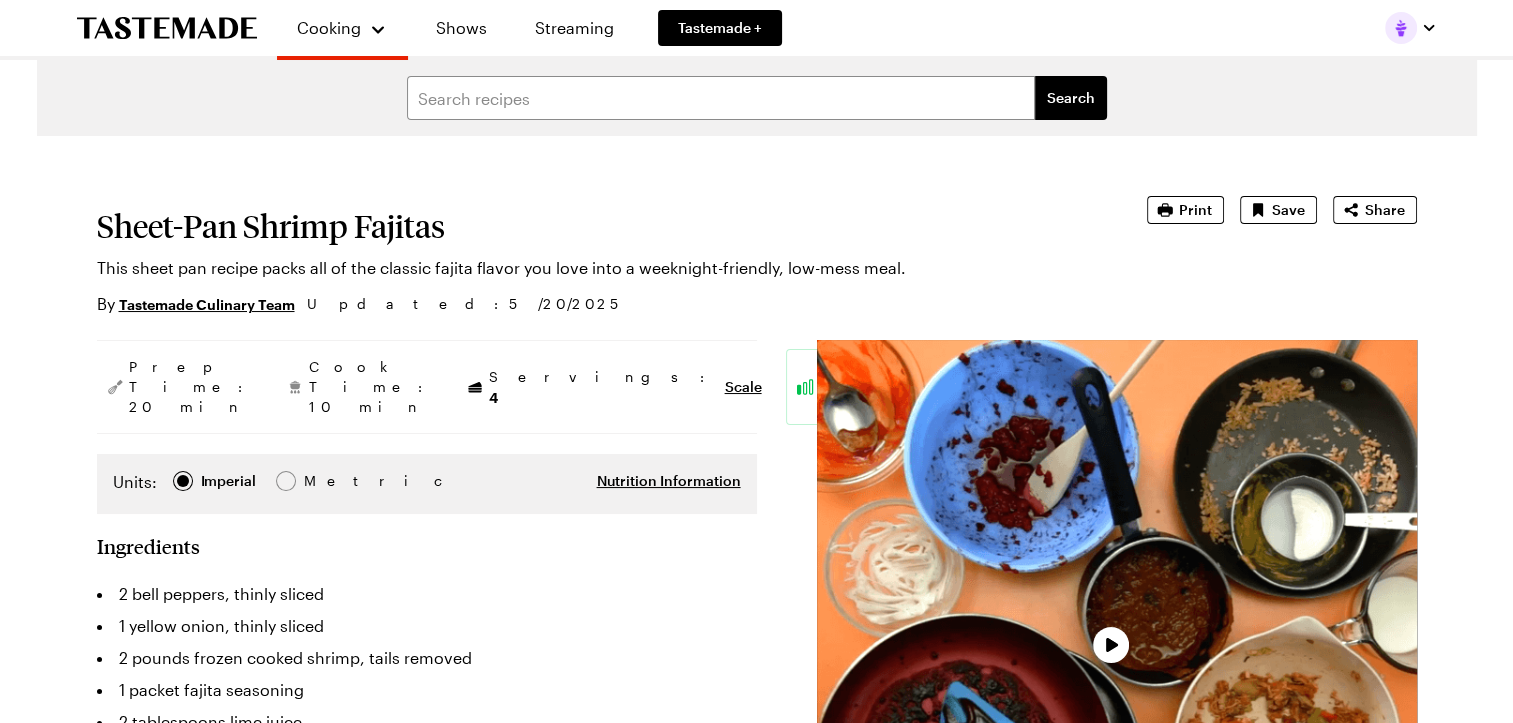 scroll, scrollTop: 0, scrollLeft: 0, axis: both 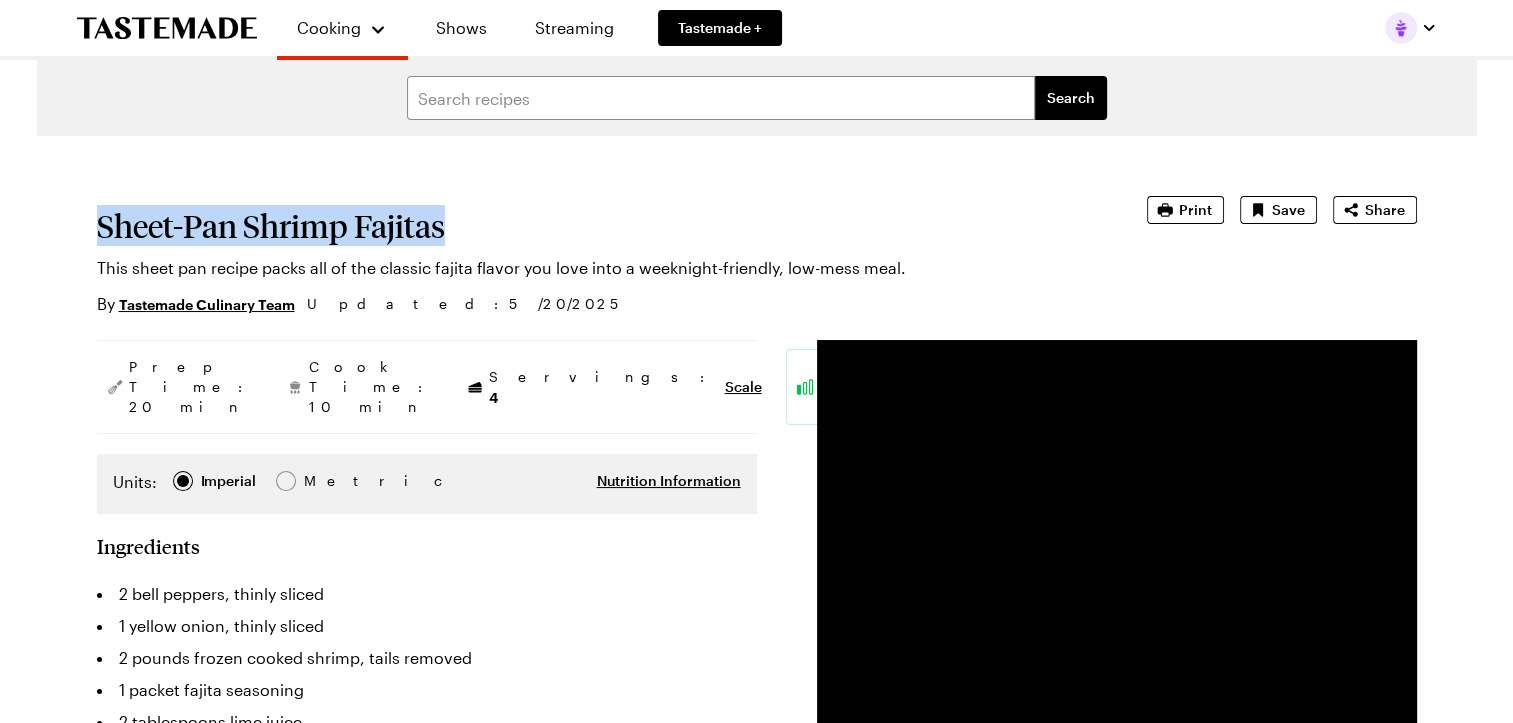 drag, startPoint x: 482, startPoint y: 231, endPoint x: 100, endPoint y: 242, distance: 382.15836 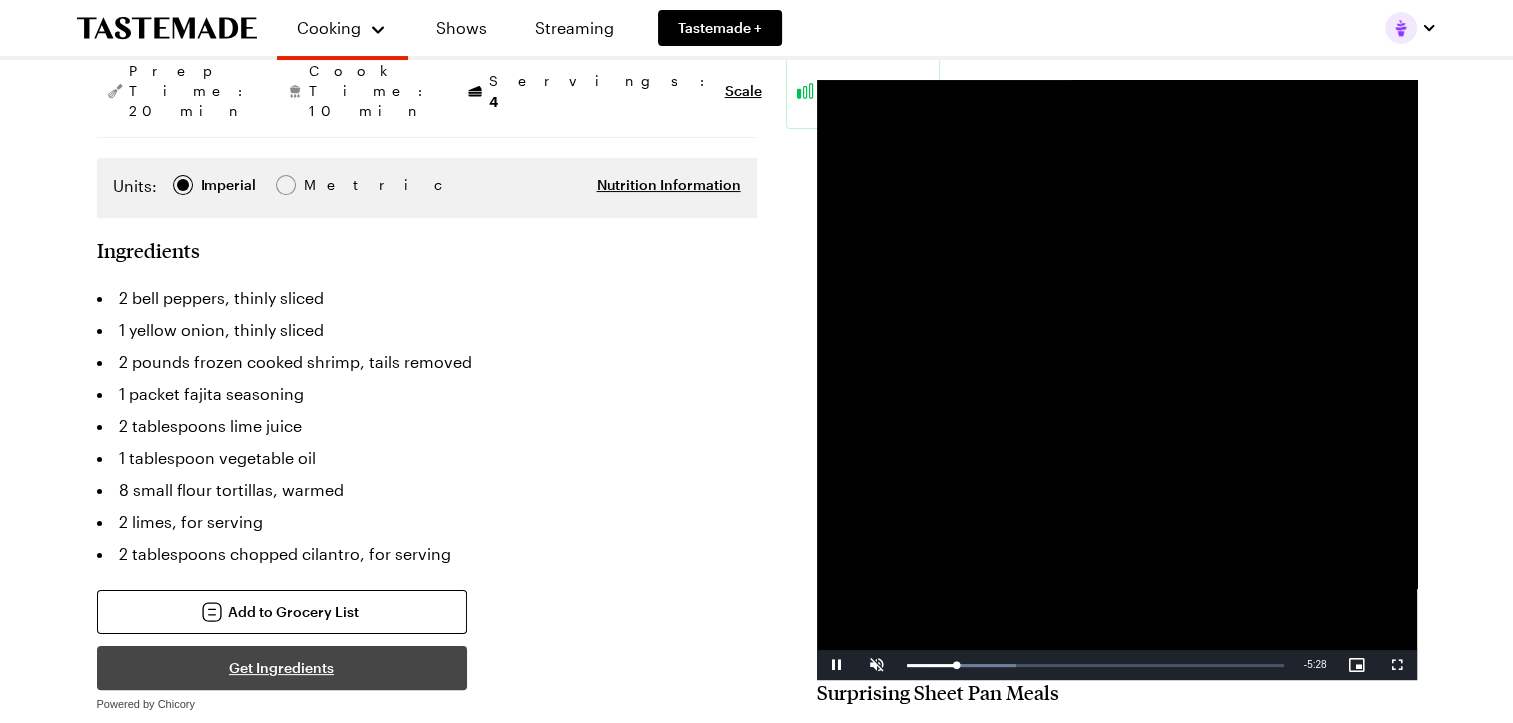 scroll, scrollTop: 300, scrollLeft: 0, axis: vertical 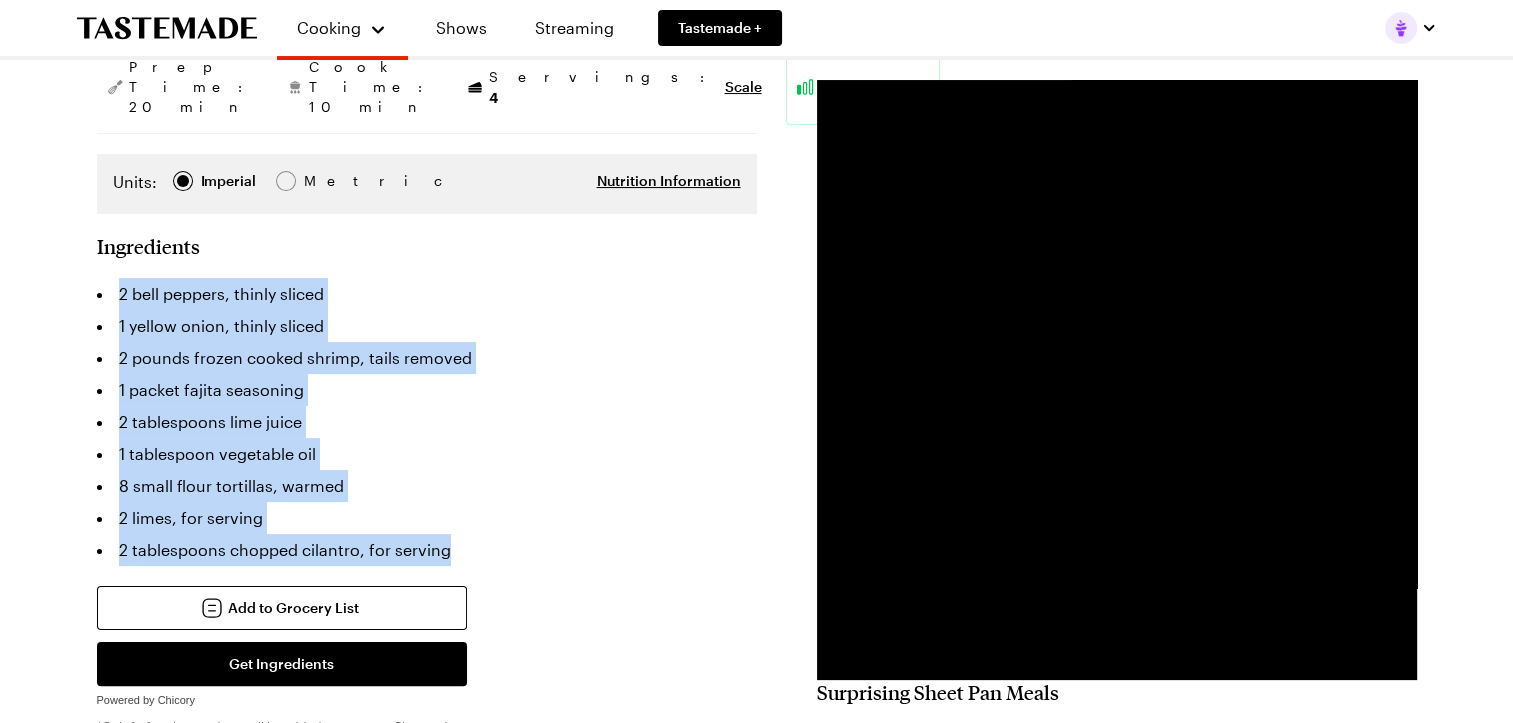 drag, startPoint x: 468, startPoint y: 506, endPoint x: 118, endPoint y: 246, distance: 436.00458 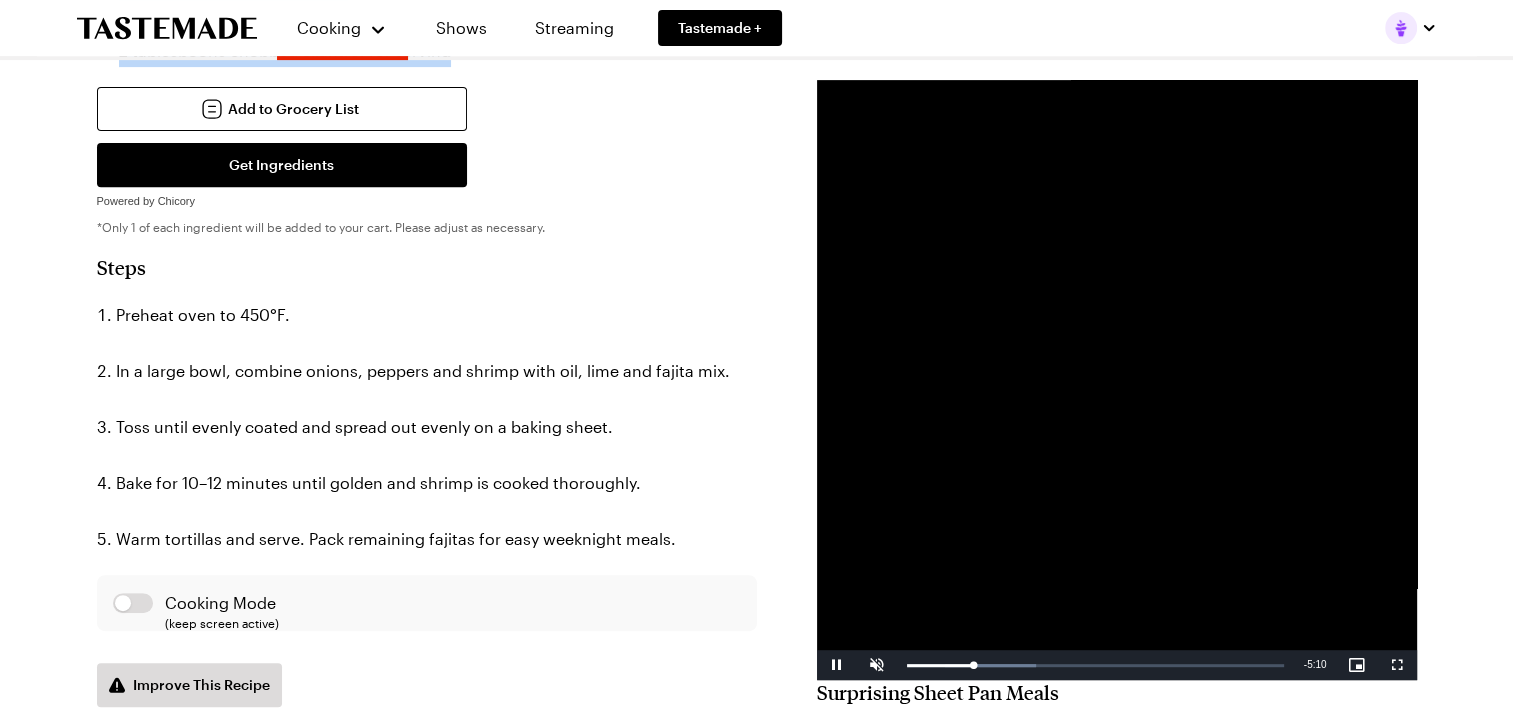 scroll, scrollTop: 800, scrollLeft: 0, axis: vertical 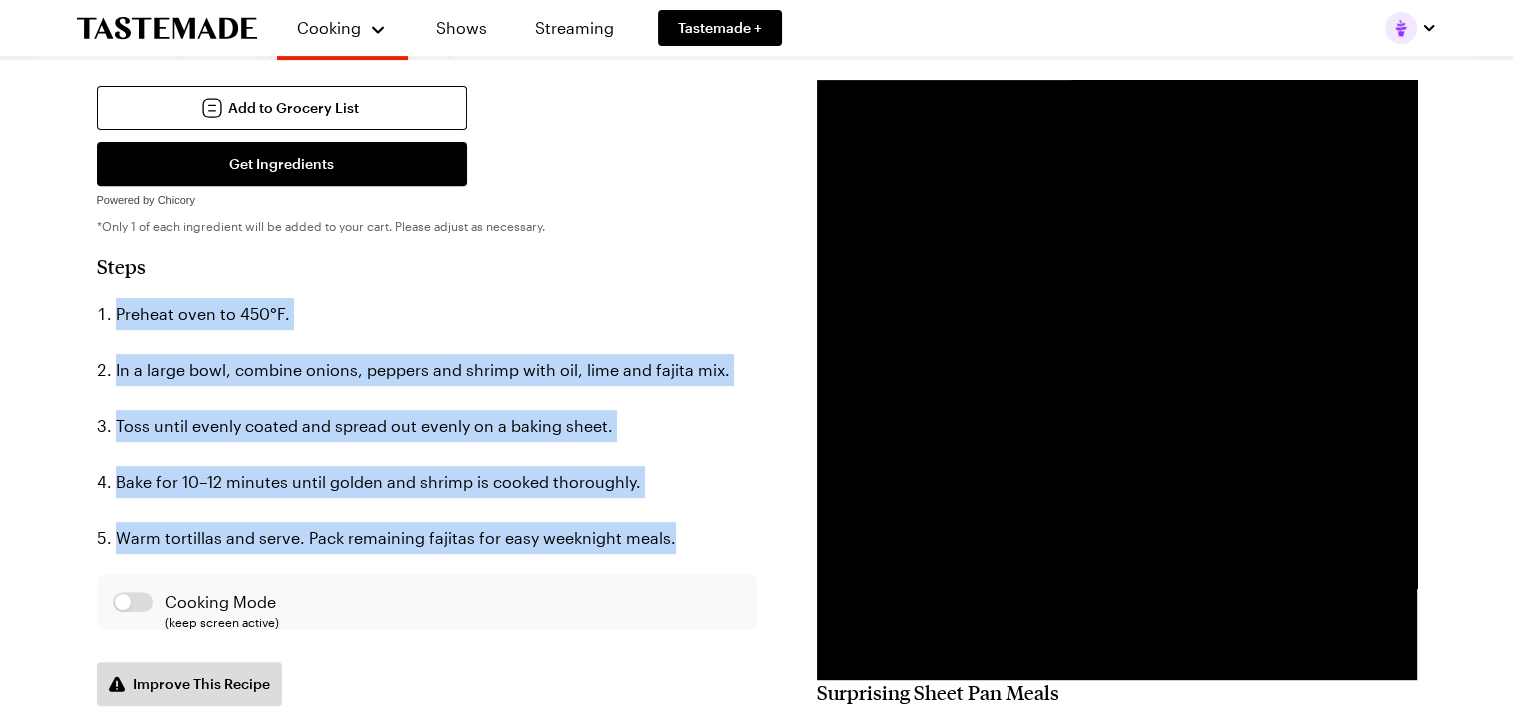 drag, startPoint x: 700, startPoint y: 507, endPoint x: 100, endPoint y: 271, distance: 644.74493 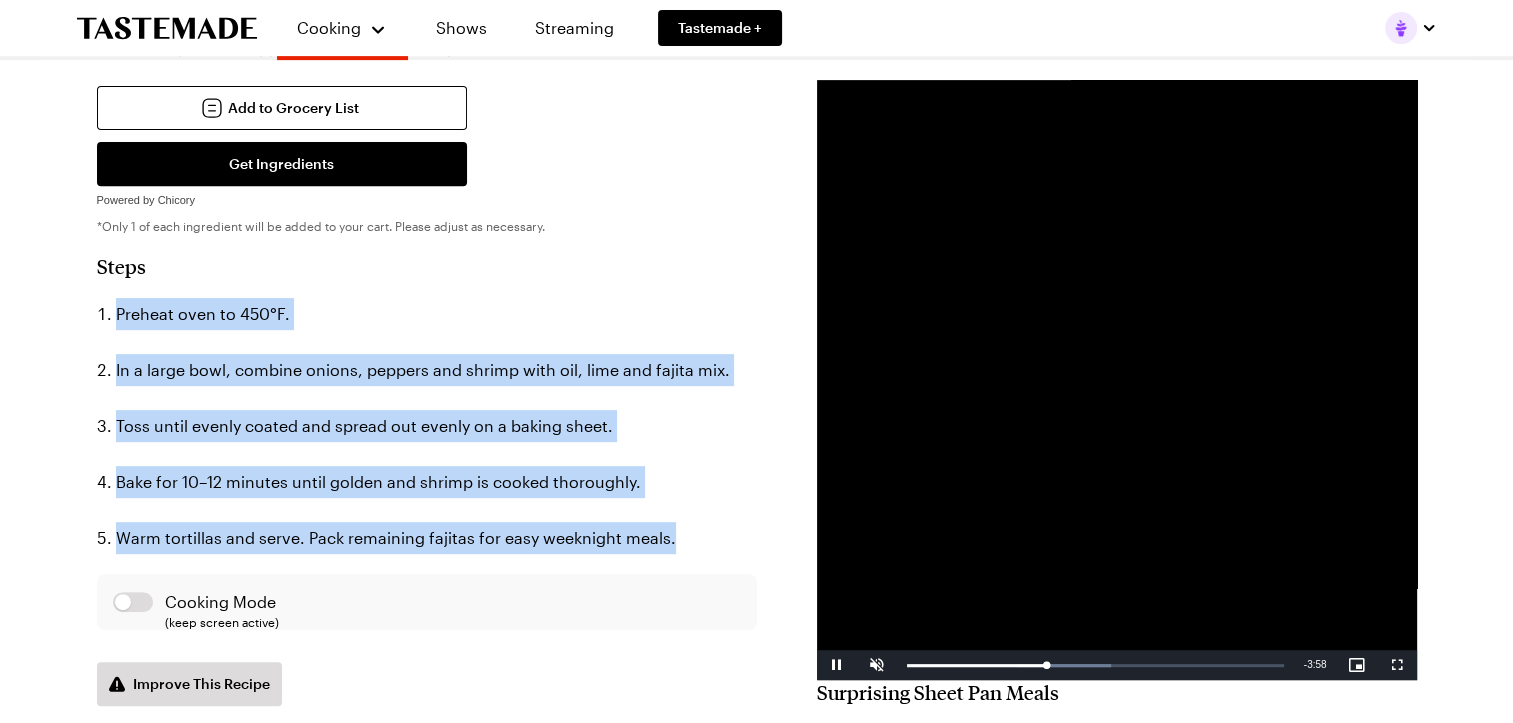 scroll, scrollTop: 0, scrollLeft: 0, axis: both 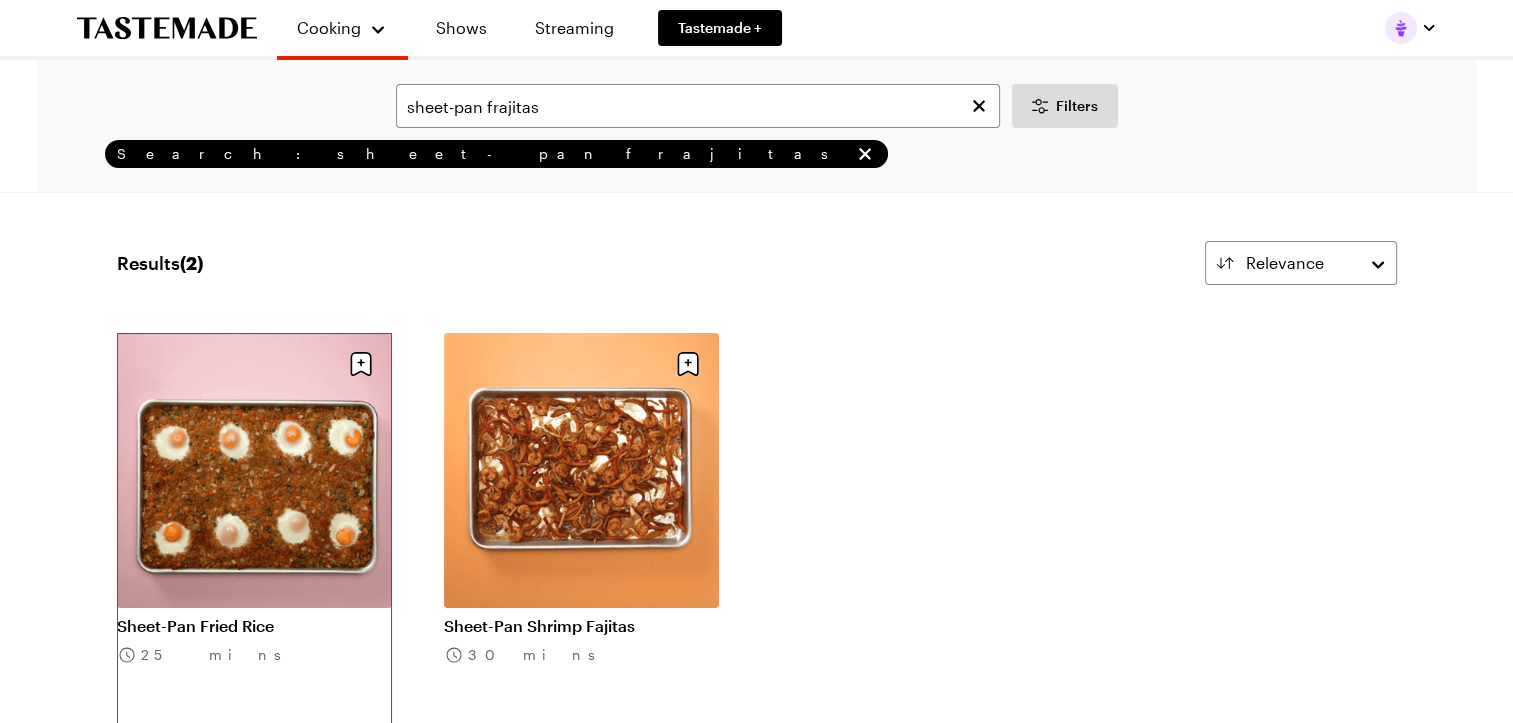 click on "Sheet-Pan Fried Rice" at bounding box center [254, 626] 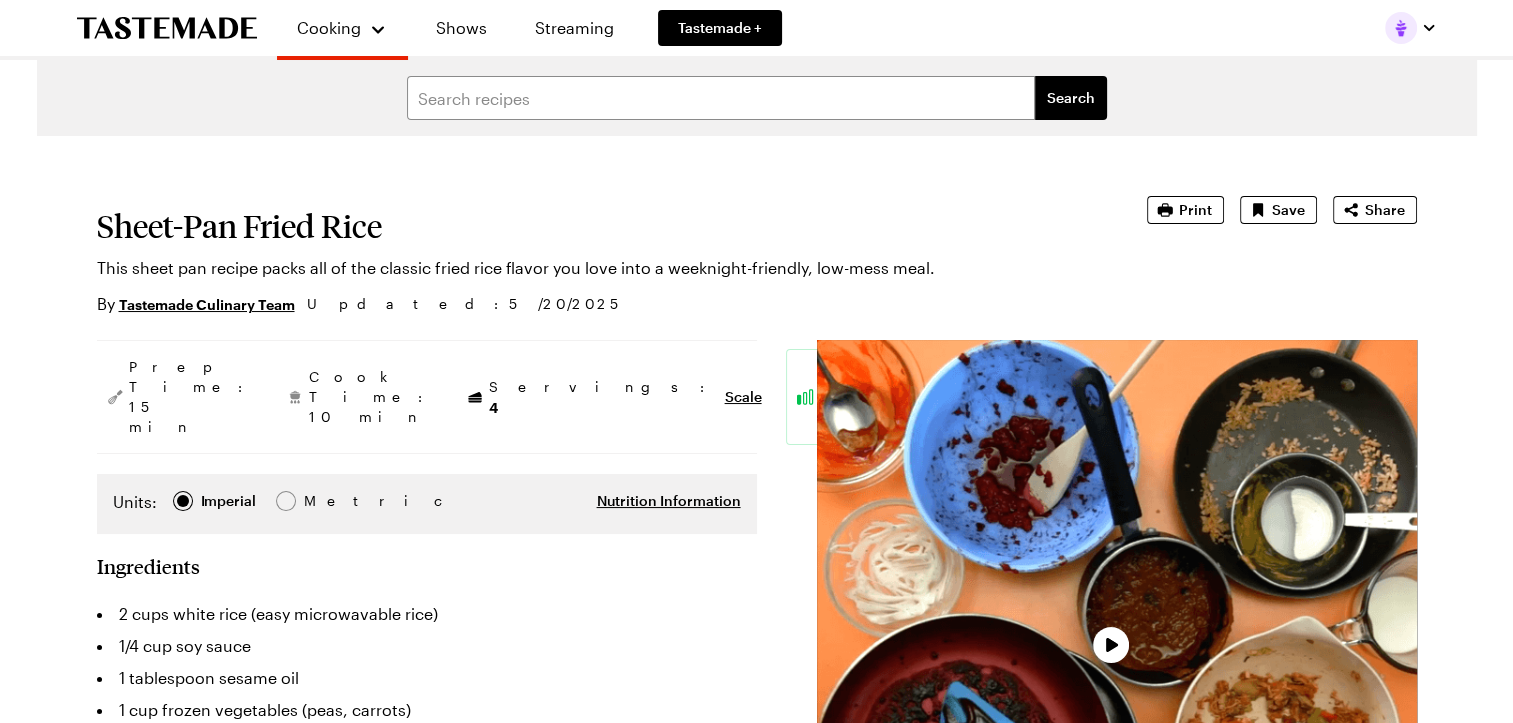 scroll, scrollTop: 0, scrollLeft: 0, axis: both 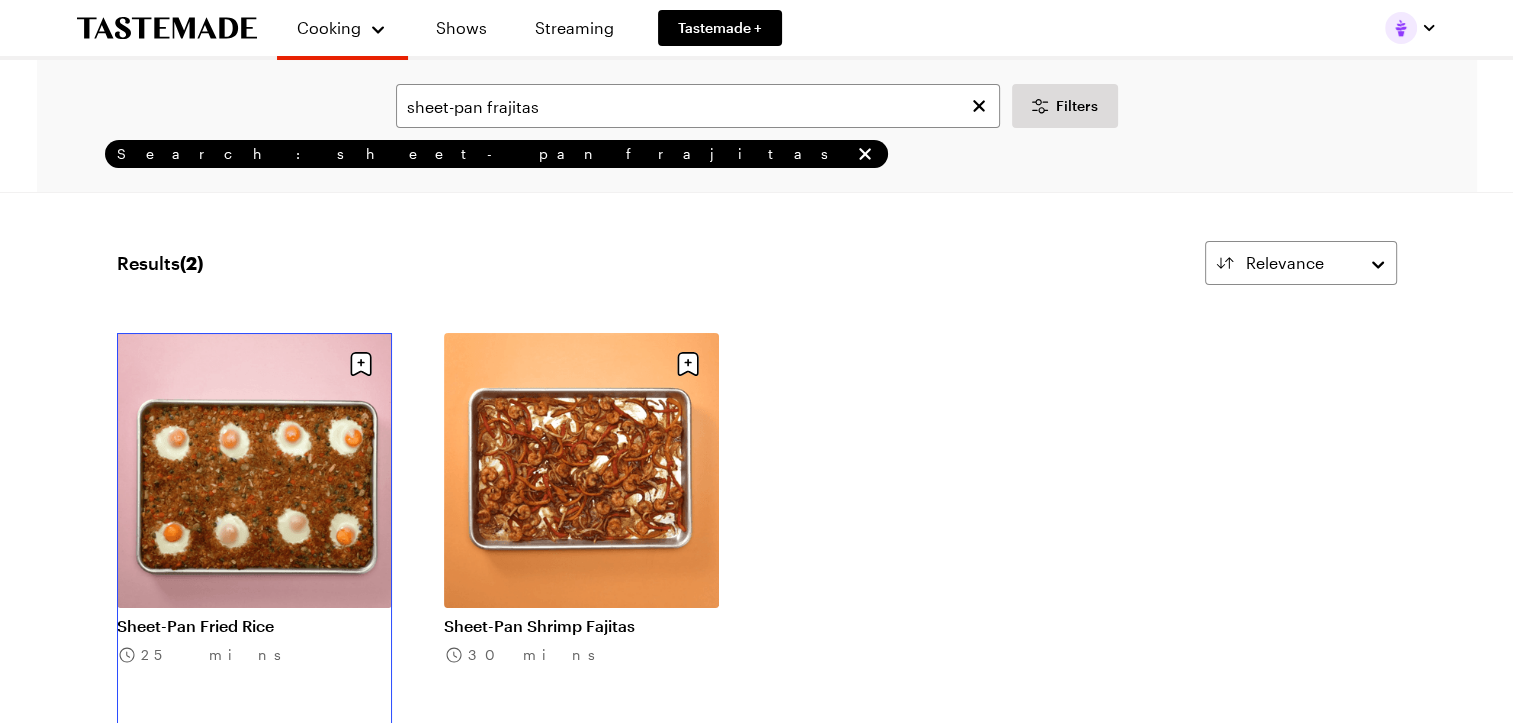 click on "Sheet-Pan Fried Rice" at bounding box center (254, 626) 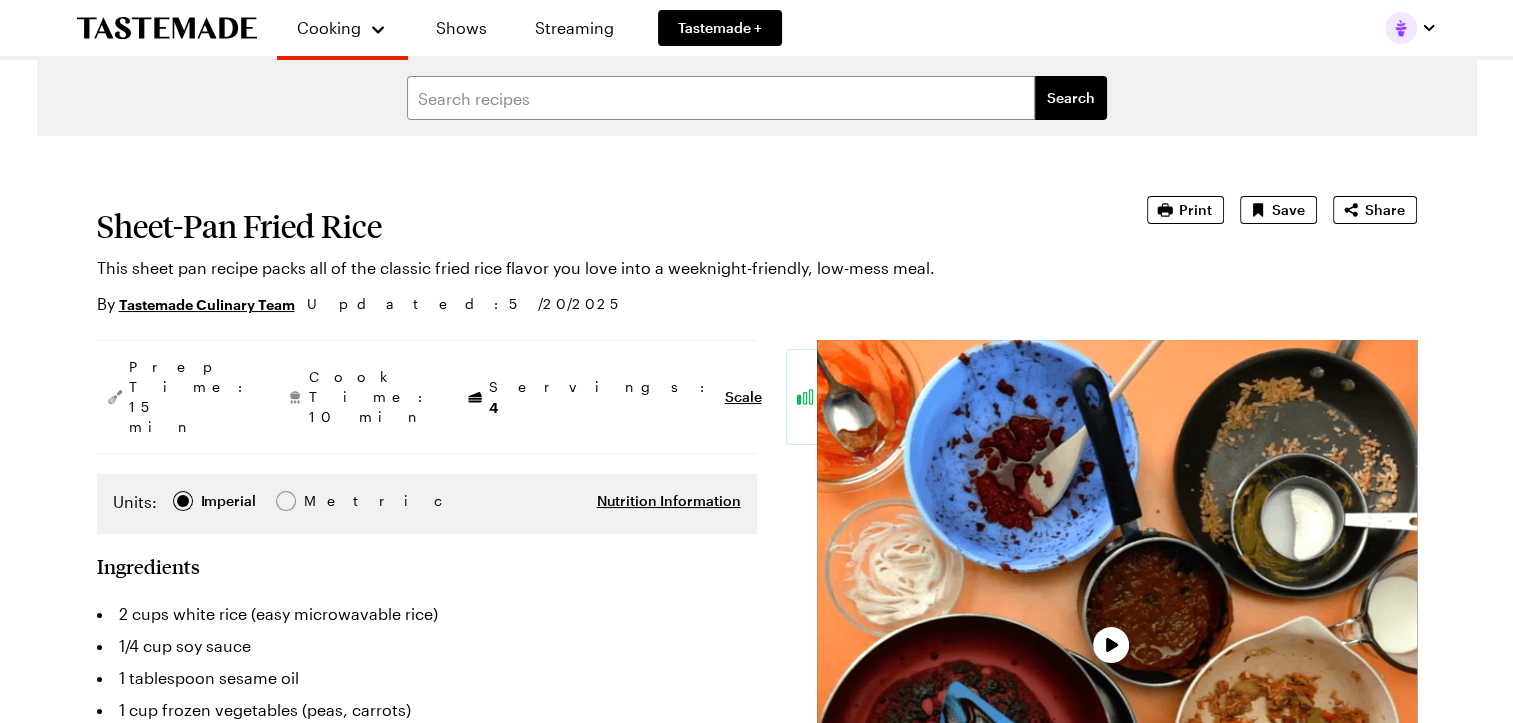scroll, scrollTop: 0, scrollLeft: 0, axis: both 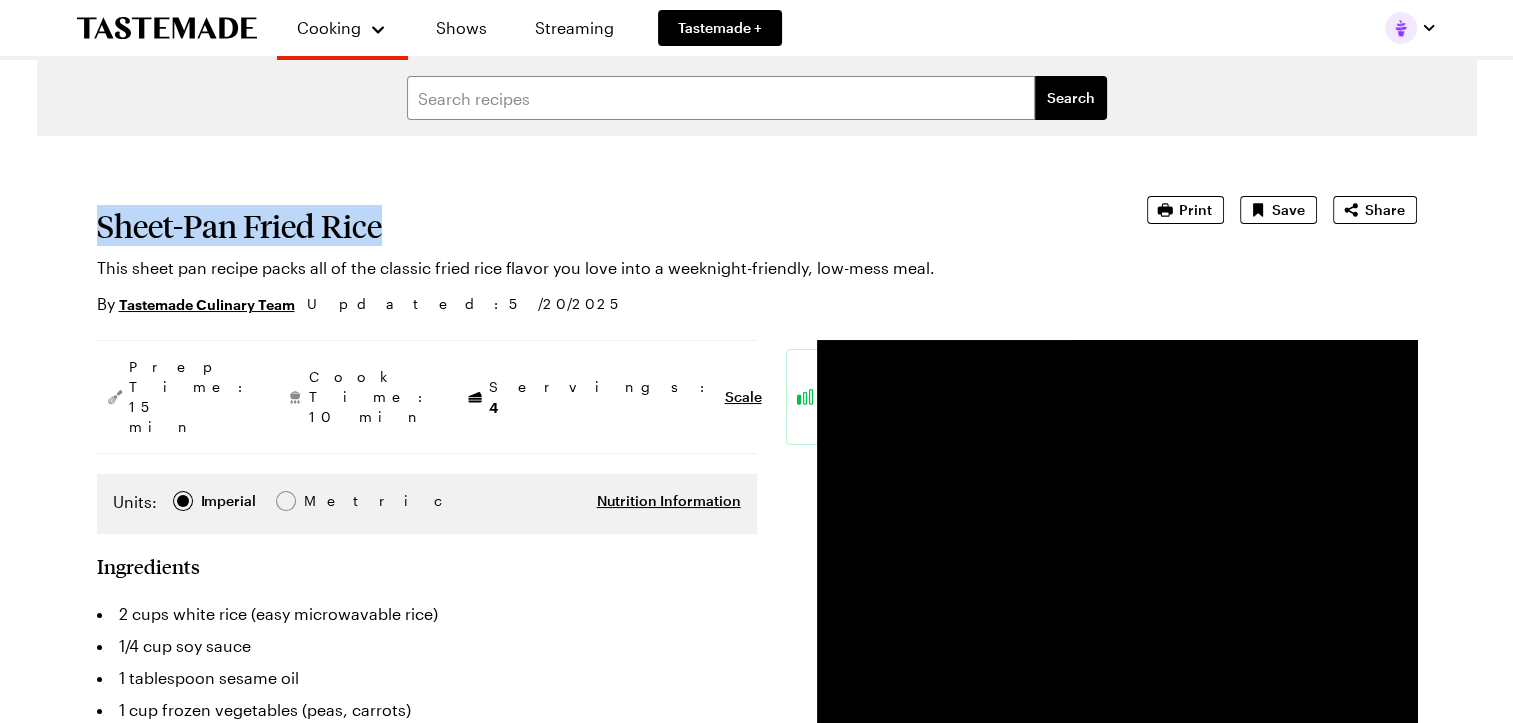 drag, startPoint x: 410, startPoint y: 226, endPoint x: 94, endPoint y: 236, distance: 316.1582 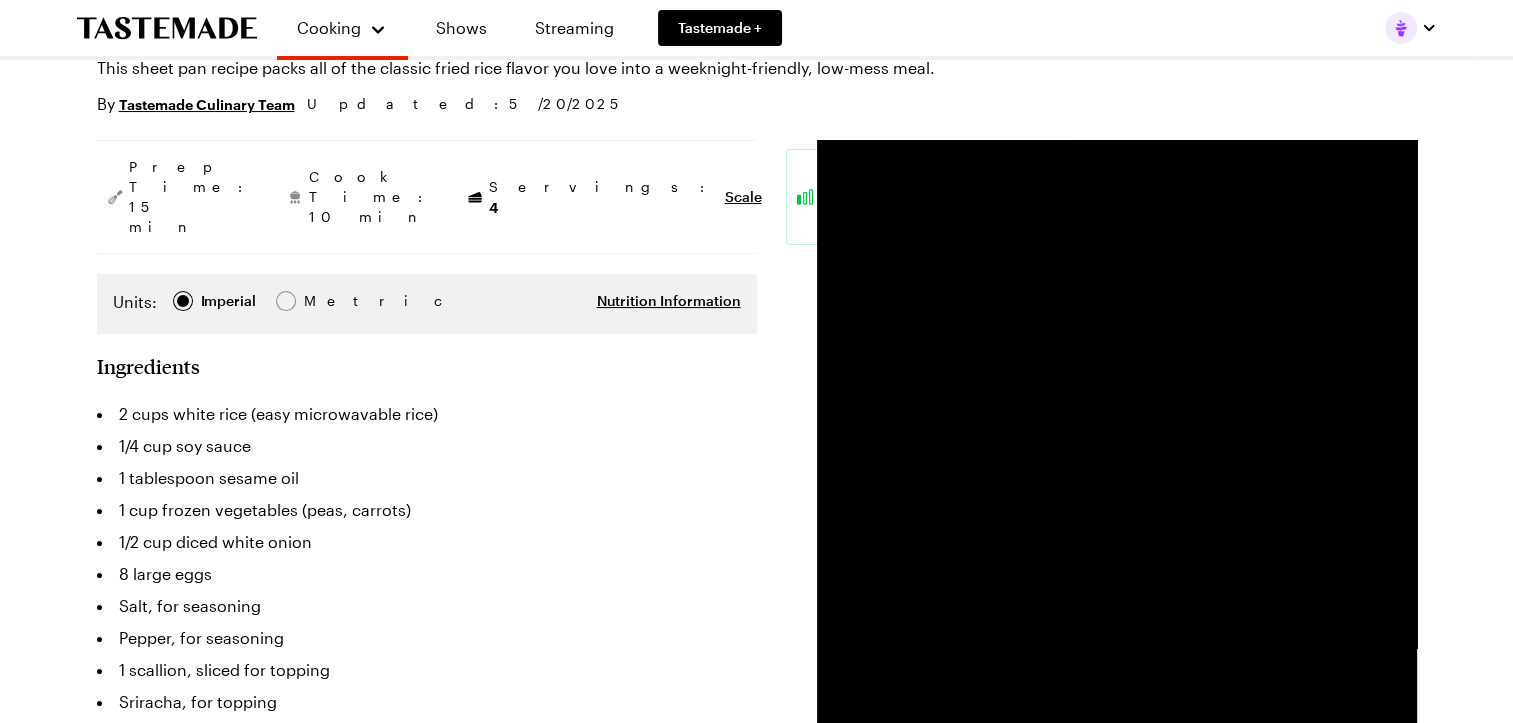 scroll, scrollTop: 300, scrollLeft: 0, axis: vertical 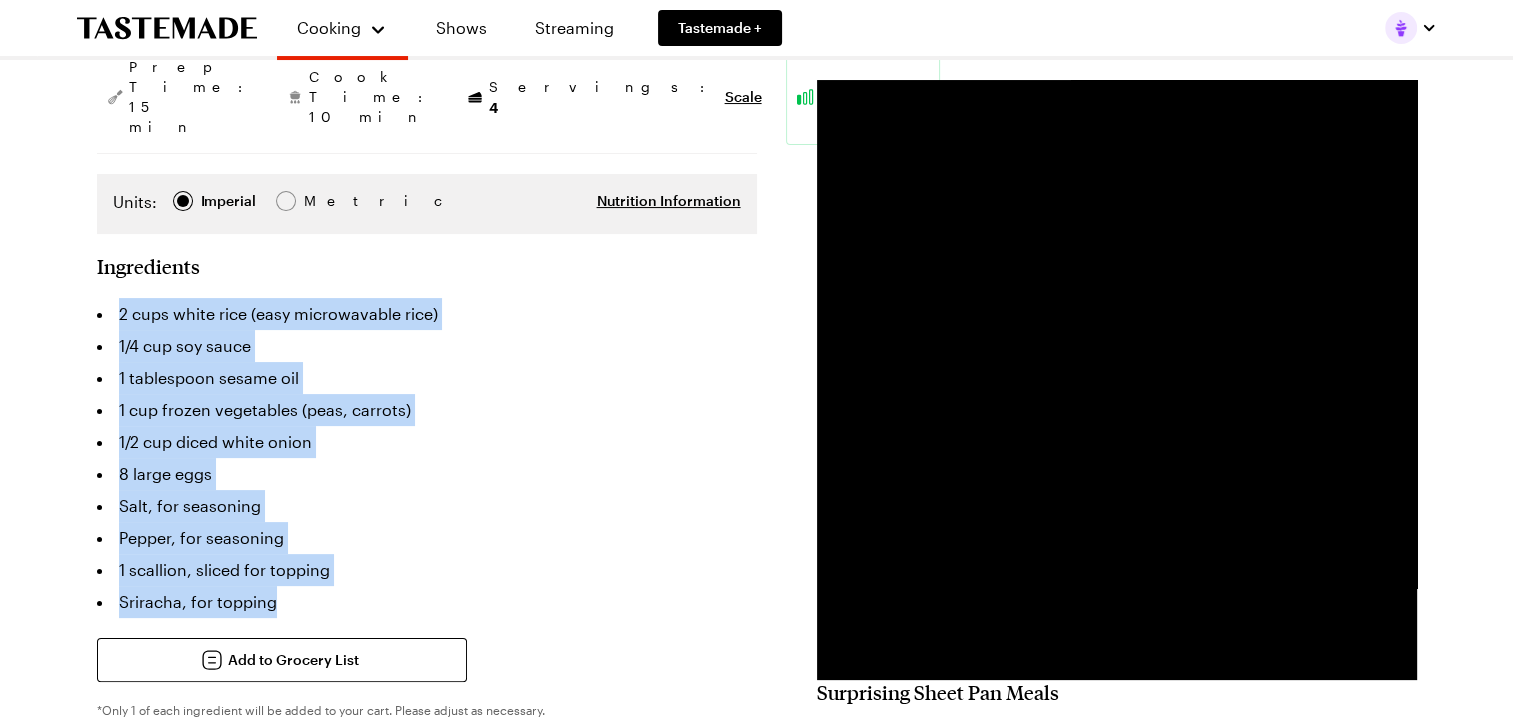 drag, startPoint x: 288, startPoint y: 550, endPoint x: 57, endPoint y: 264, distance: 367.63705 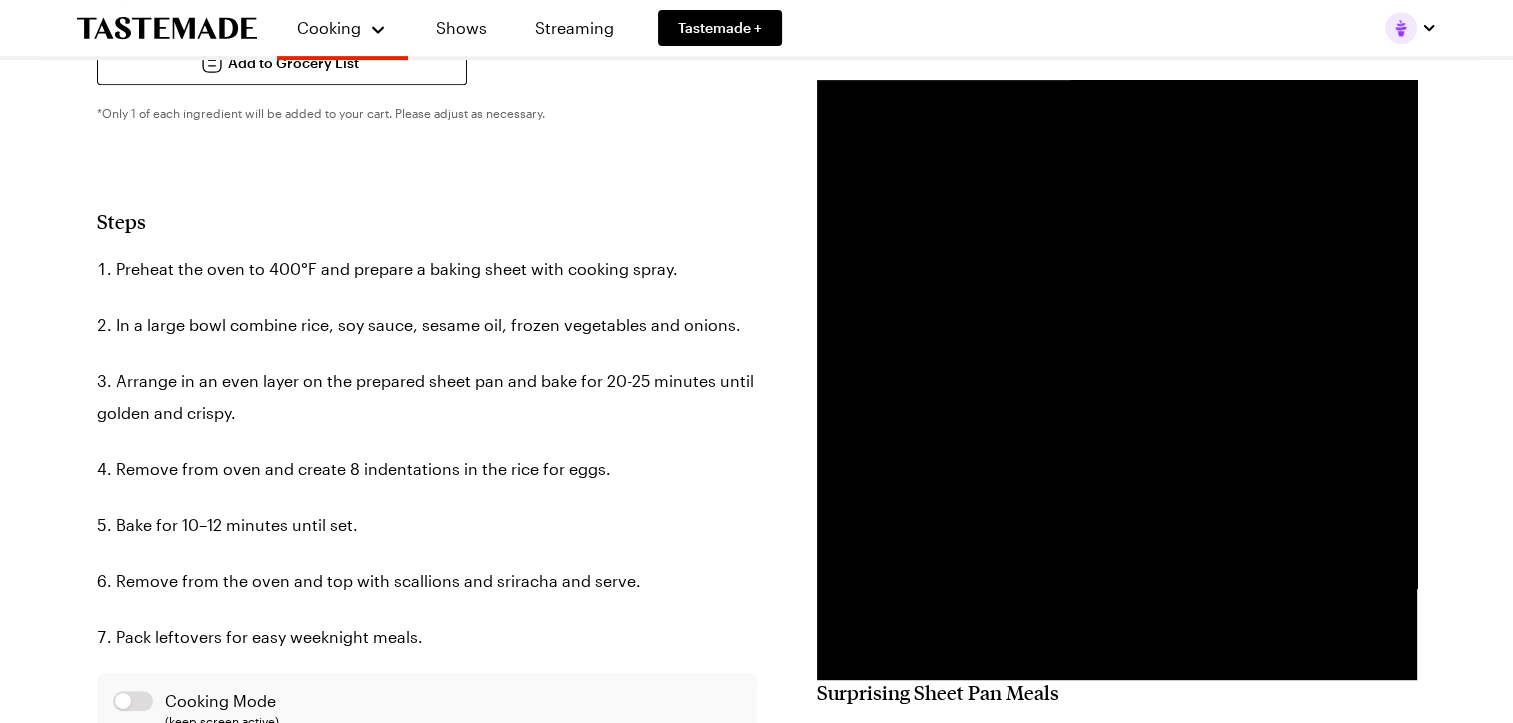 scroll, scrollTop: 900, scrollLeft: 0, axis: vertical 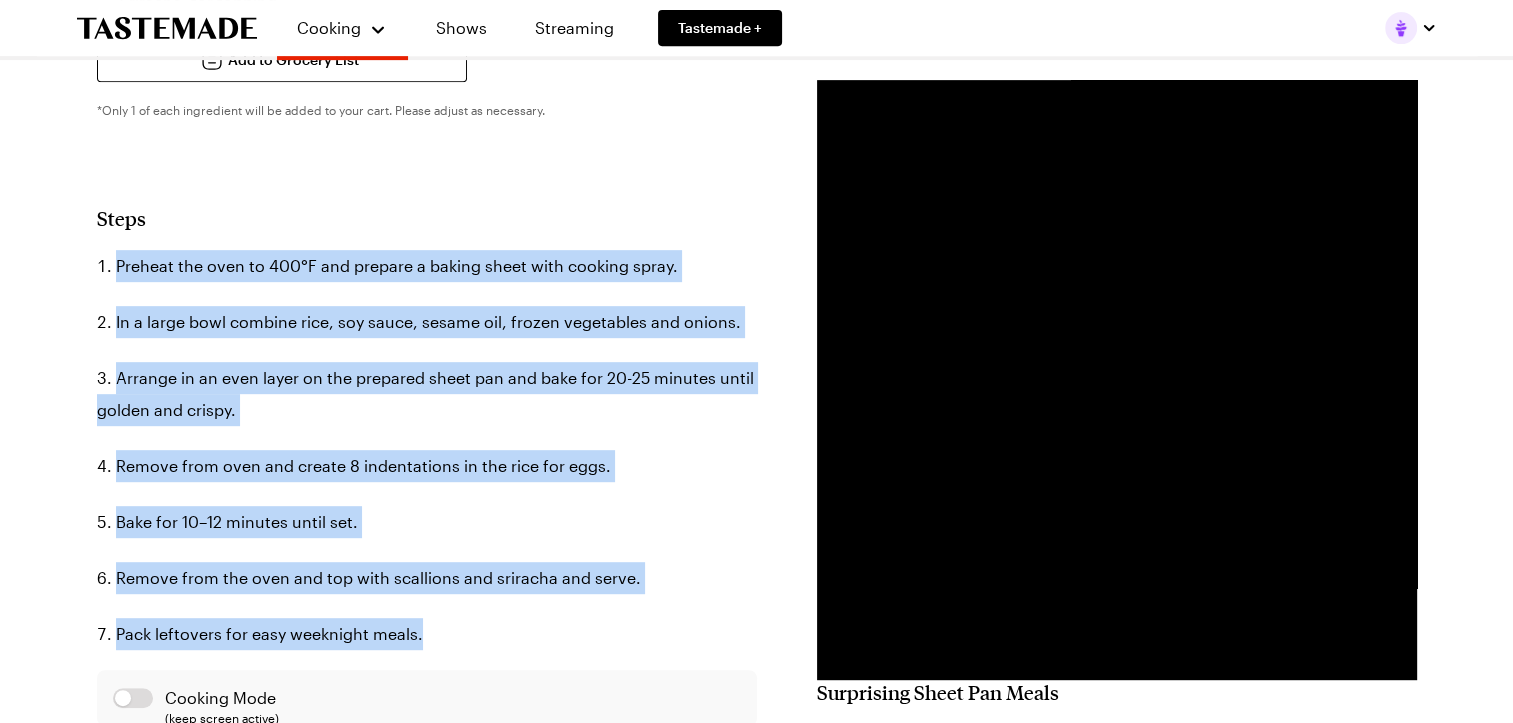 drag, startPoint x: 492, startPoint y: 574, endPoint x: 96, endPoint y: 204, distance: 541.9557 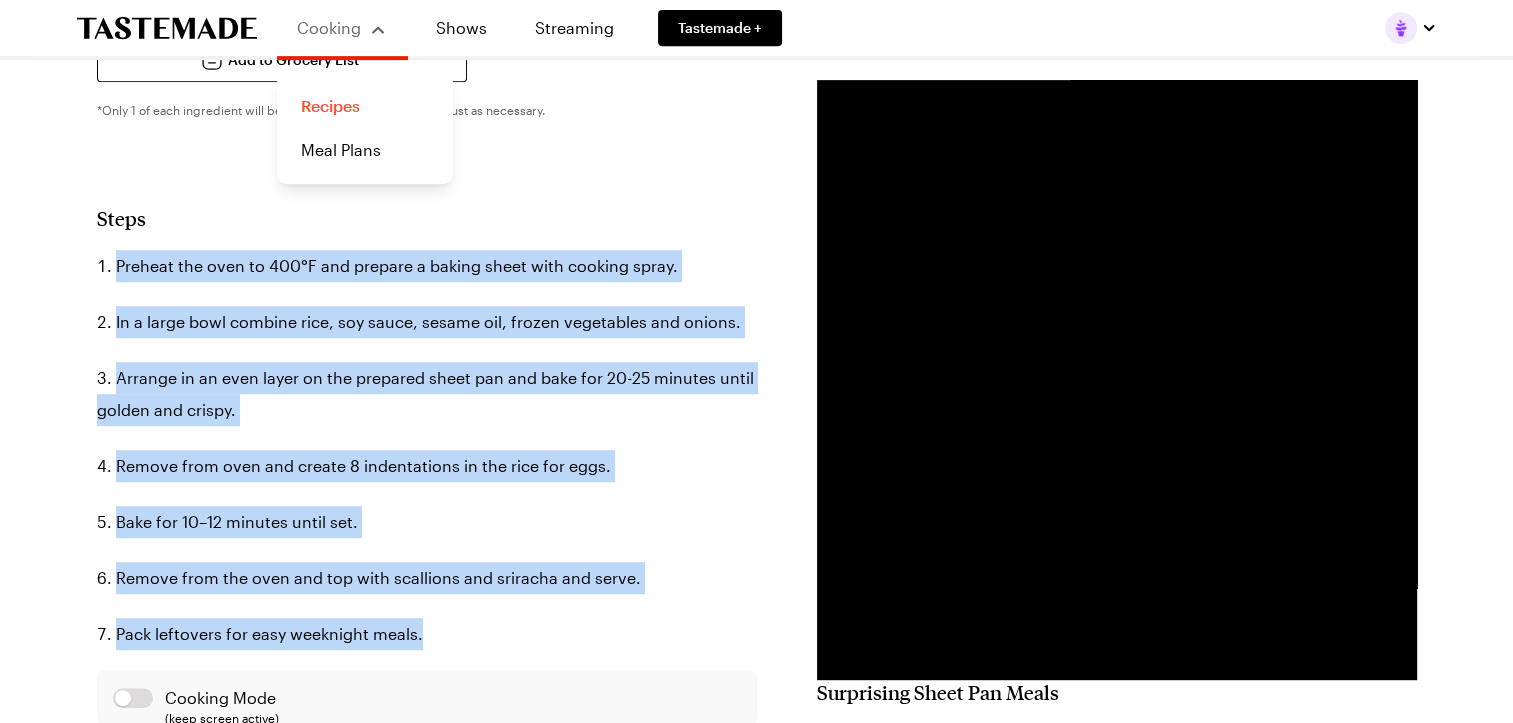 click on "Recipes" at bounding box center (365, 106) 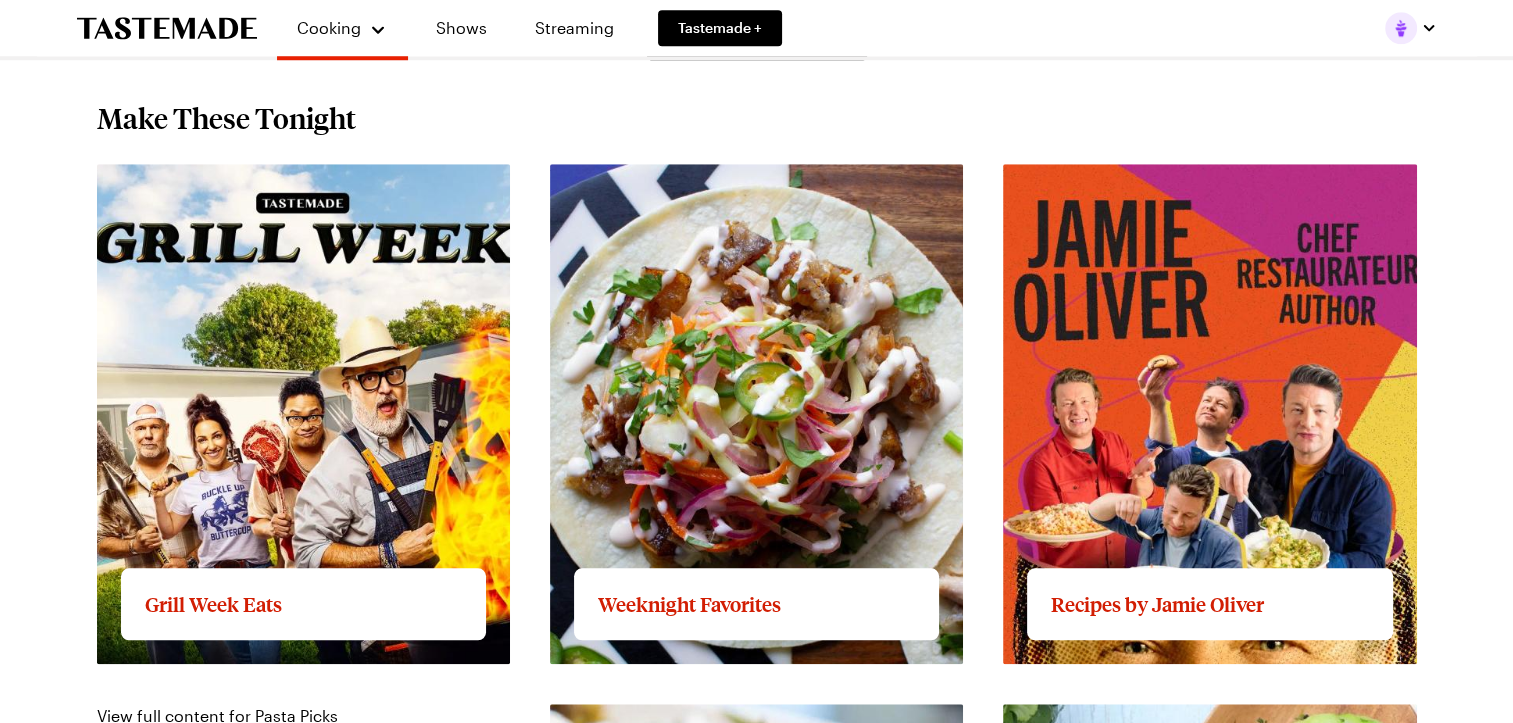 scroll, scrollTop: 1800, scrollLeft: 0, axis: vertical 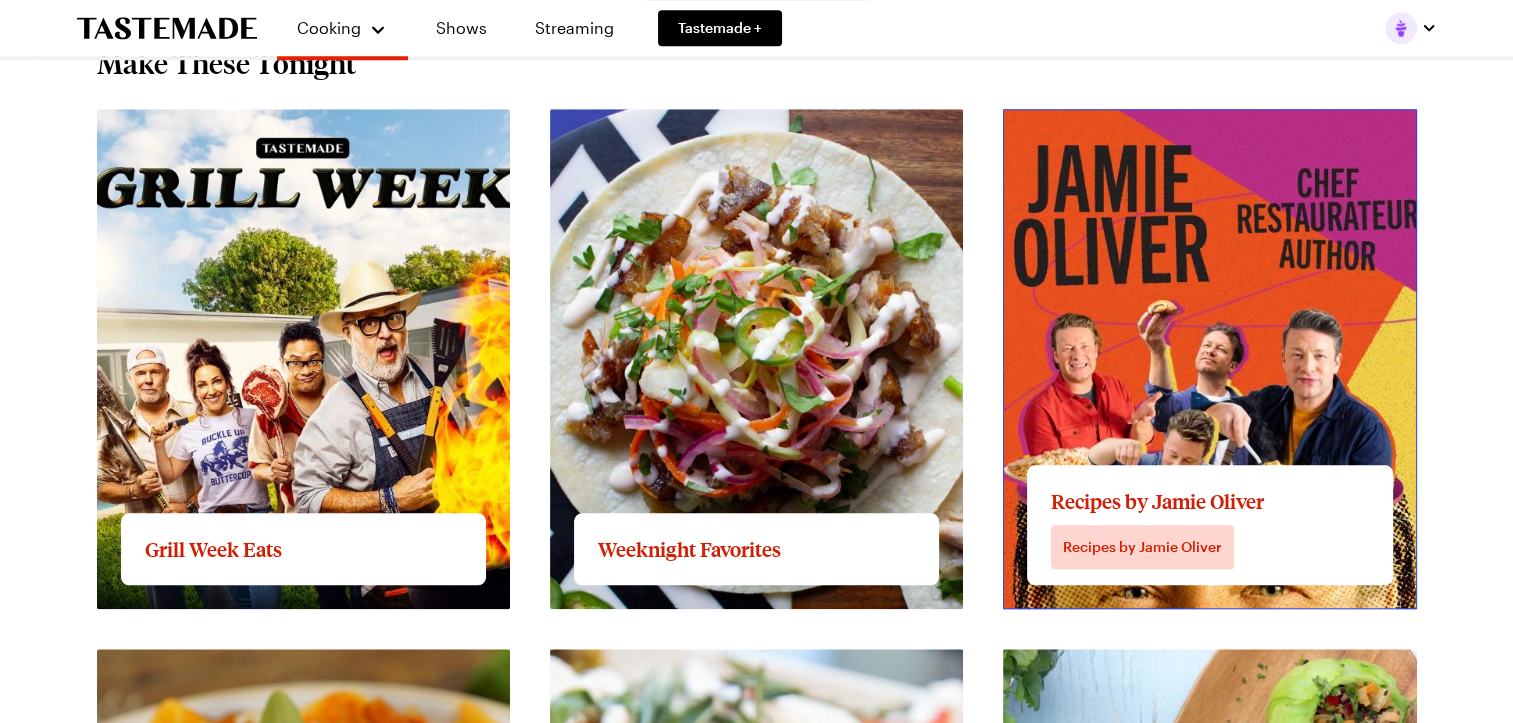 click on "View full content for Recipes by Jamie Oliver" at bounding box center (1171, 120) 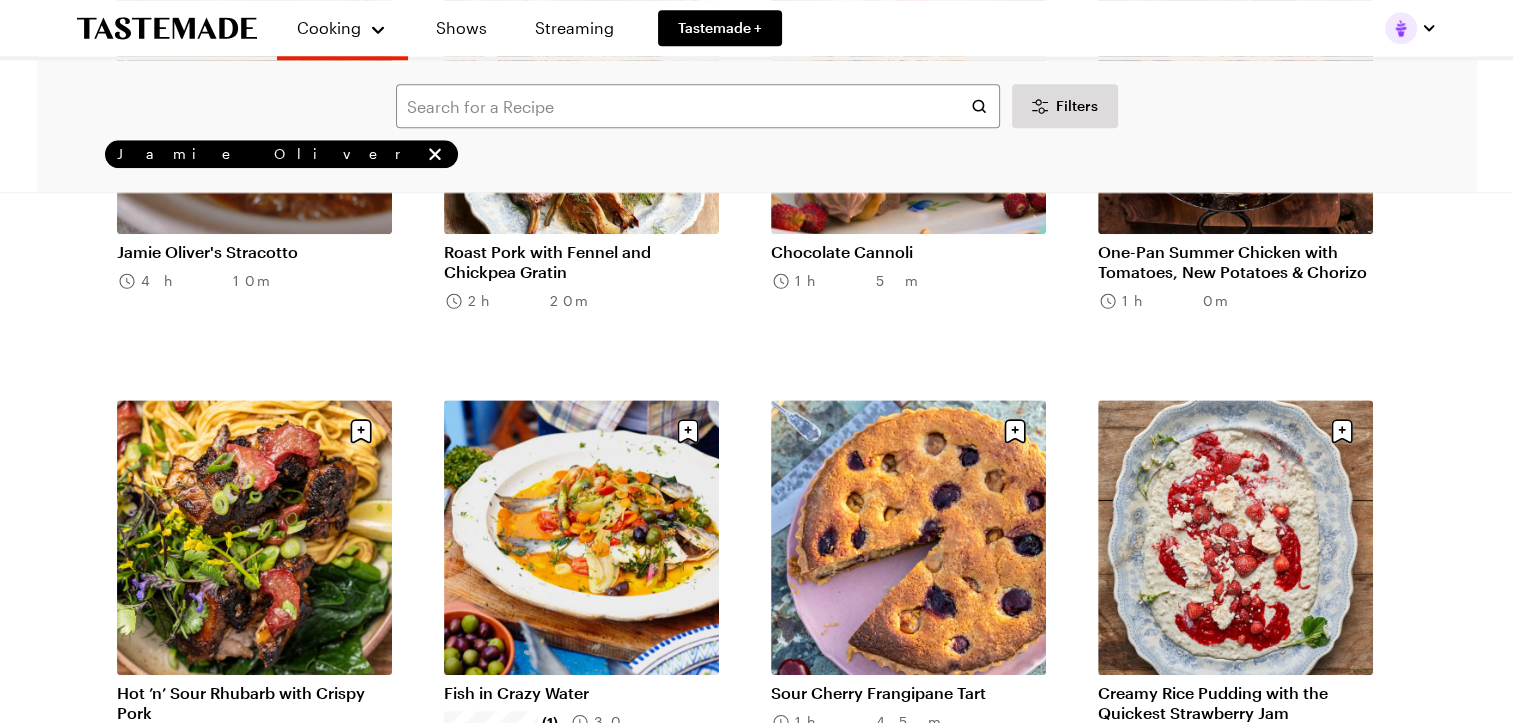 scroll, scrollTop: 2081, scrollLeft: 0, axis: vertical 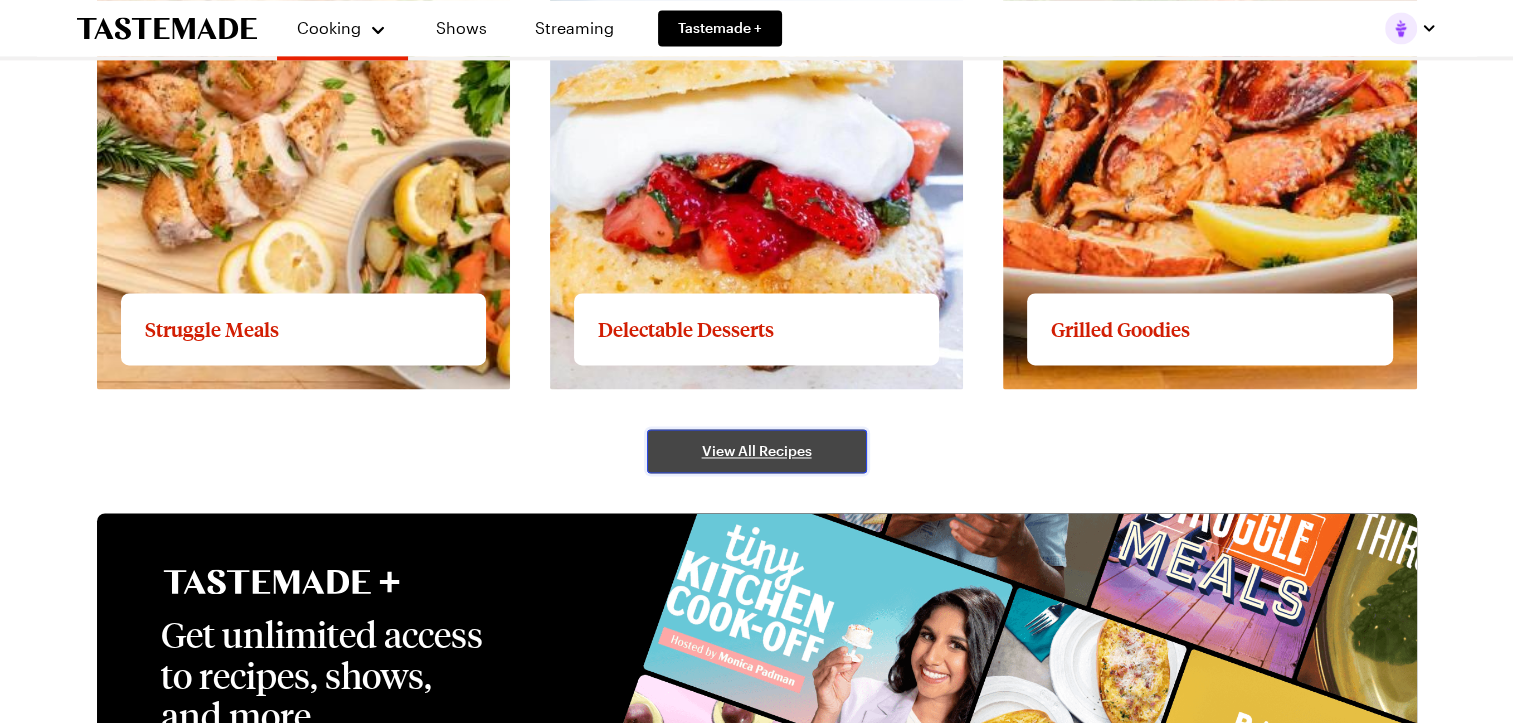 click on "View All Recipes" at bounding box center (757, 451) 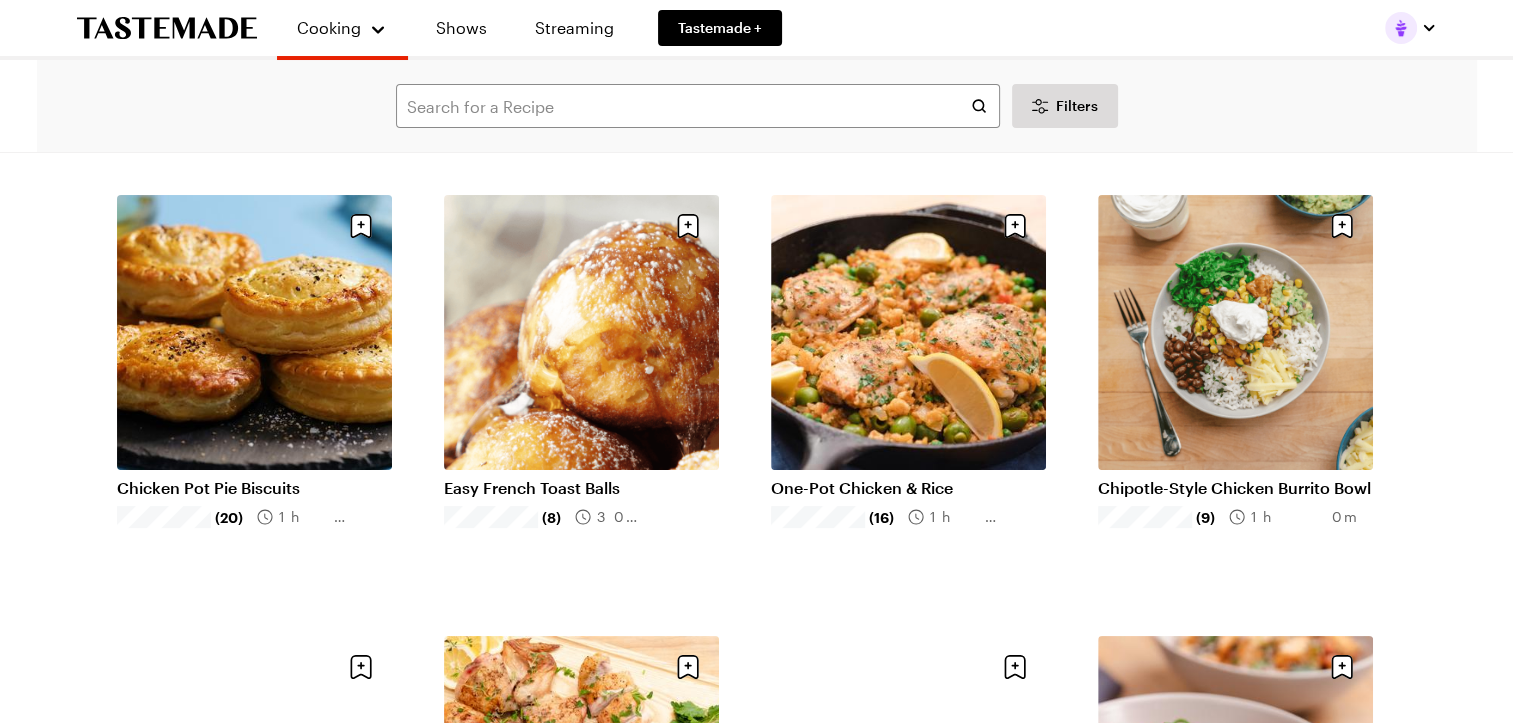 scroll, scrollTop: 100, scrollLeft: 0, axis: vertical 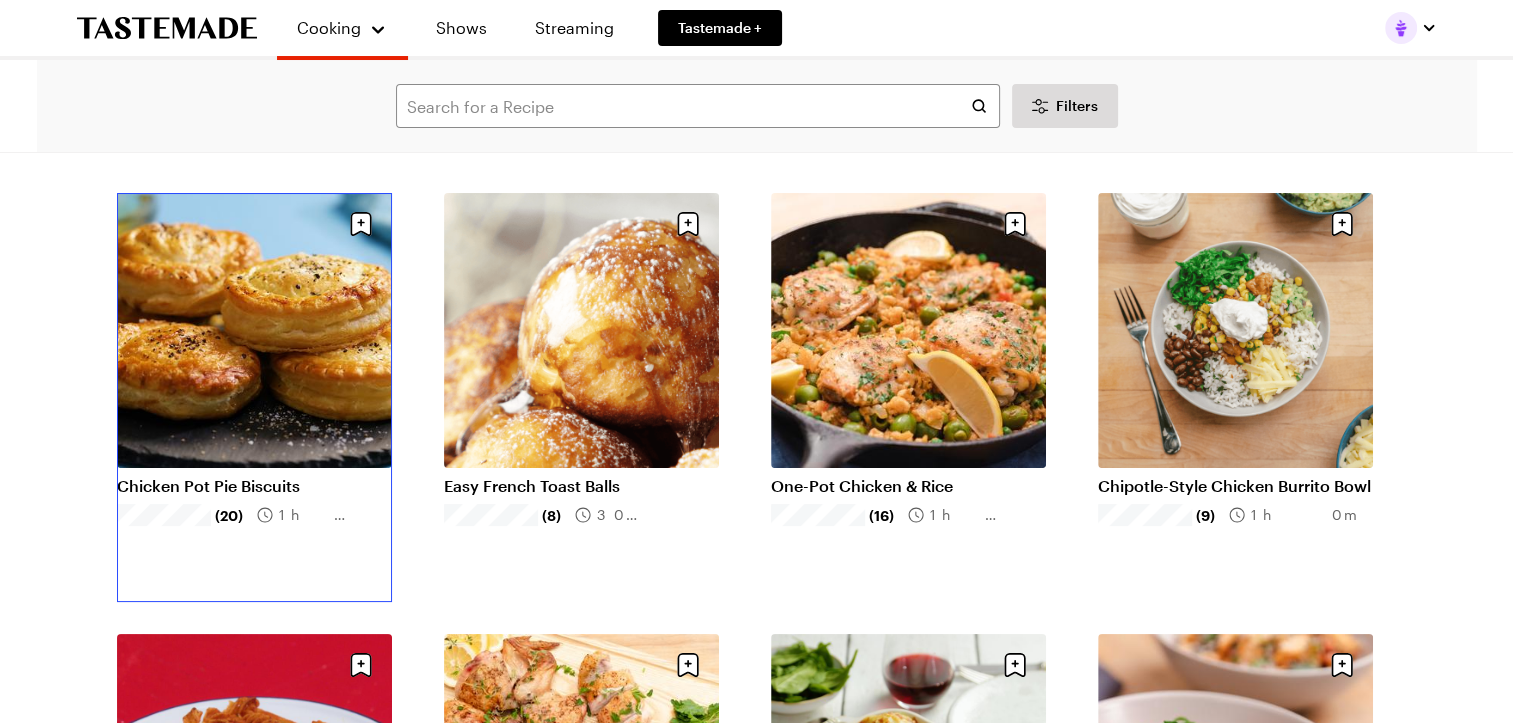 click on "Chicken Pot Pie Biscuits" at bounding box center [254, 486] 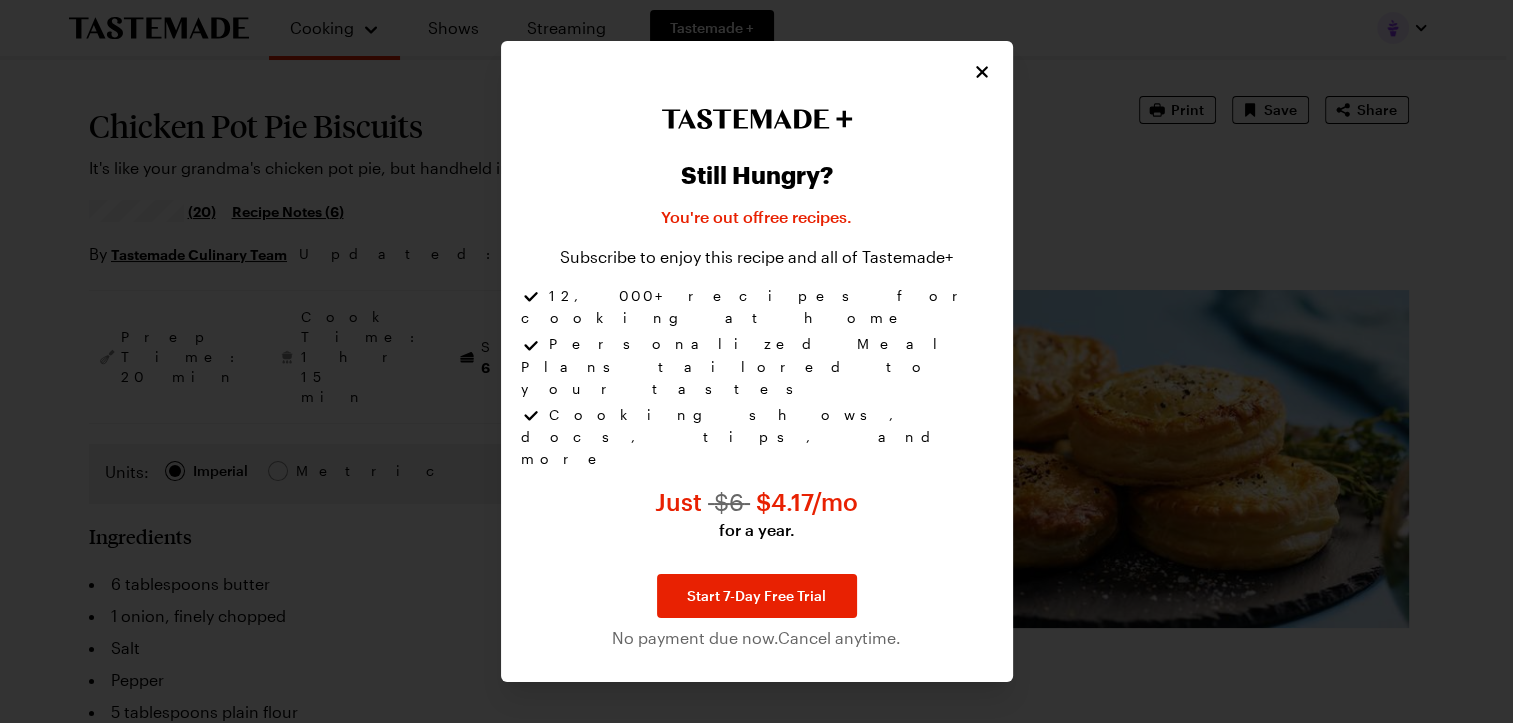 scroll, scrollTop: 0, scrollLeft: 0, axis: both 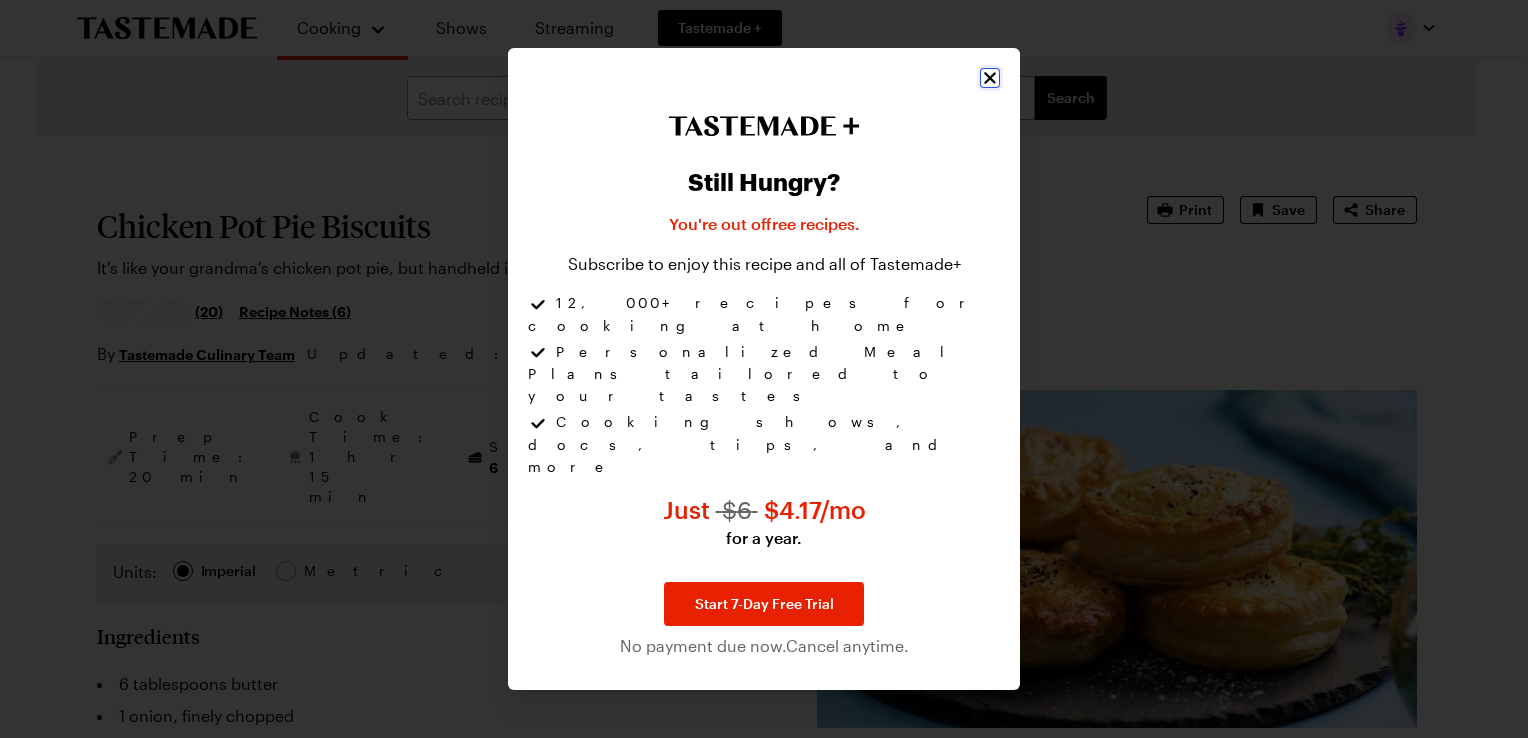 click 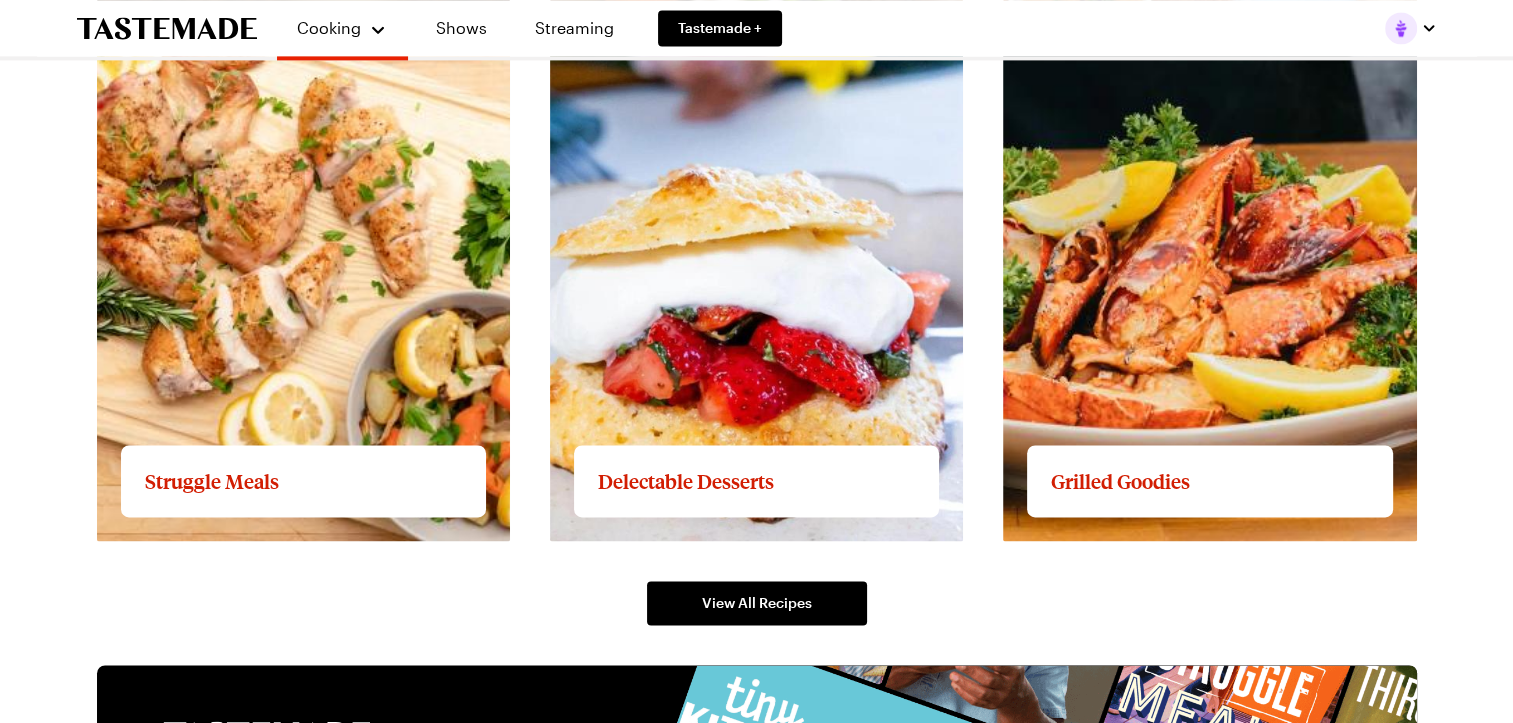 scroll, scrollTop: 3000, scrollLeft: 0, axis: vertical 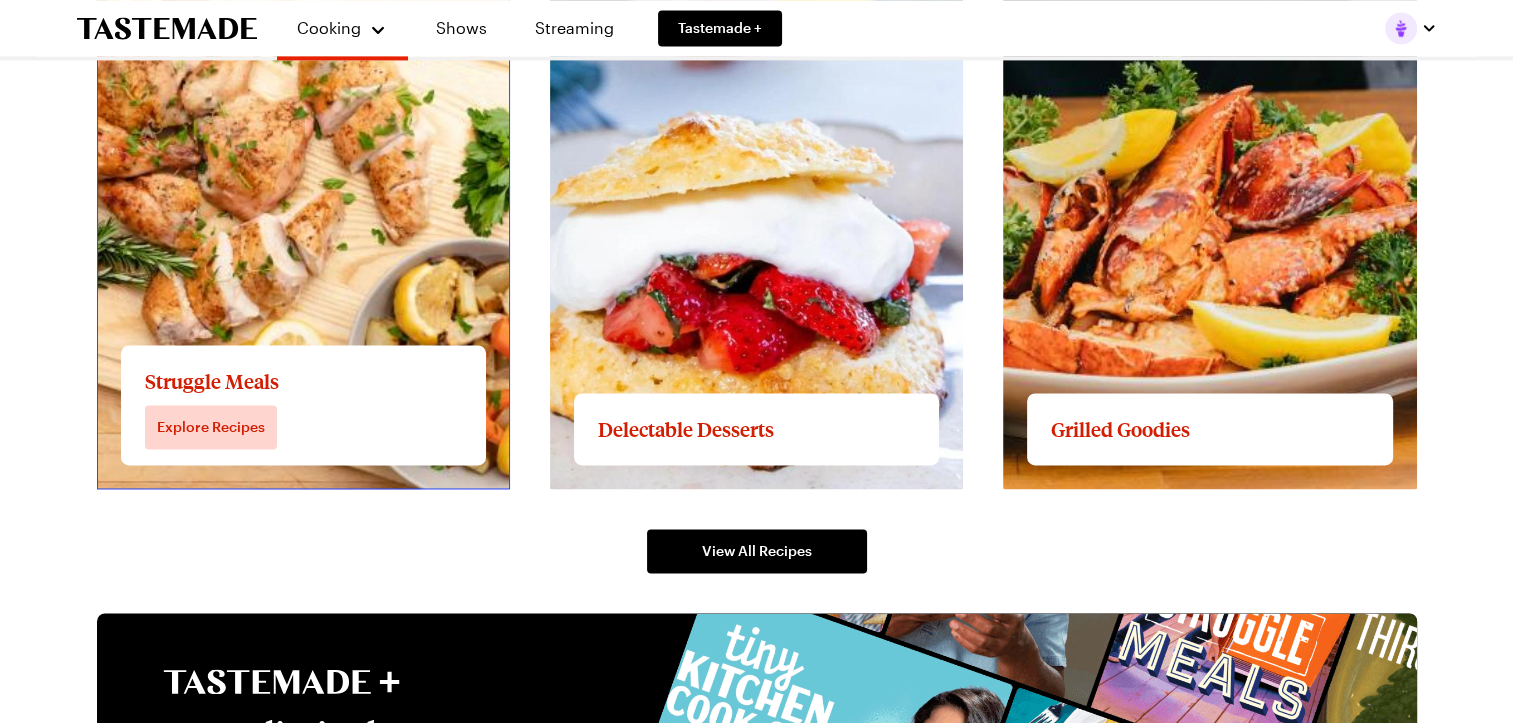 click on "View full content for Struggle Meals" at bounding box center [232, 0] 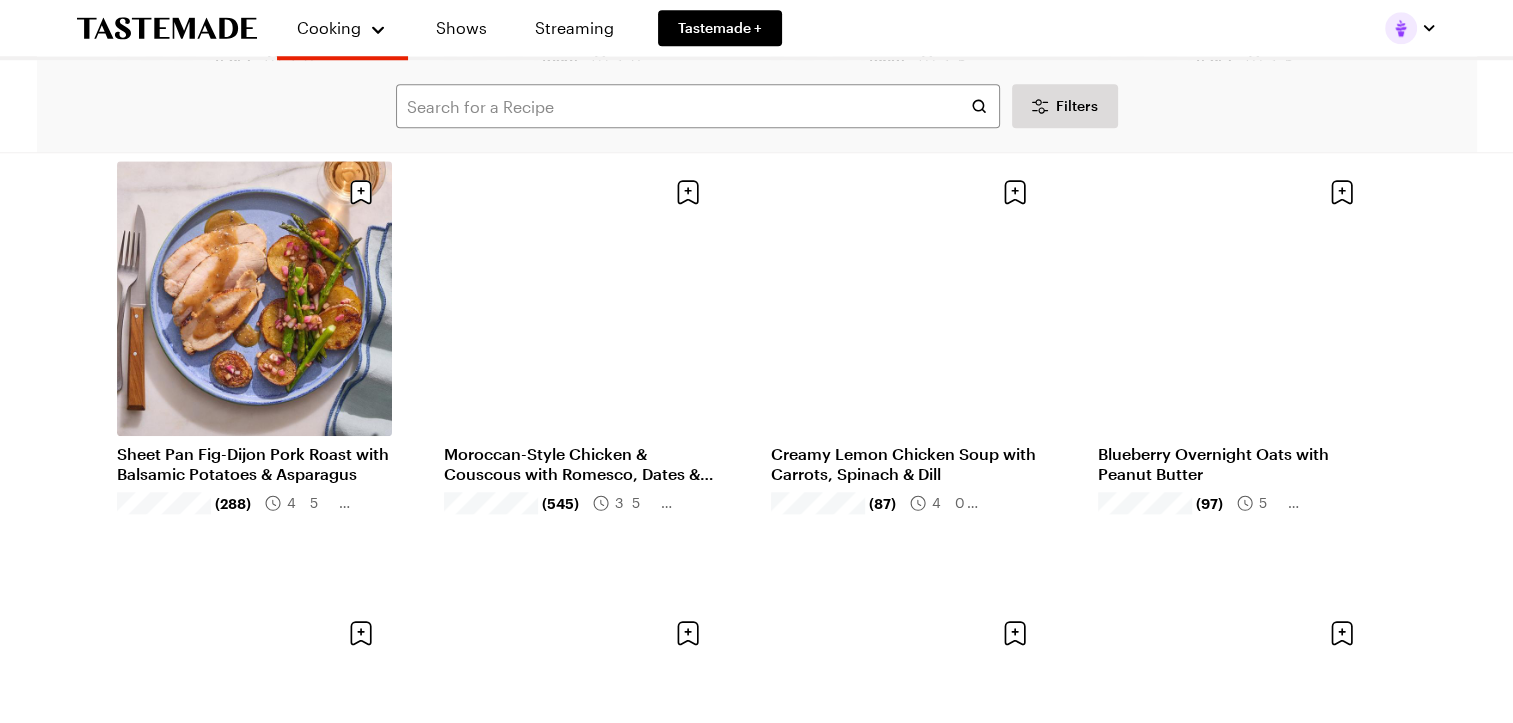 scroll, scrollTop: 1900, scrollLeft: 0, axis: vertical 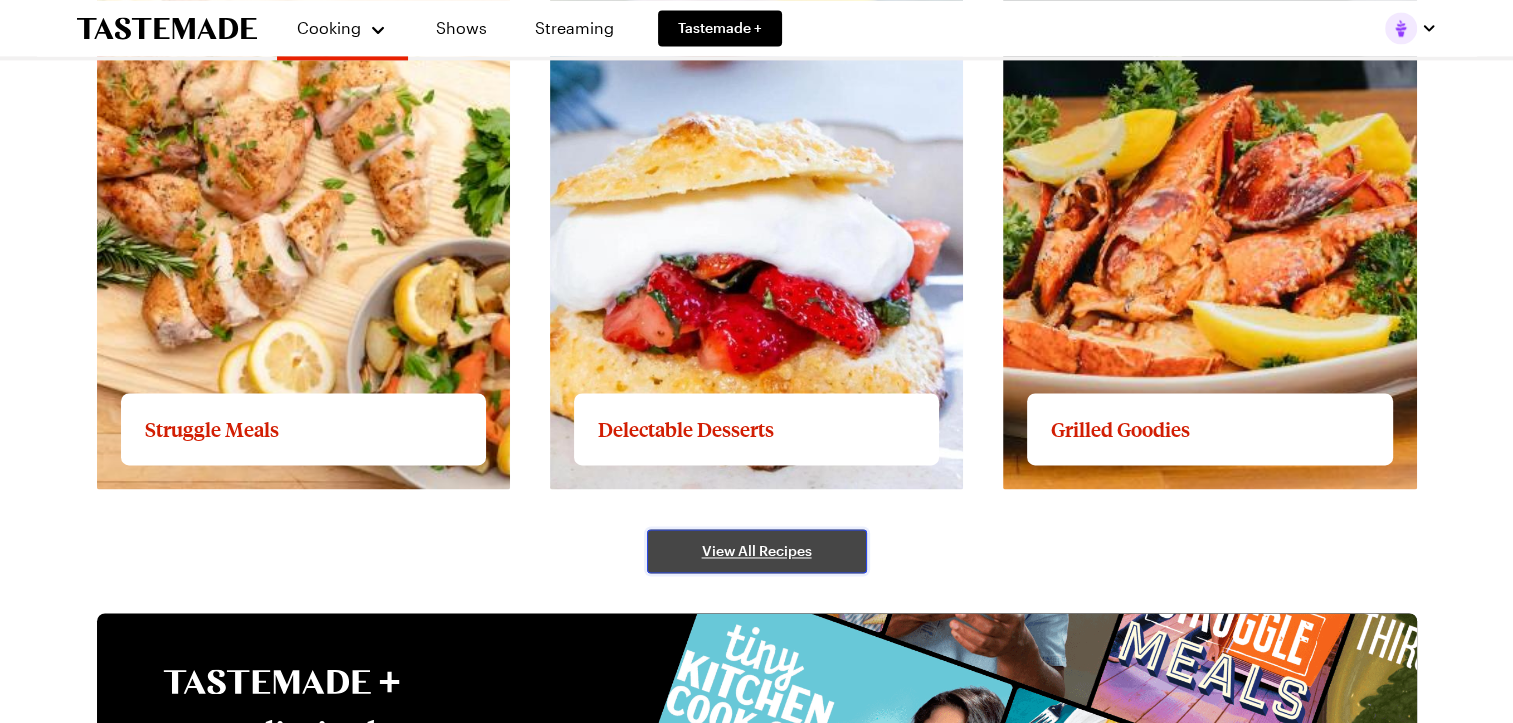 click on "View All Recipes" at bounding box center (757, 551) 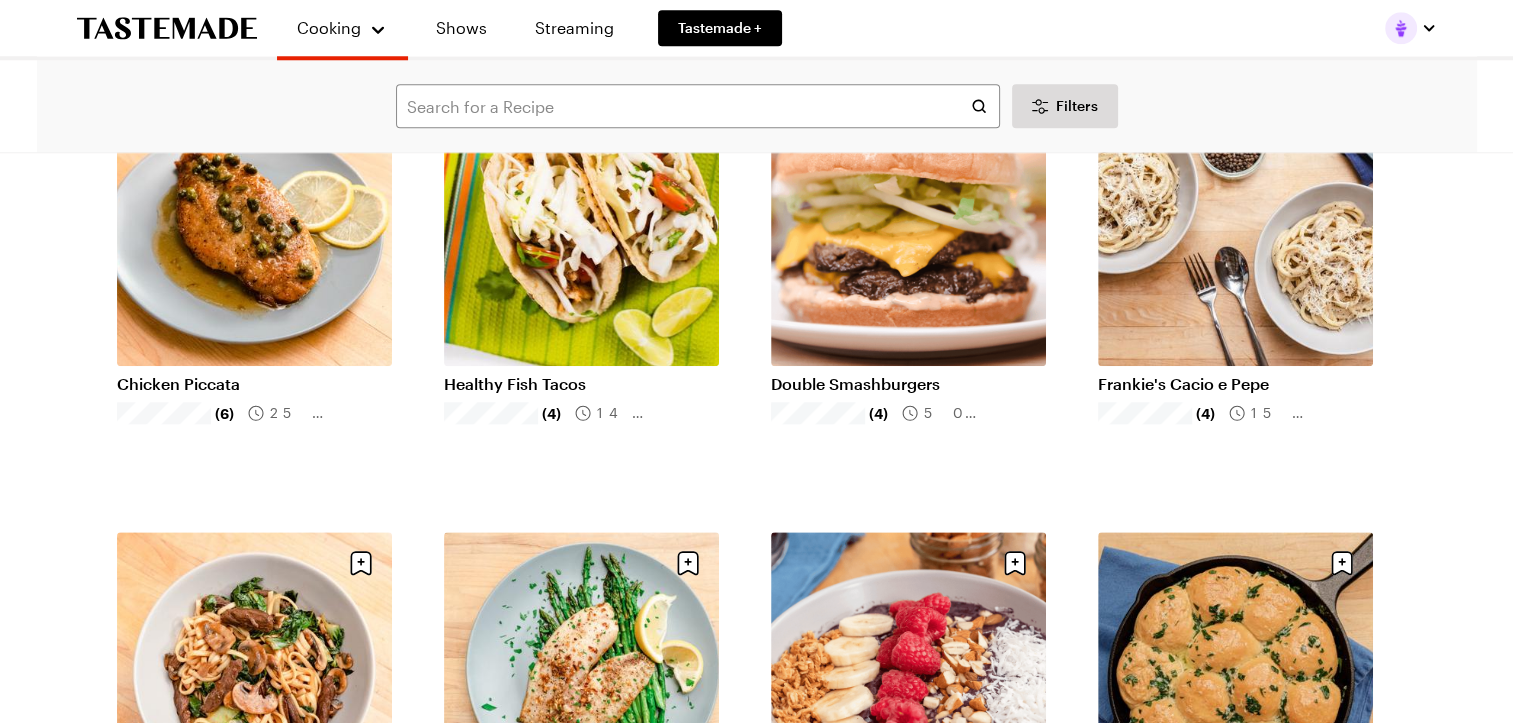 scroll, scrollTop: 2000, scrollLeft: 0, axis: vertical 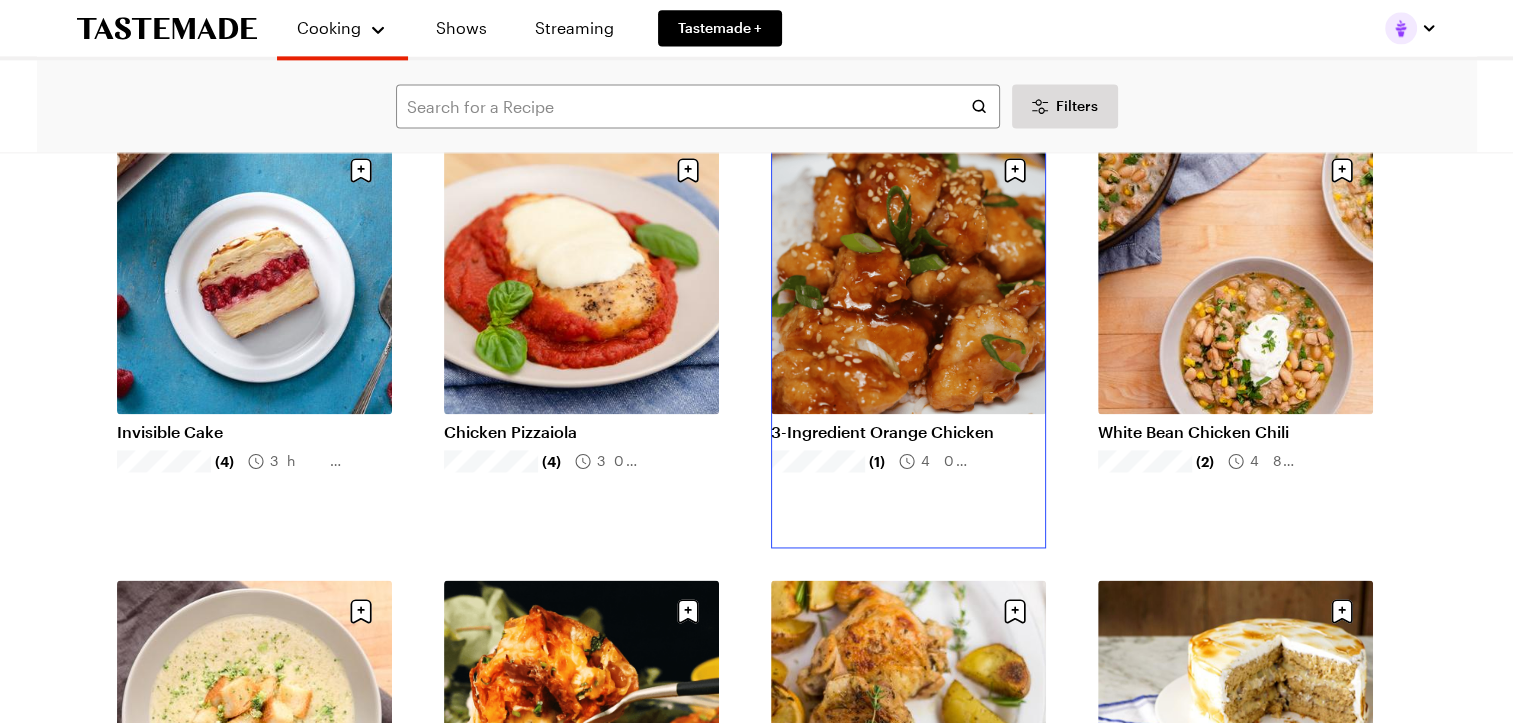 click on "3-Ingredient Orange Chicken" at bounding box center (908, 432) 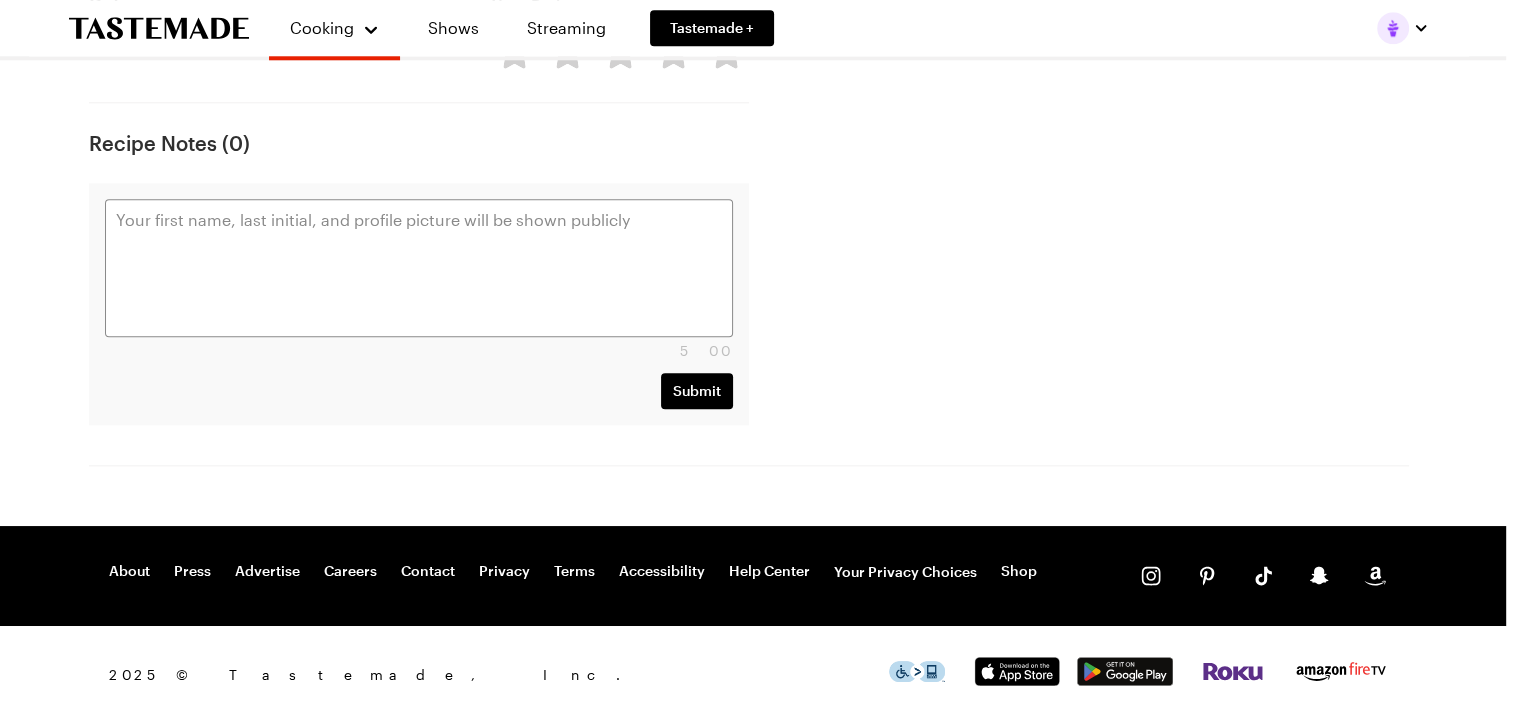 scroll, scrollTop: 0, scrollLeft: 0, axis: both 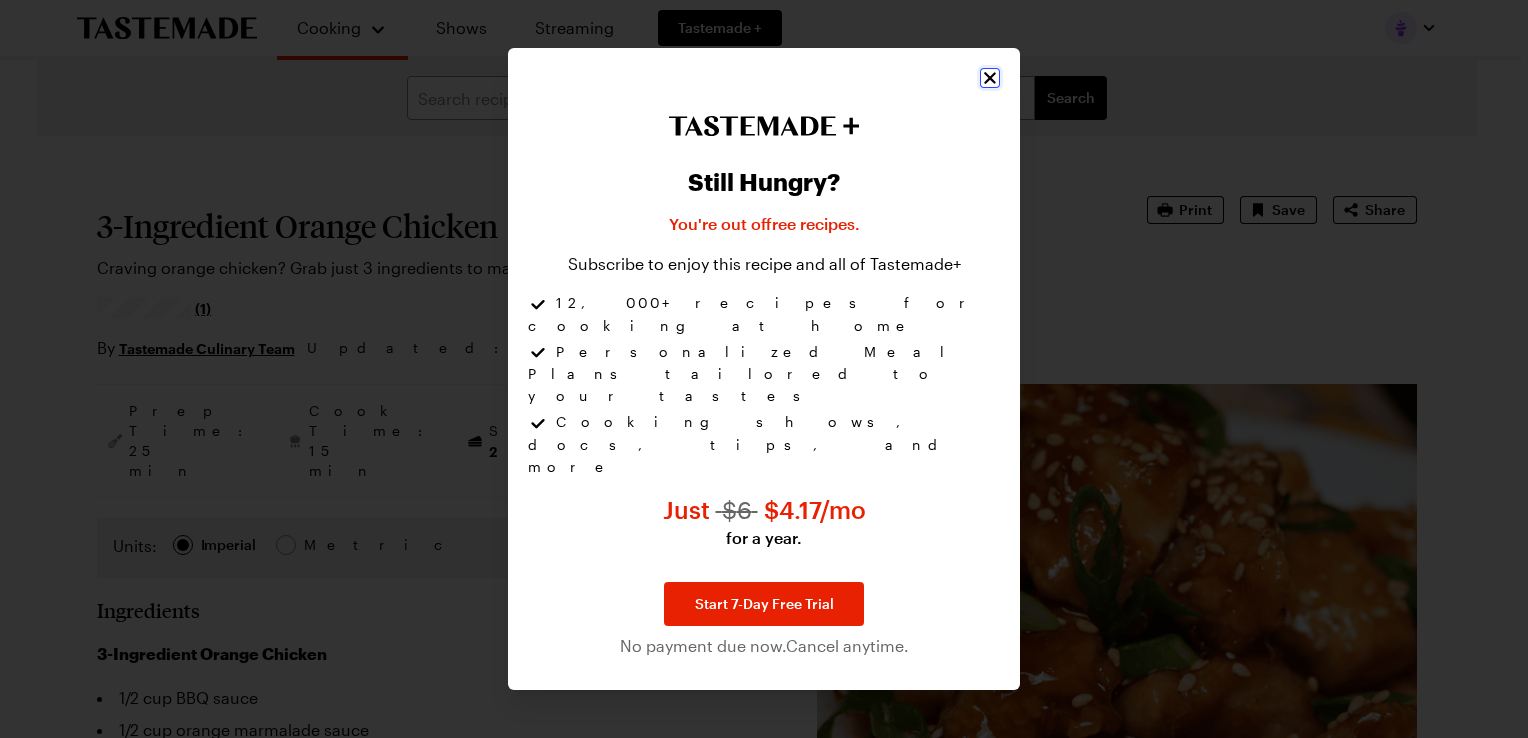 click 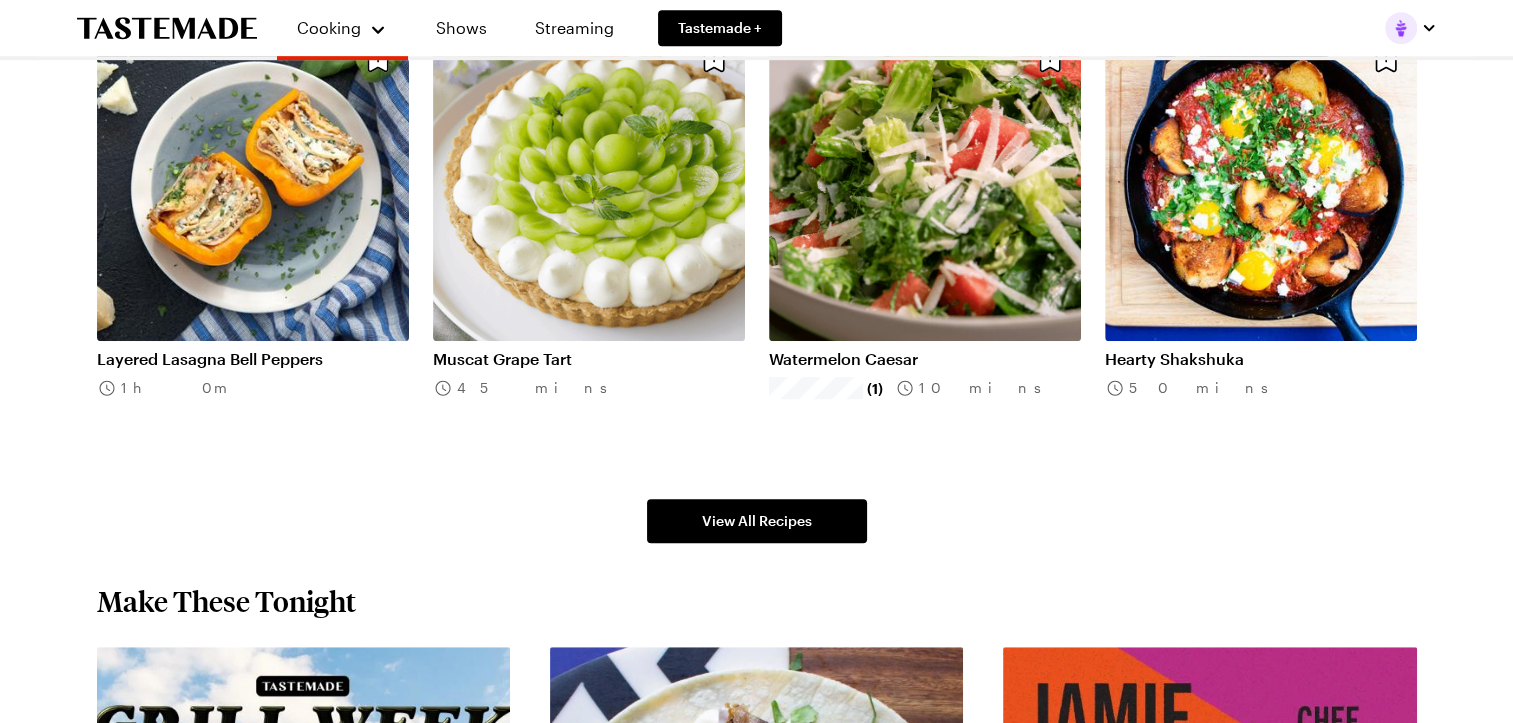 scroll, scrollTop: 1300, scrollLeft: 0, axis: vertical 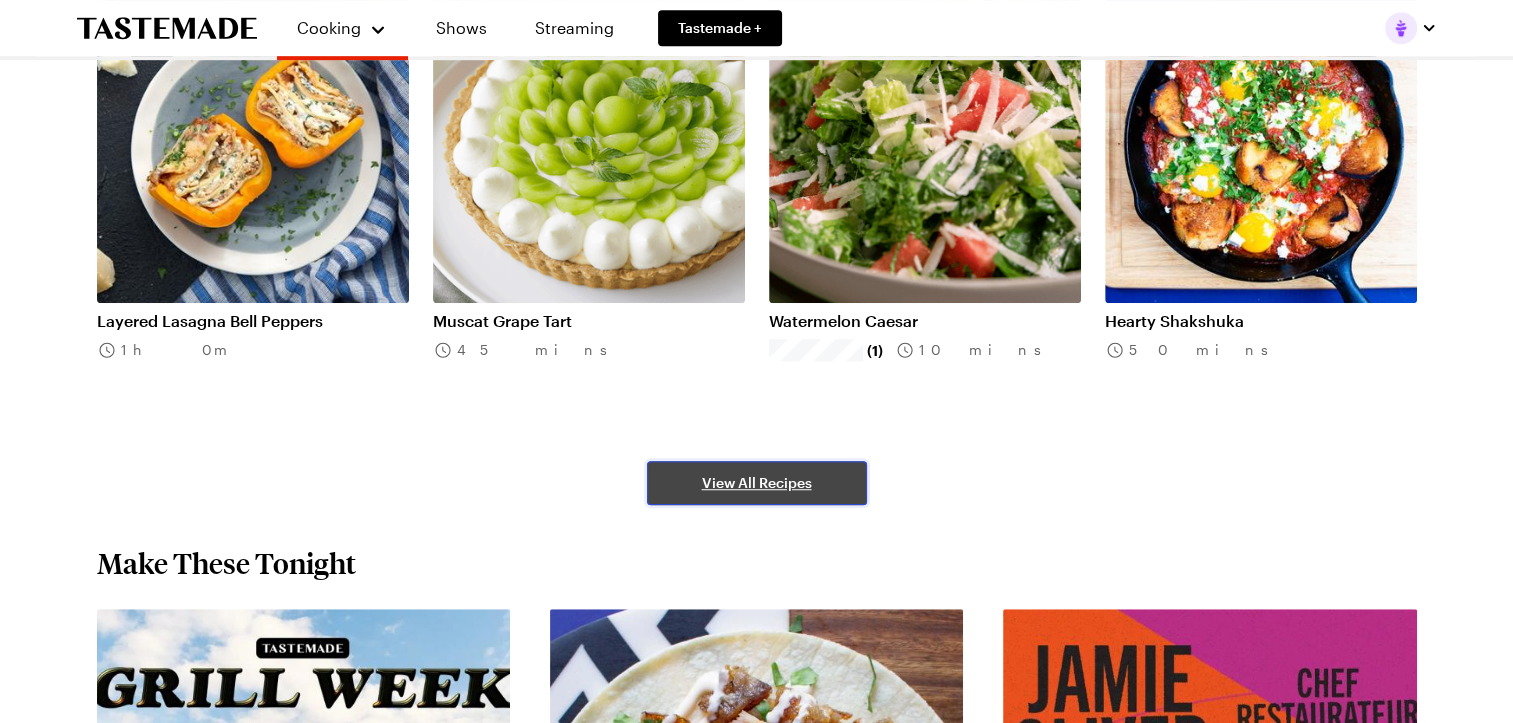 click on "View All Recipes" at bounding box center [757, 483] 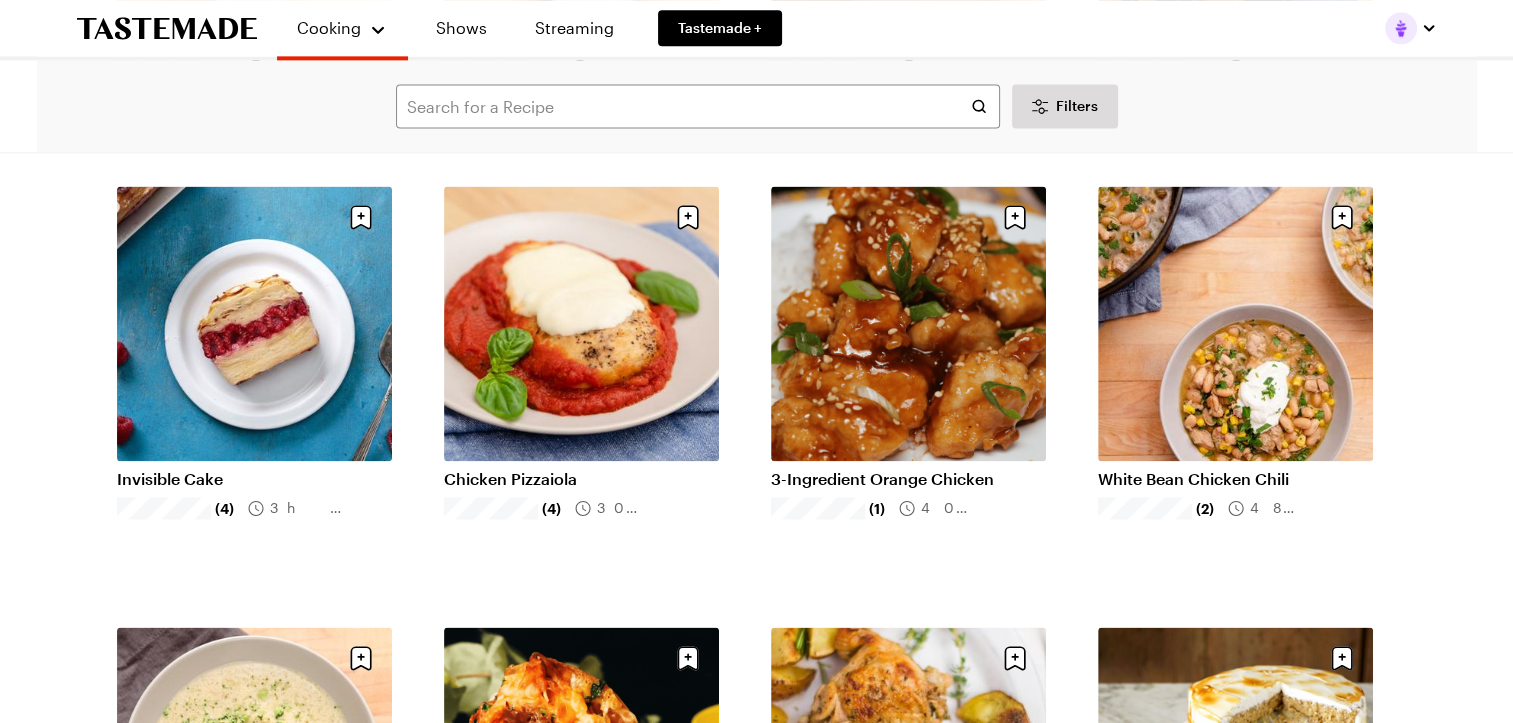 scroll, scrollTop: 2800, scrollLeft: 0, axis: vertical 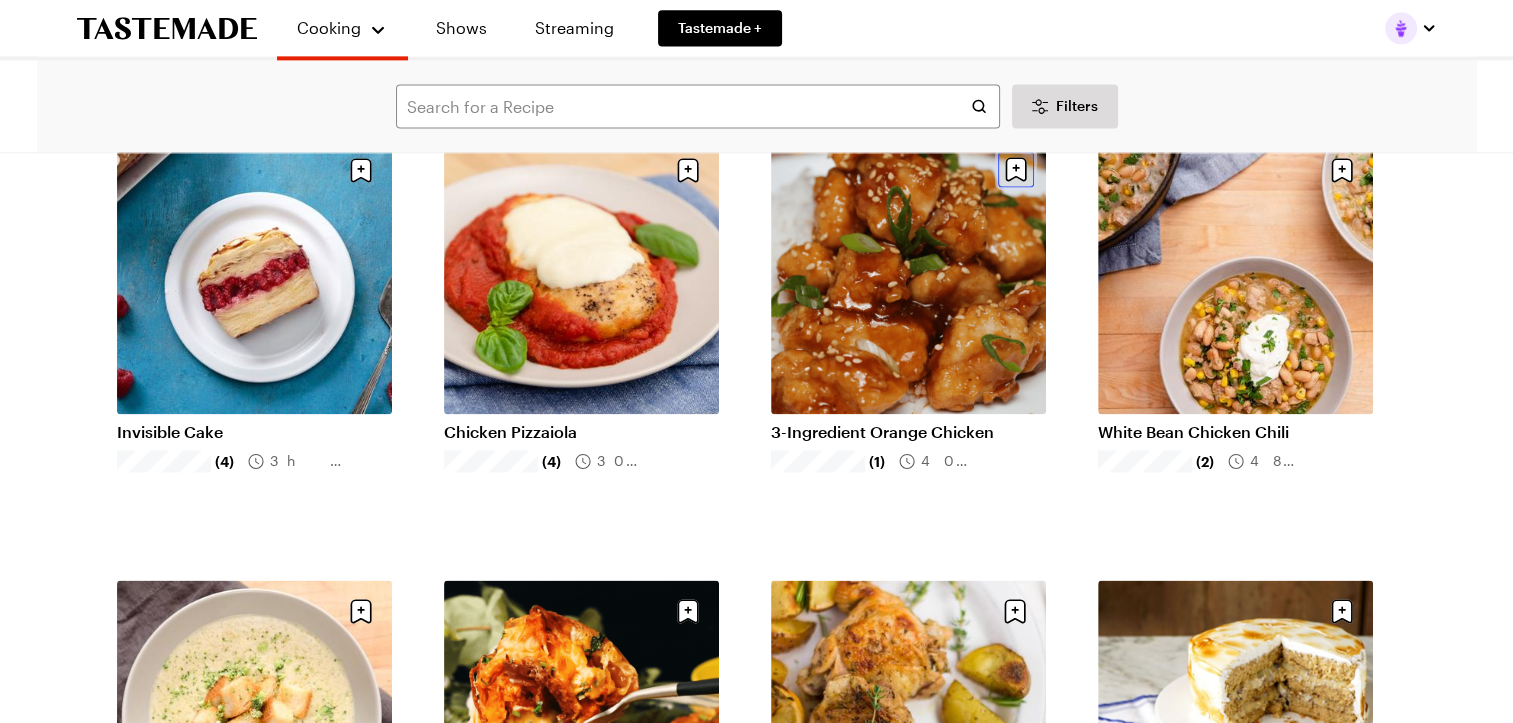 click 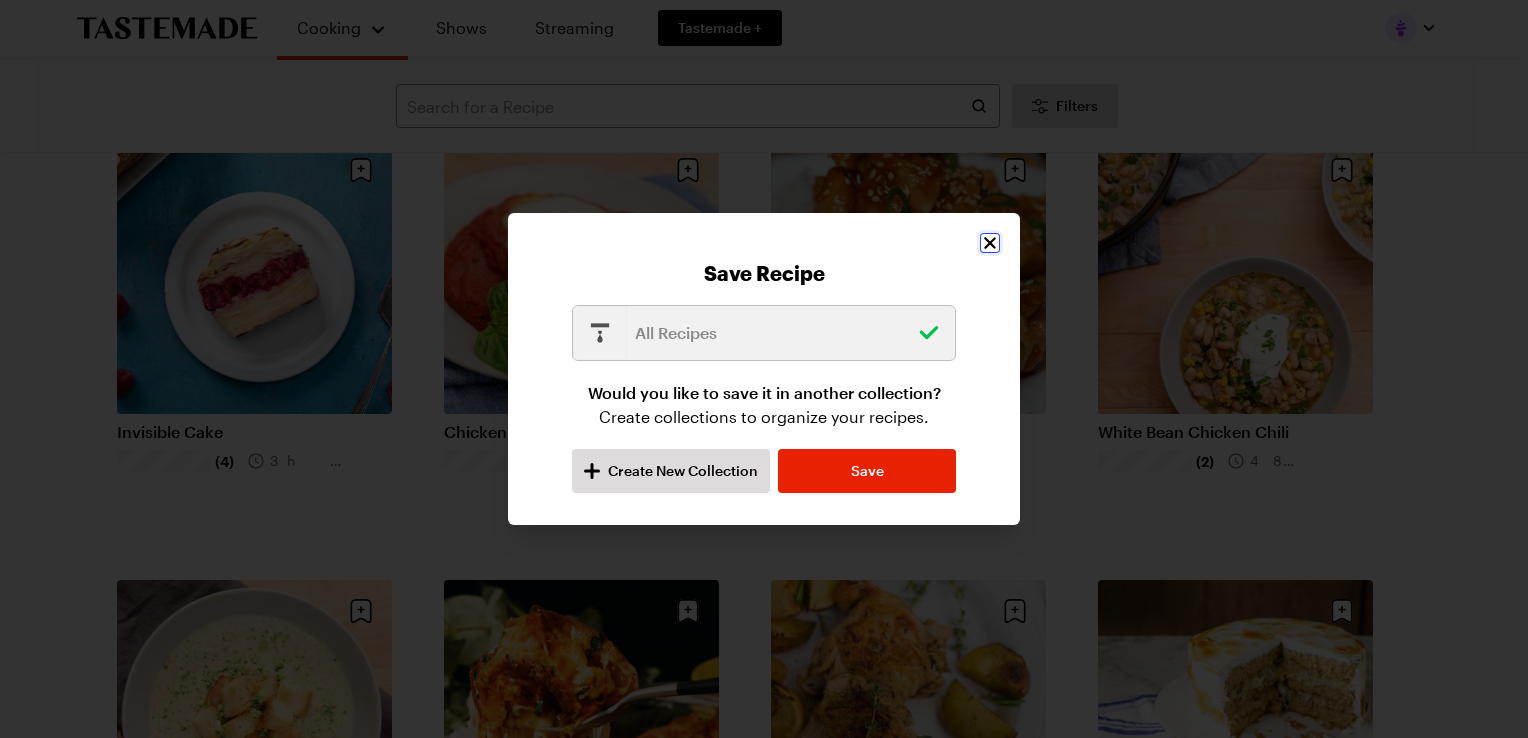 click 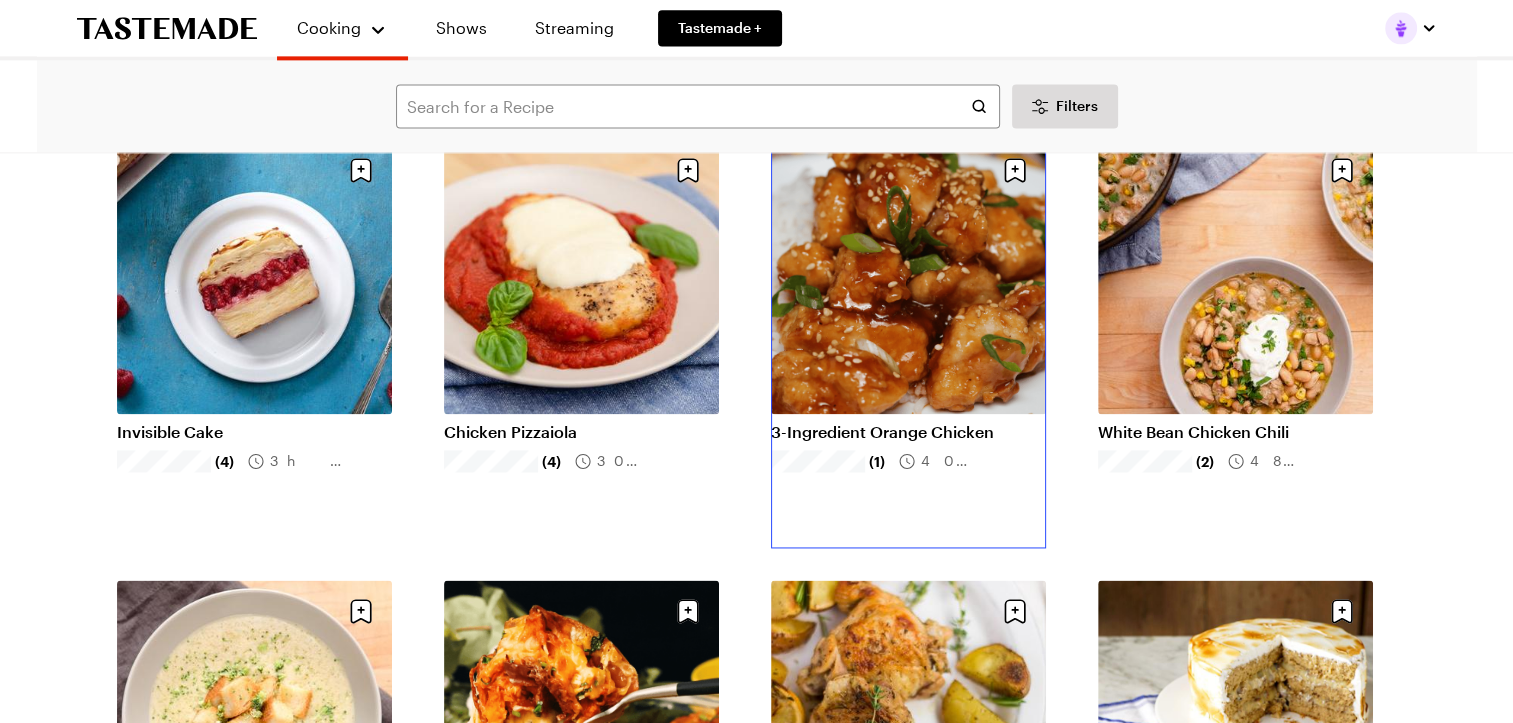 click on "3-Ingredient Orange Chicken" at bounding box center [908, 432] 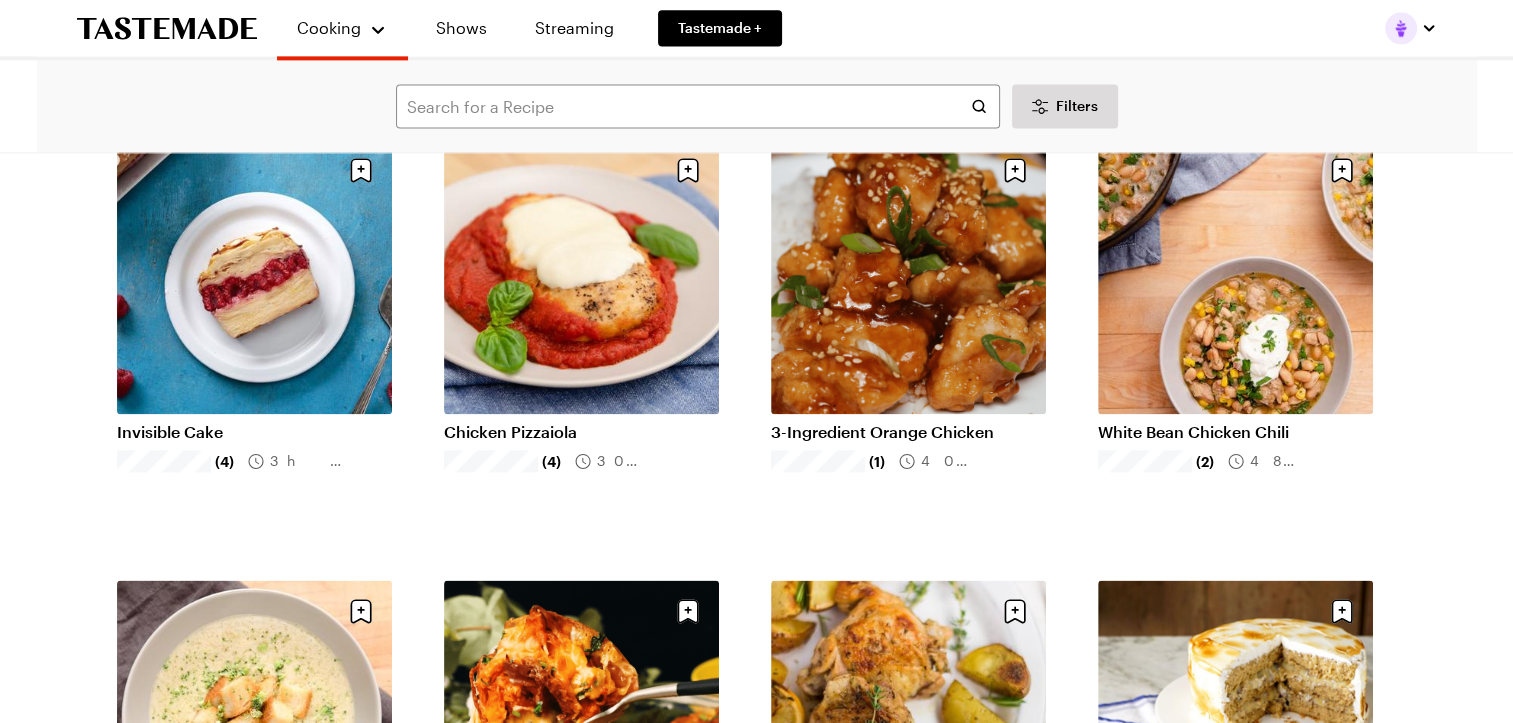 scroll, scrollTop: 0, scrollLeft: 0, axis: both 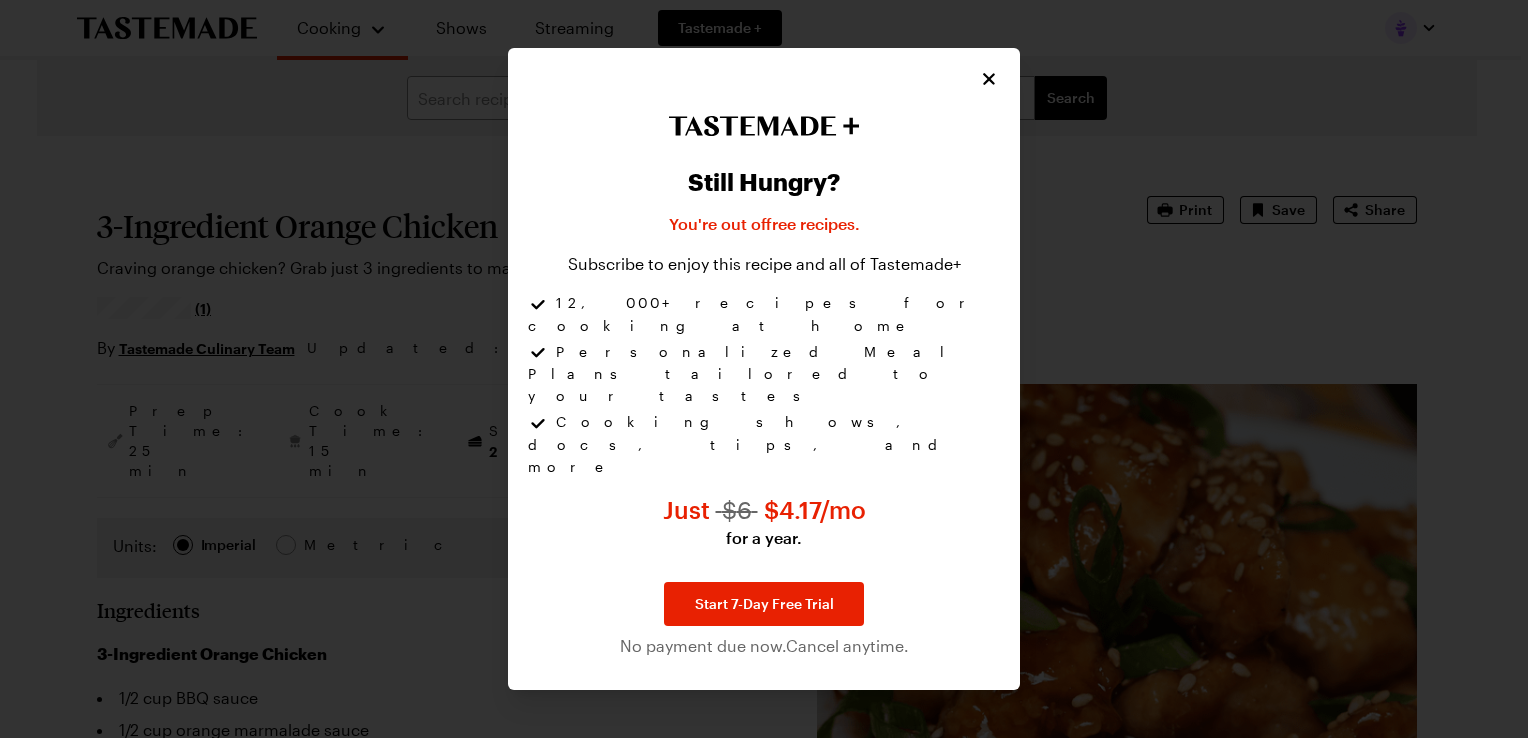 type on "x" 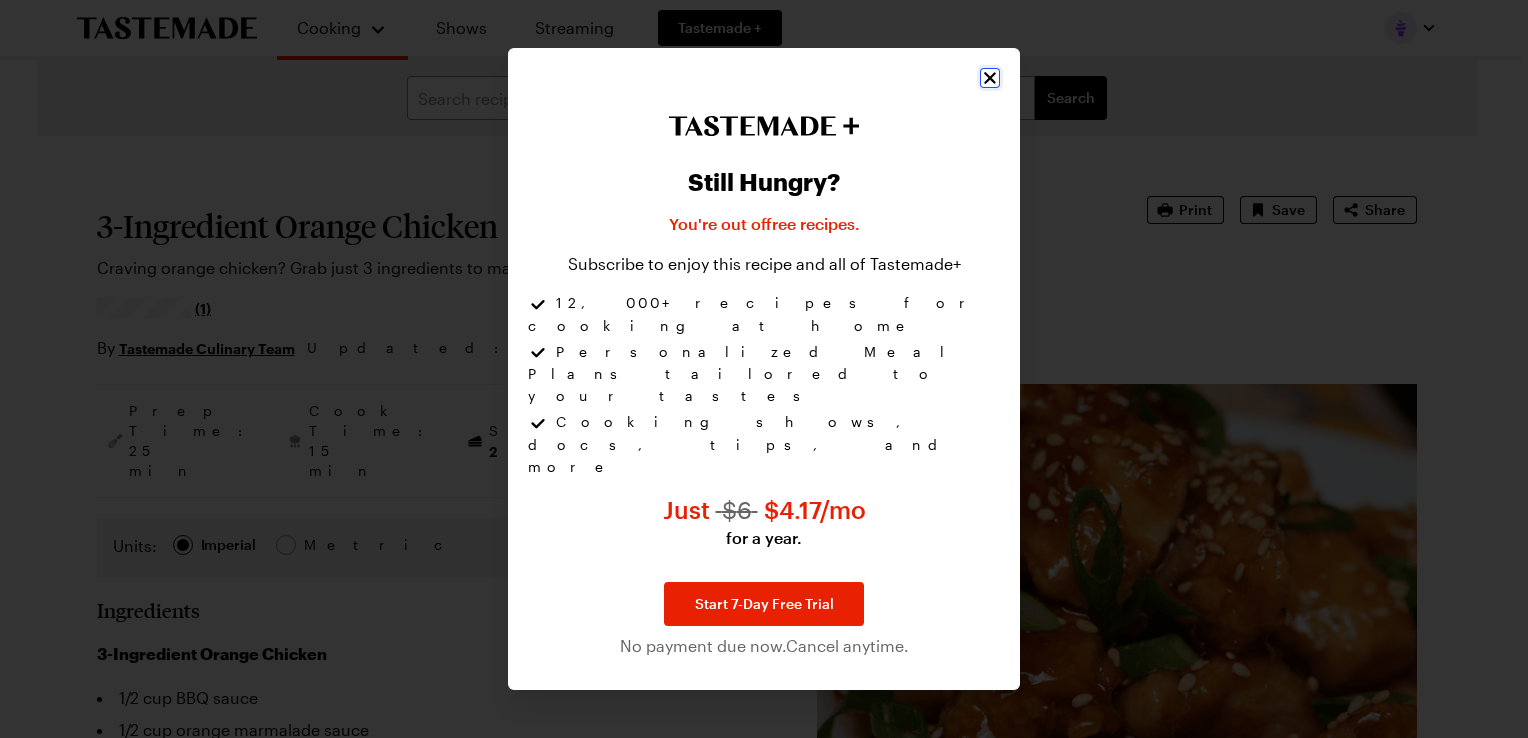 click 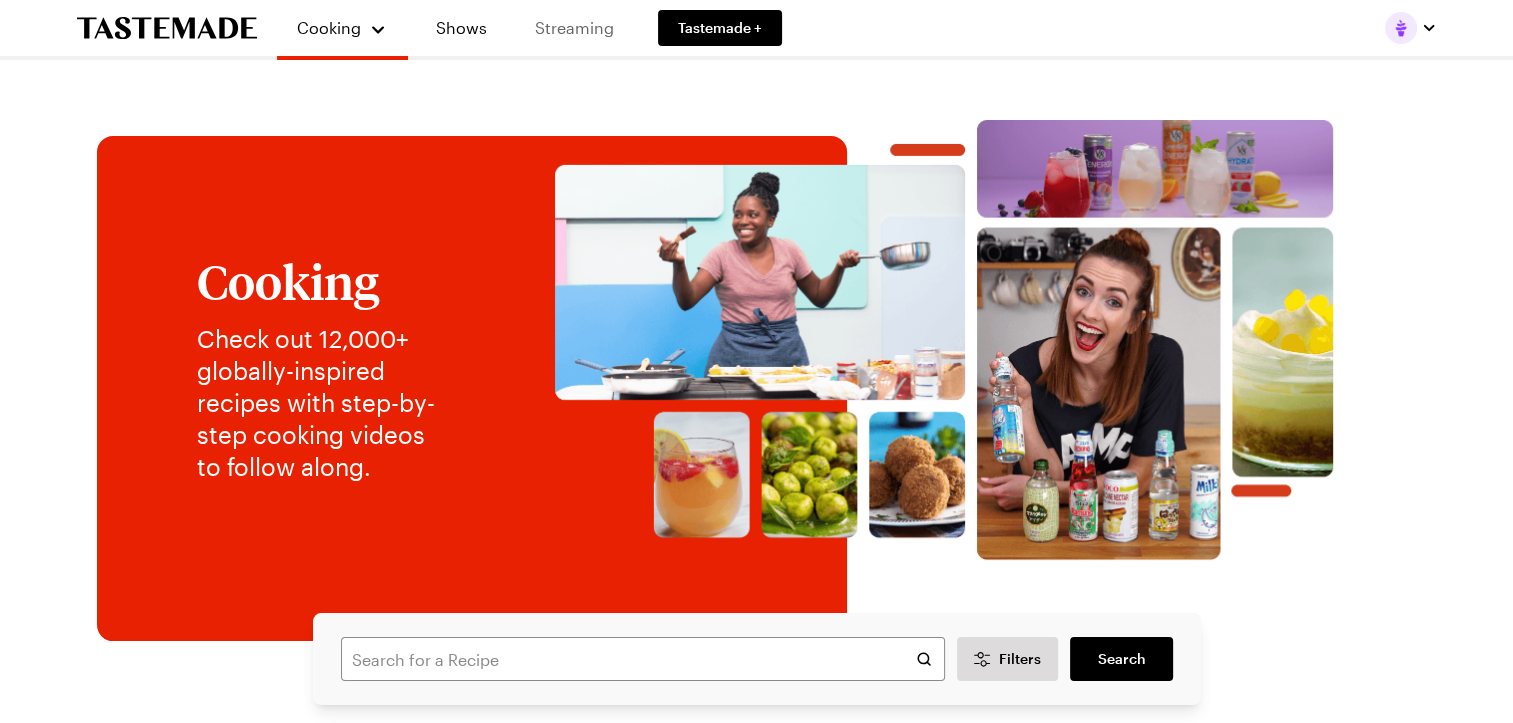 click on "Streaming" at bounding box center [574, 28] 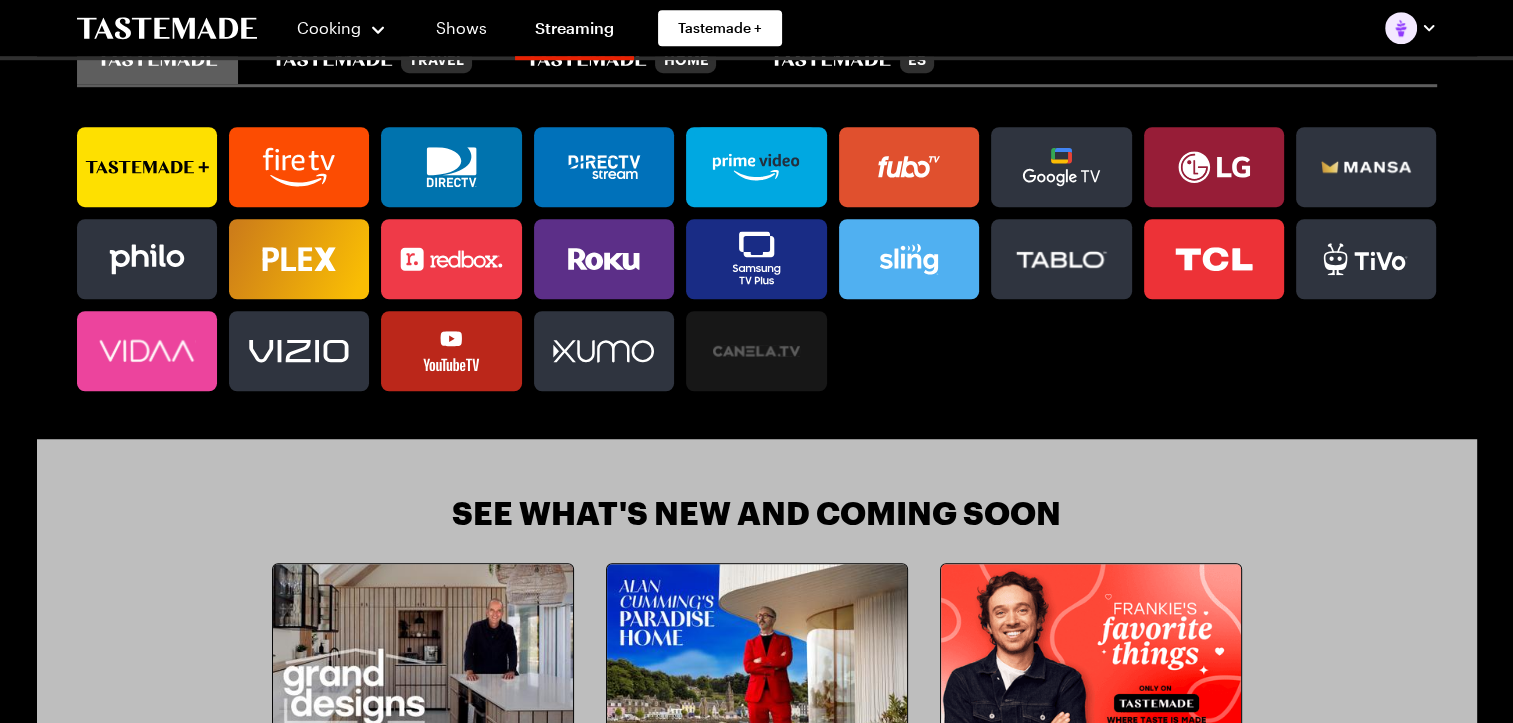 scroll, scrollTop: 1400, scrollLeft: 0, axis: vertical 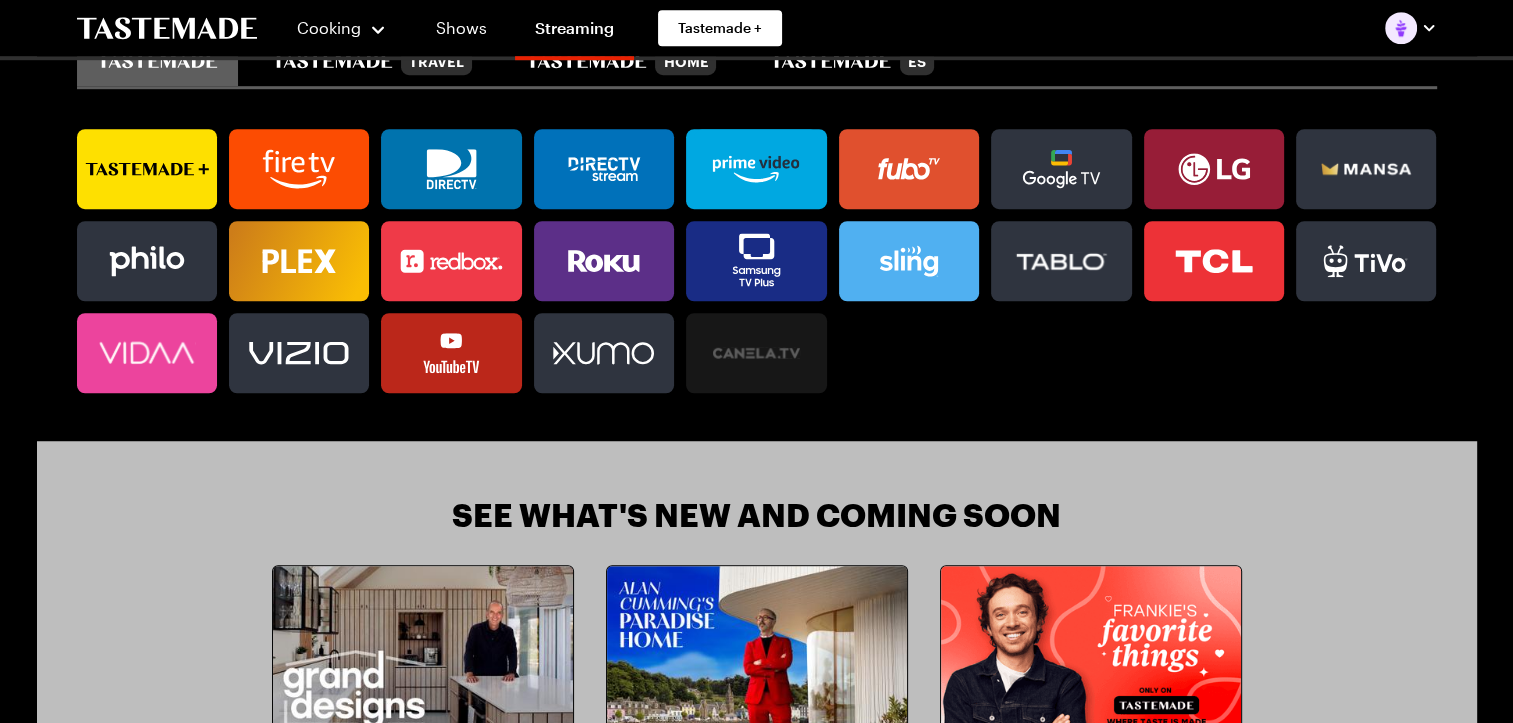 click 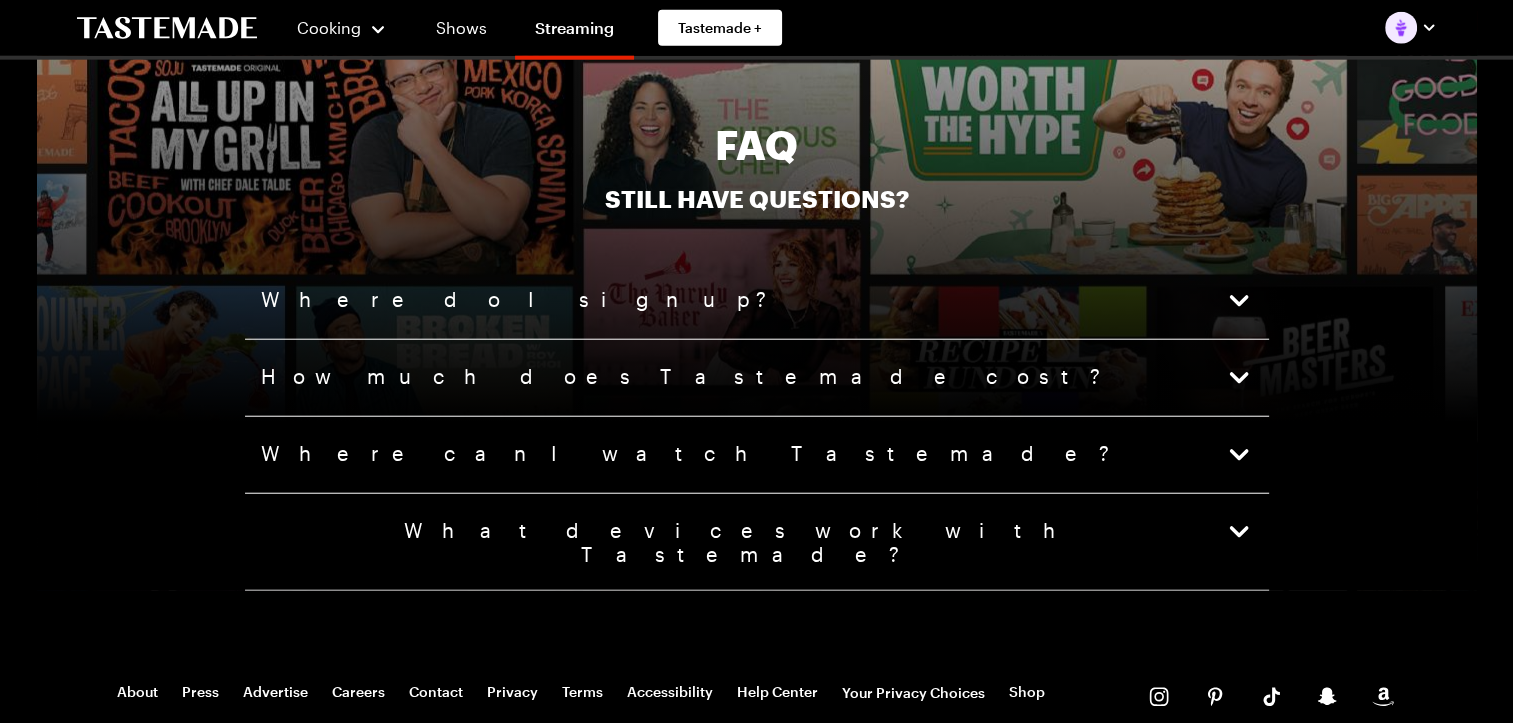 scroll, scrollTop: 5044, scrollLeft: 0, axis: vertical 